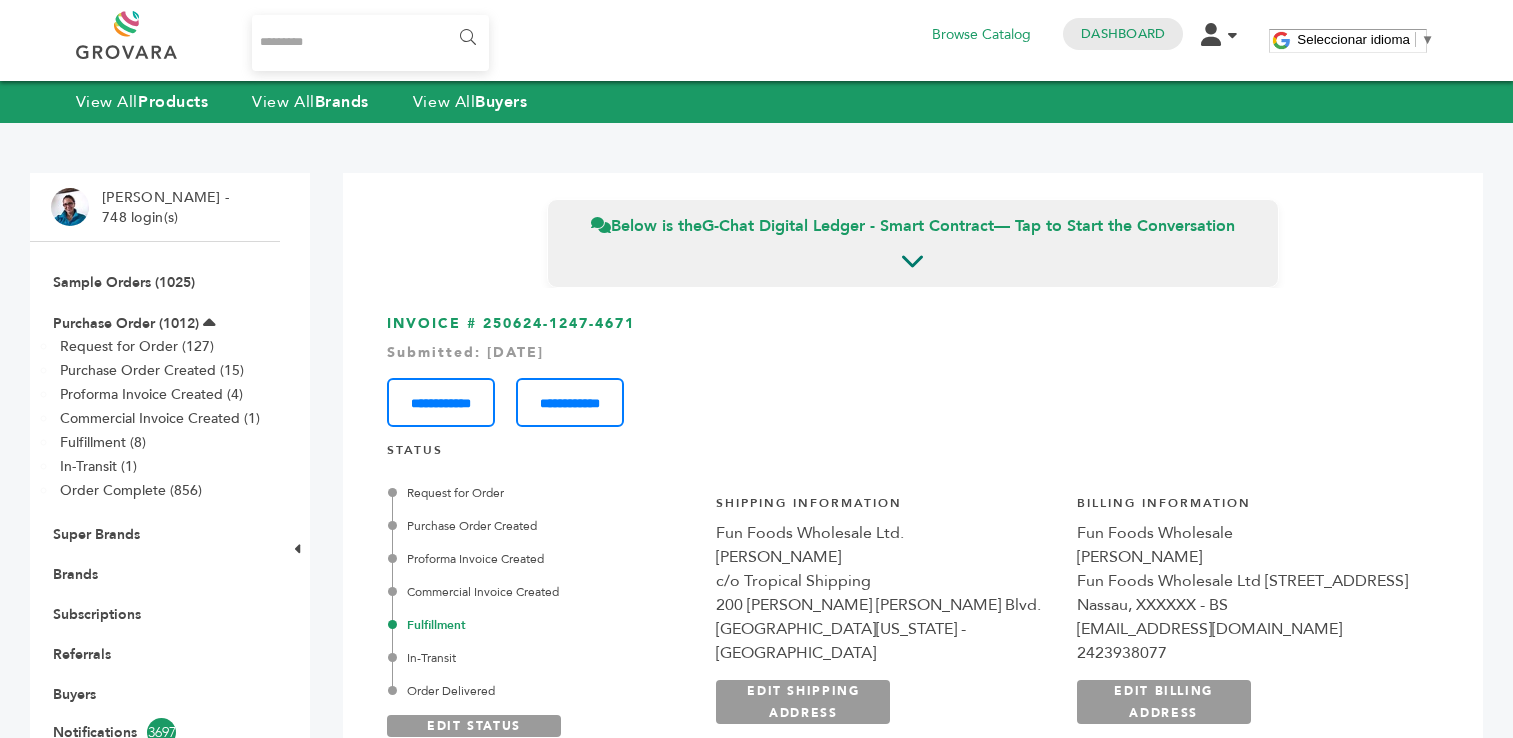 scroll, scrollTop: 578, scrollLeft: 0, axis: vertical 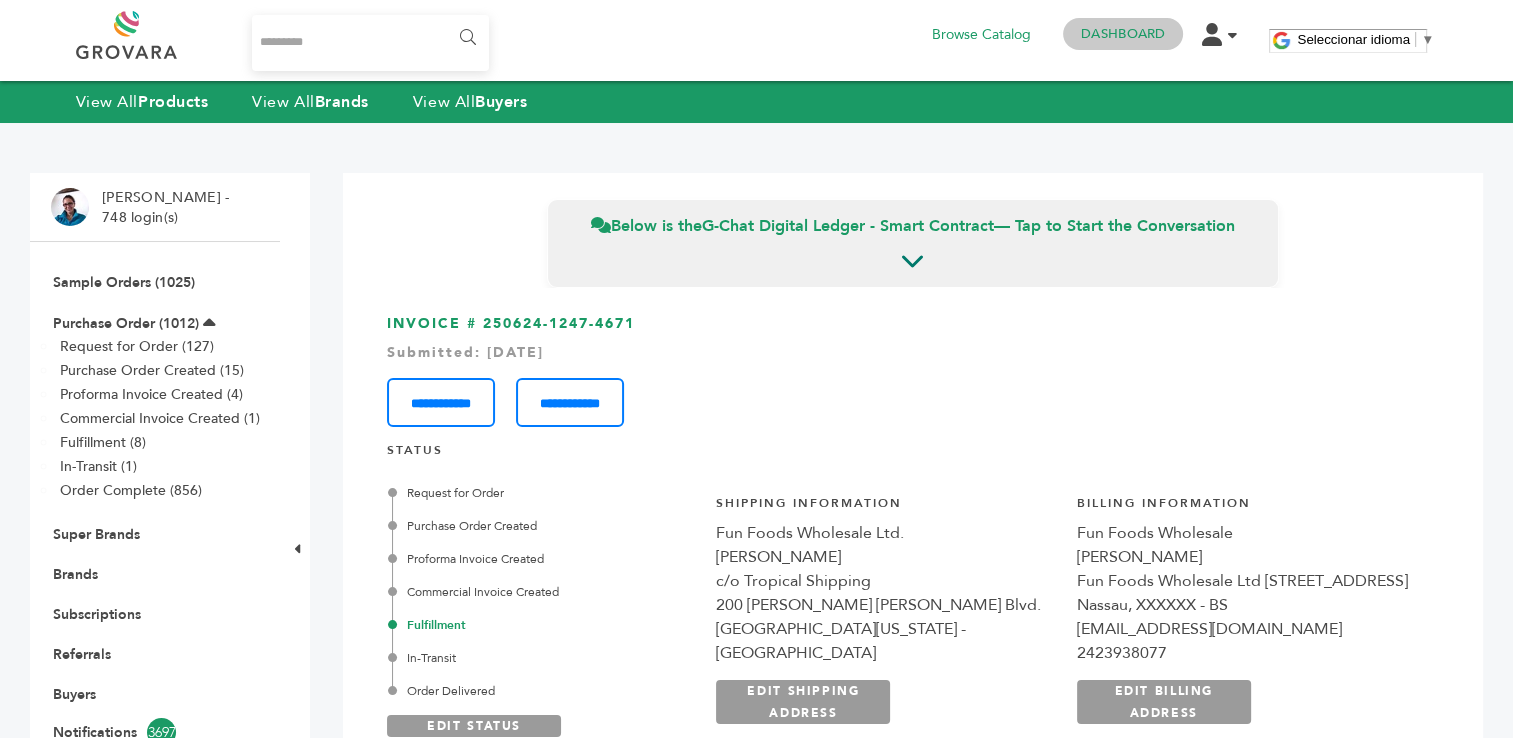 click on "Dashboard" at bounding box center (1123, 34) 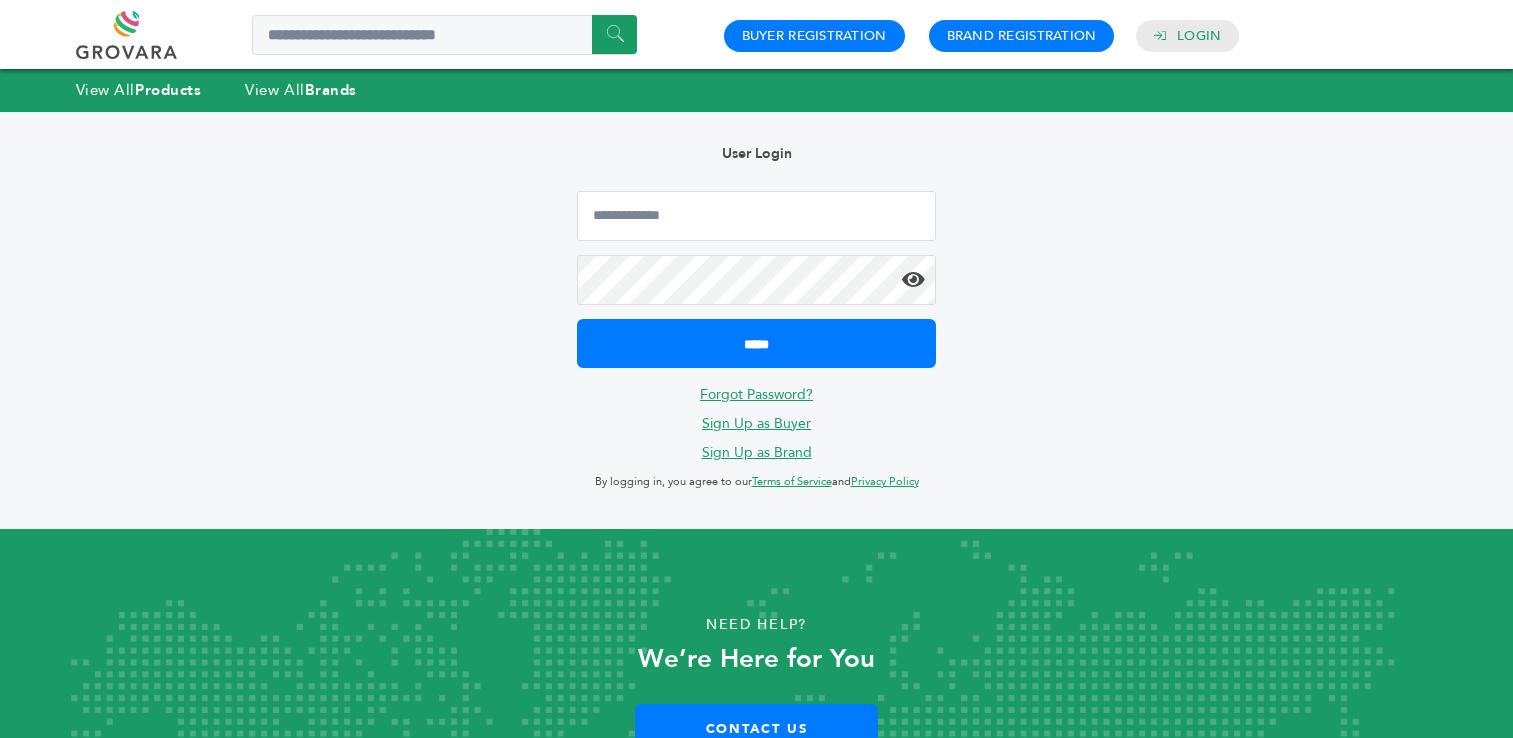 scroll, scrollTop: 0, scrollLeft: 0, axis: both 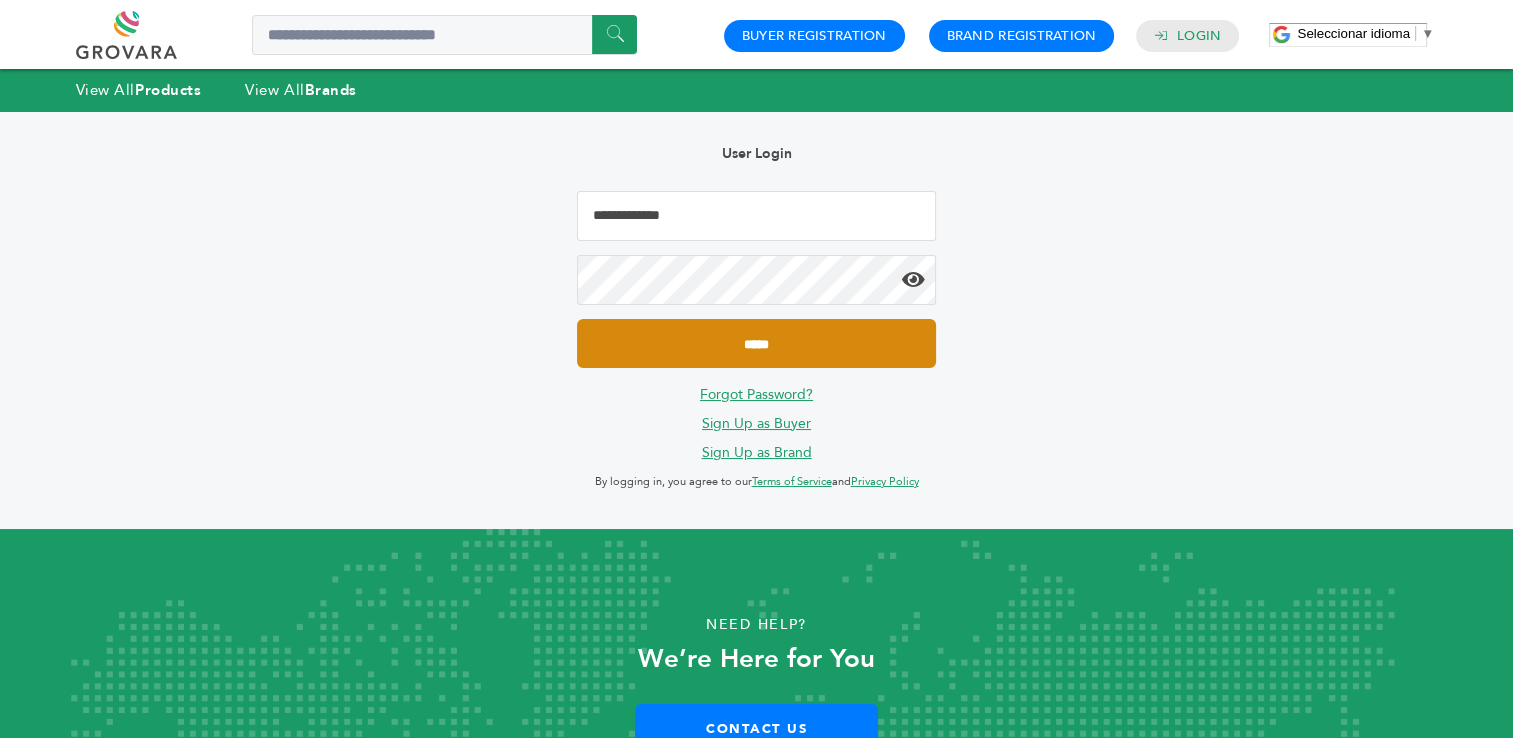 type on "**********" 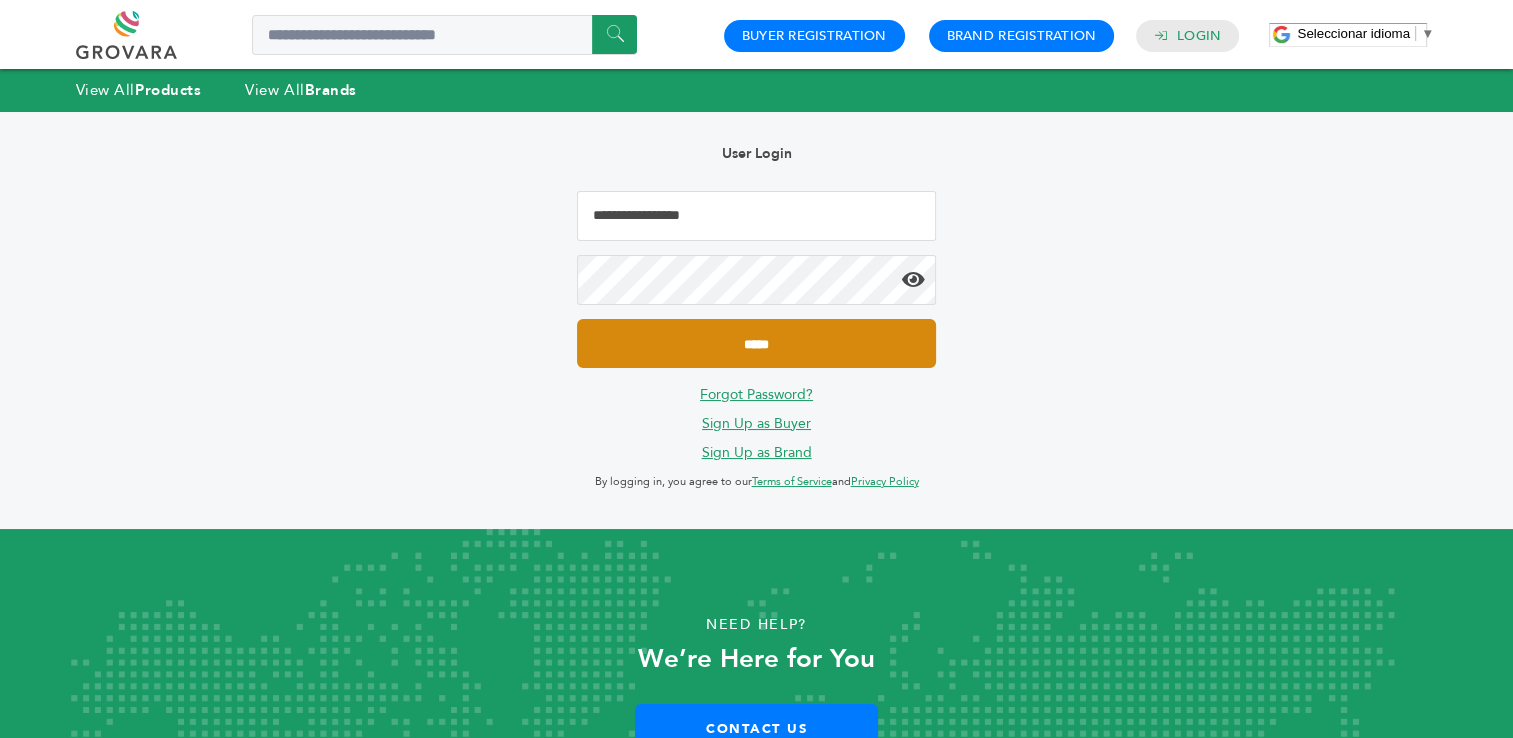 click on "*****" at bounding box center [756, 343] 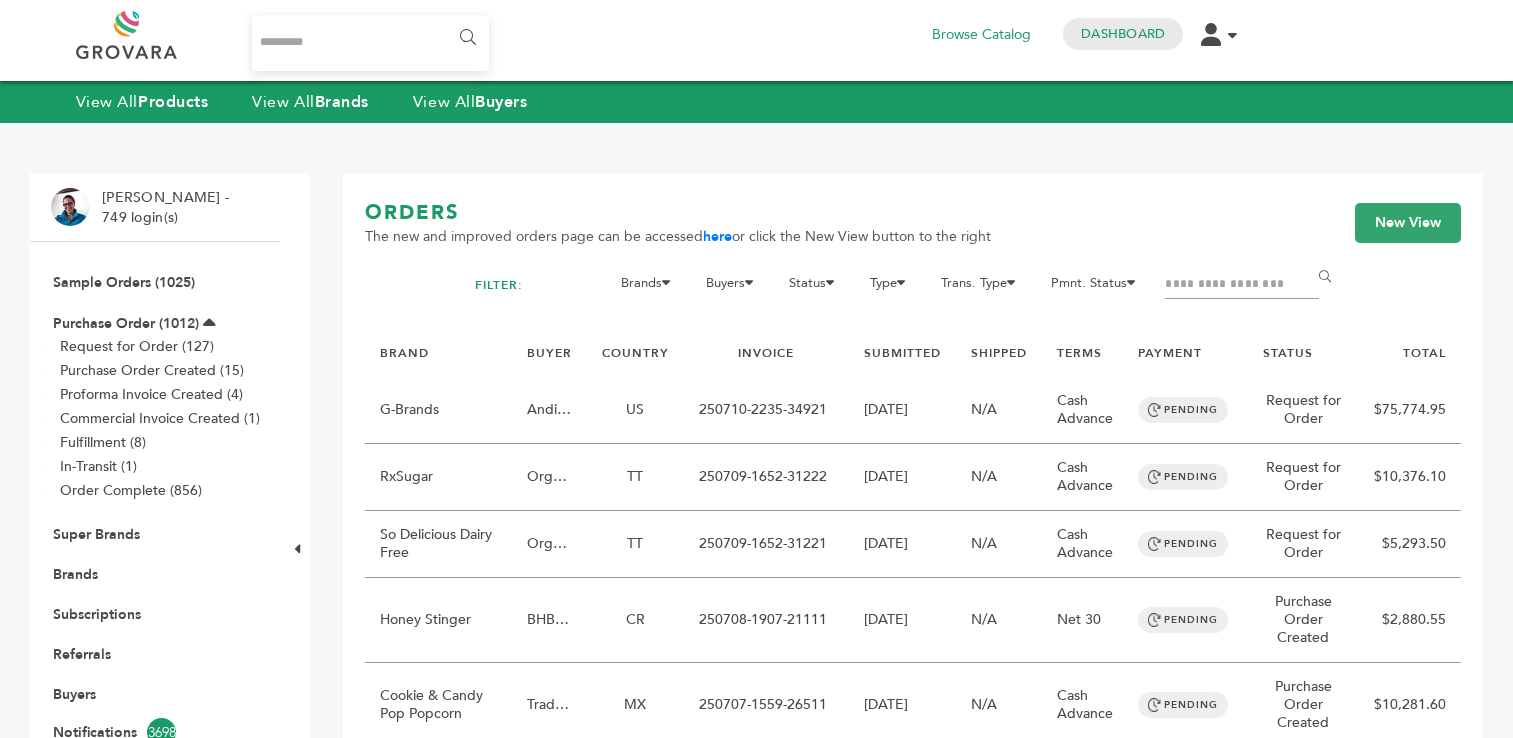 scroll, scrollTop: 0, scrollLeft: 0, axis: both 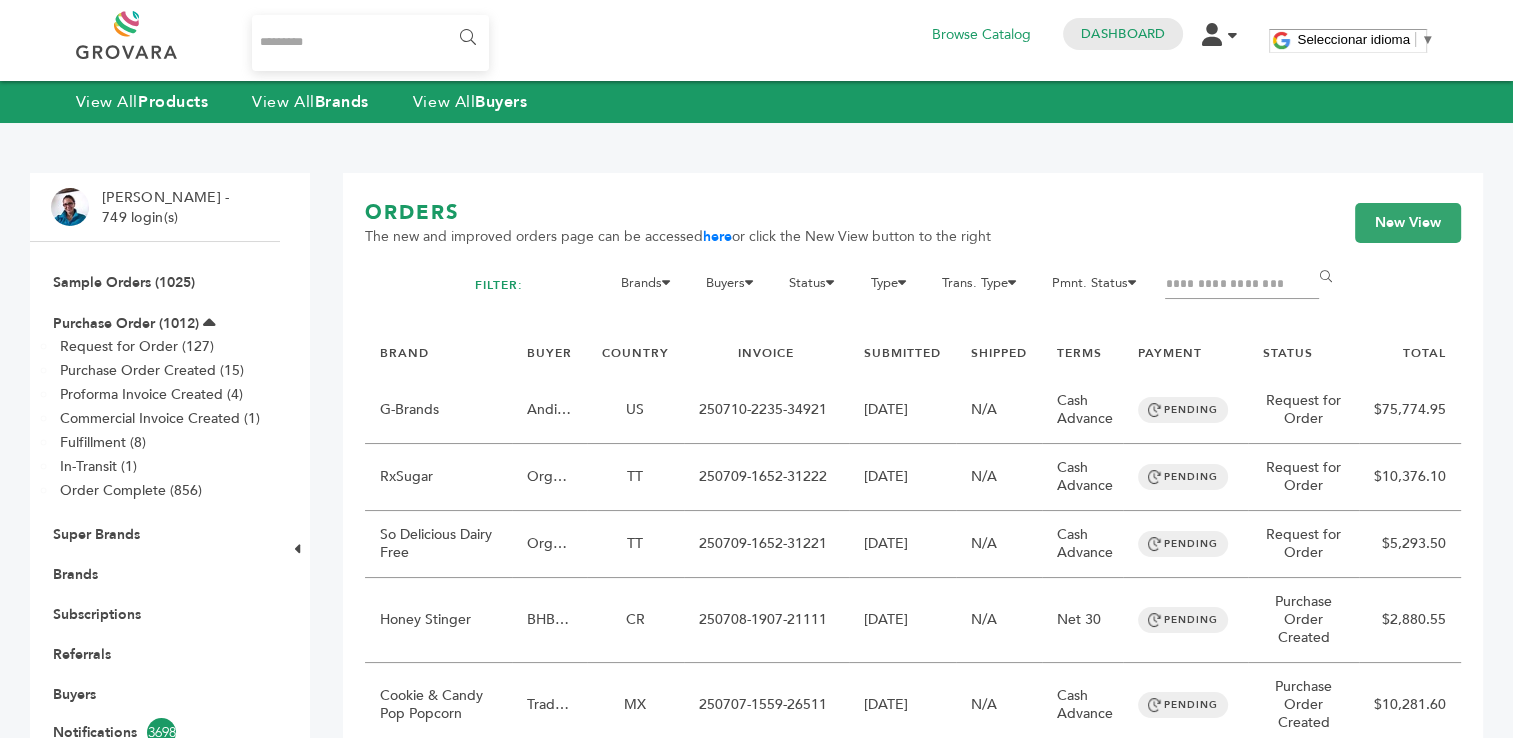 click at bounding box center (1242, 285) 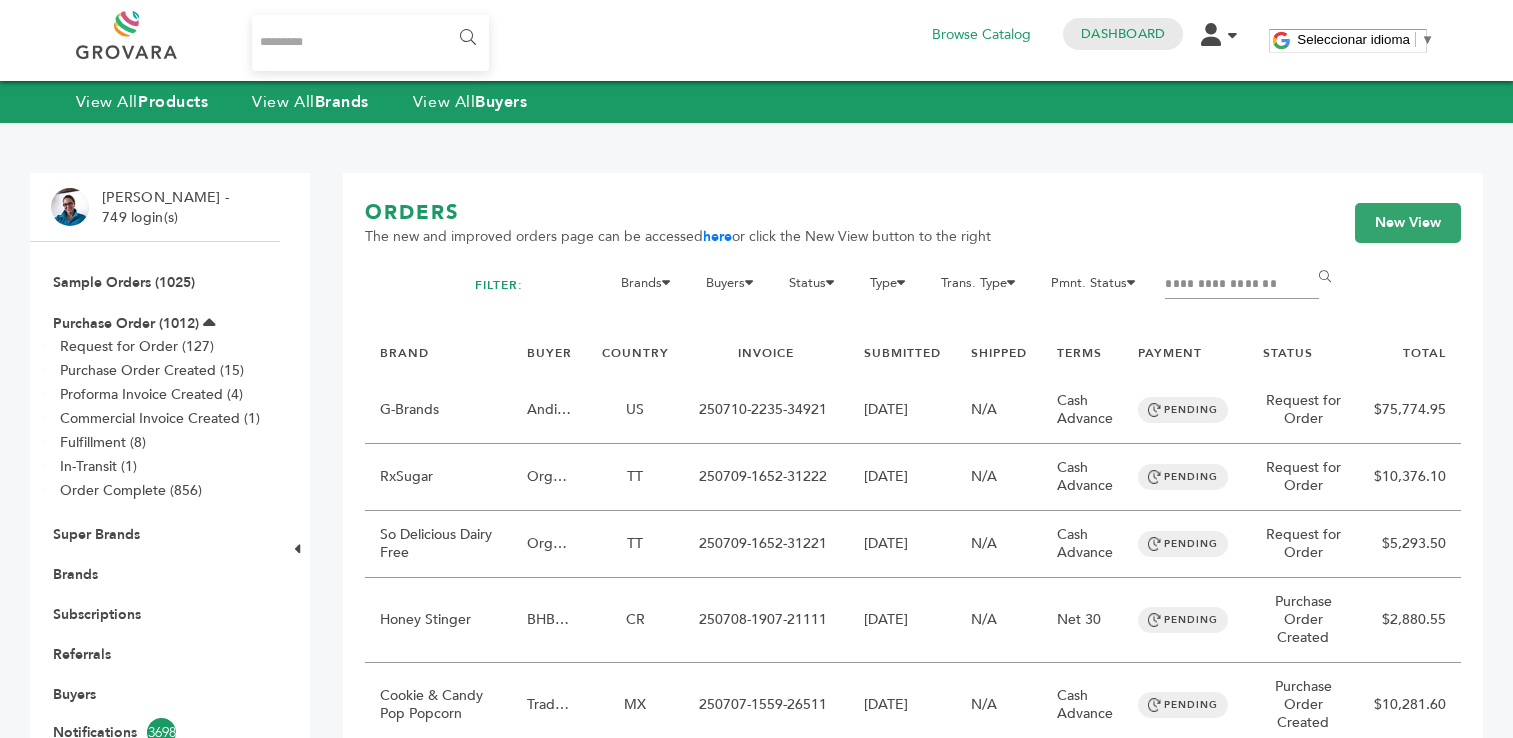scroll, scrollTop: 0, scrollLeft: 0, axis: both 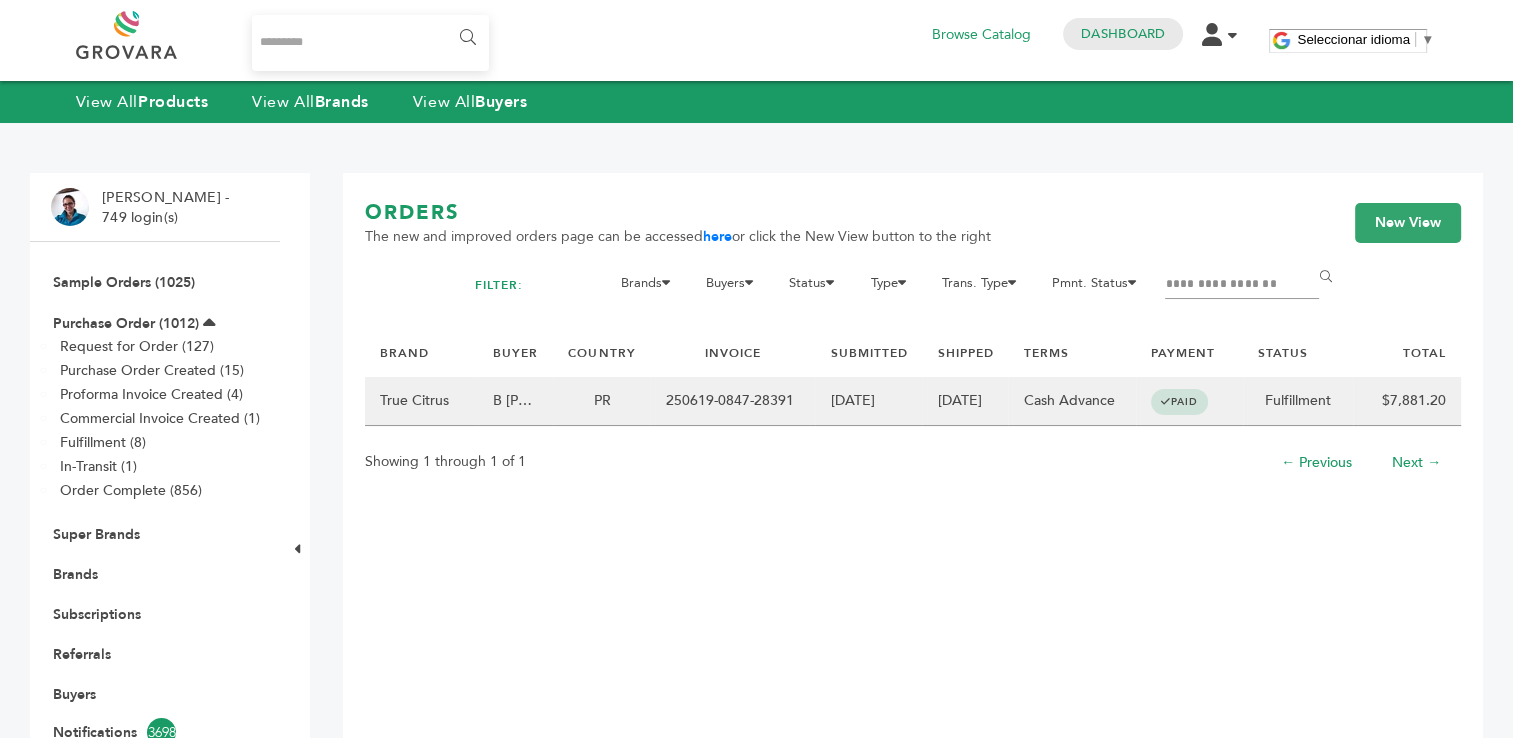 click on "250619-0847-28391" at bounding box center (732, 401) 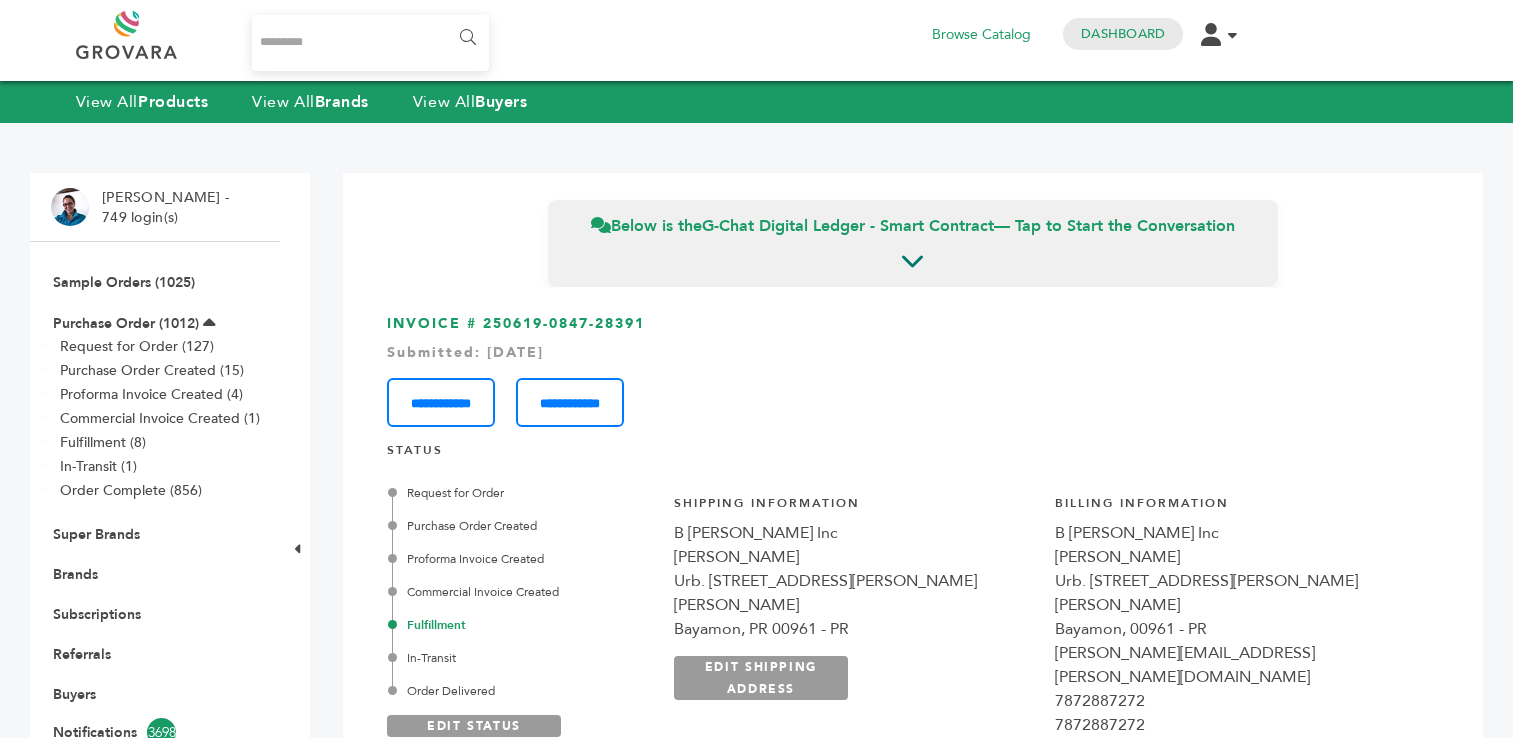 scroll, scrollTop: 0, scrollLeft: 0, axis: both 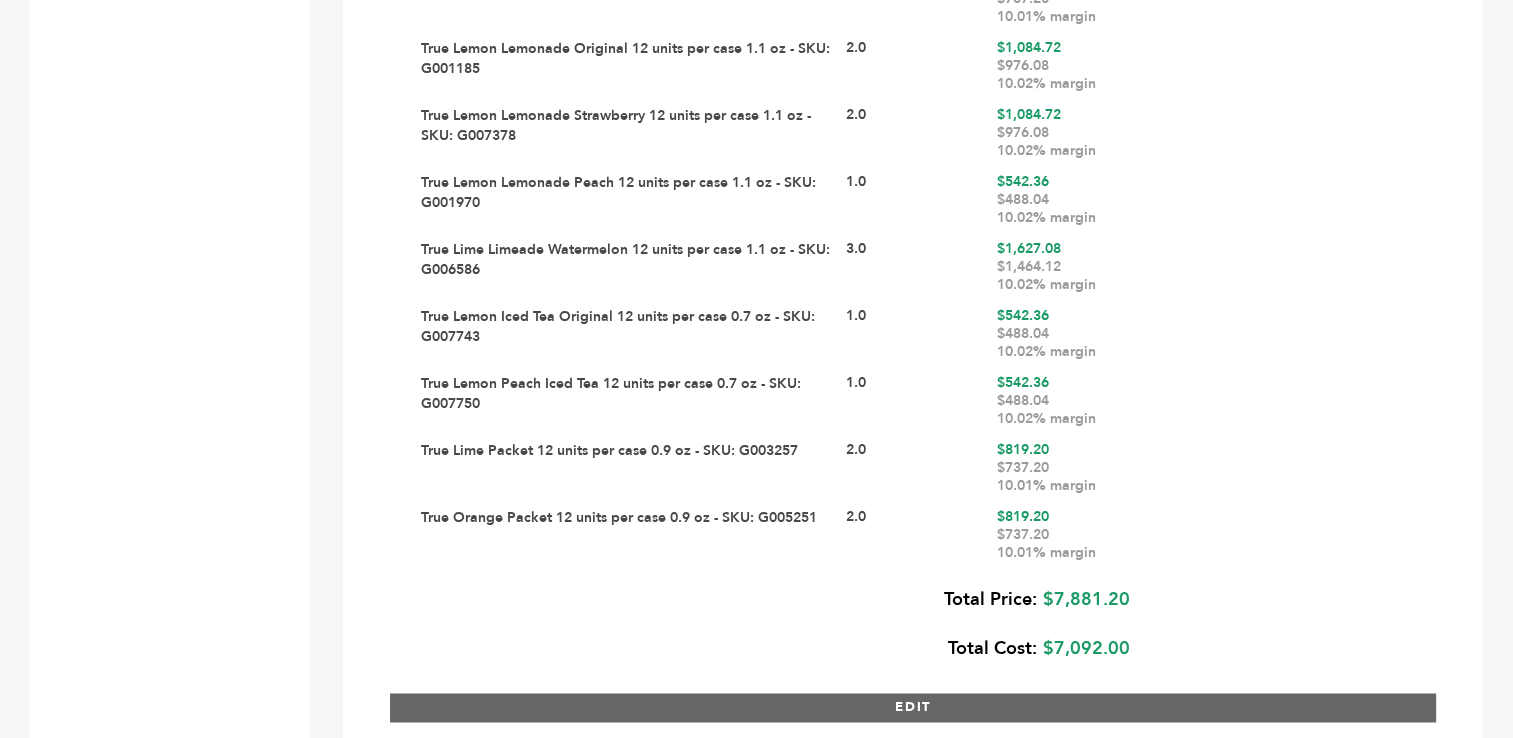 click on "EDIT" at bounding box center (913, 707) 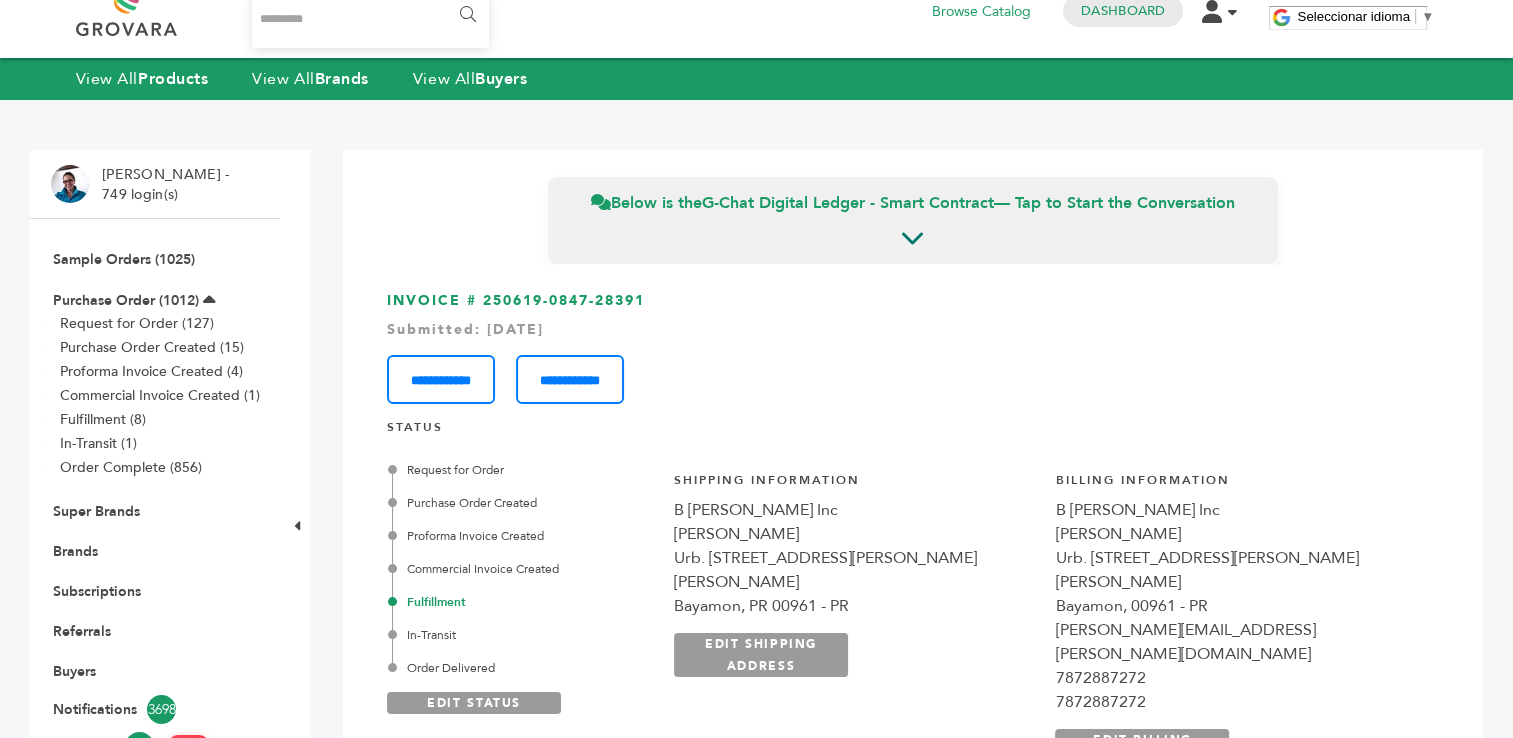 scroll, scrollTop: 0, scrollLeft: 0, axis: both 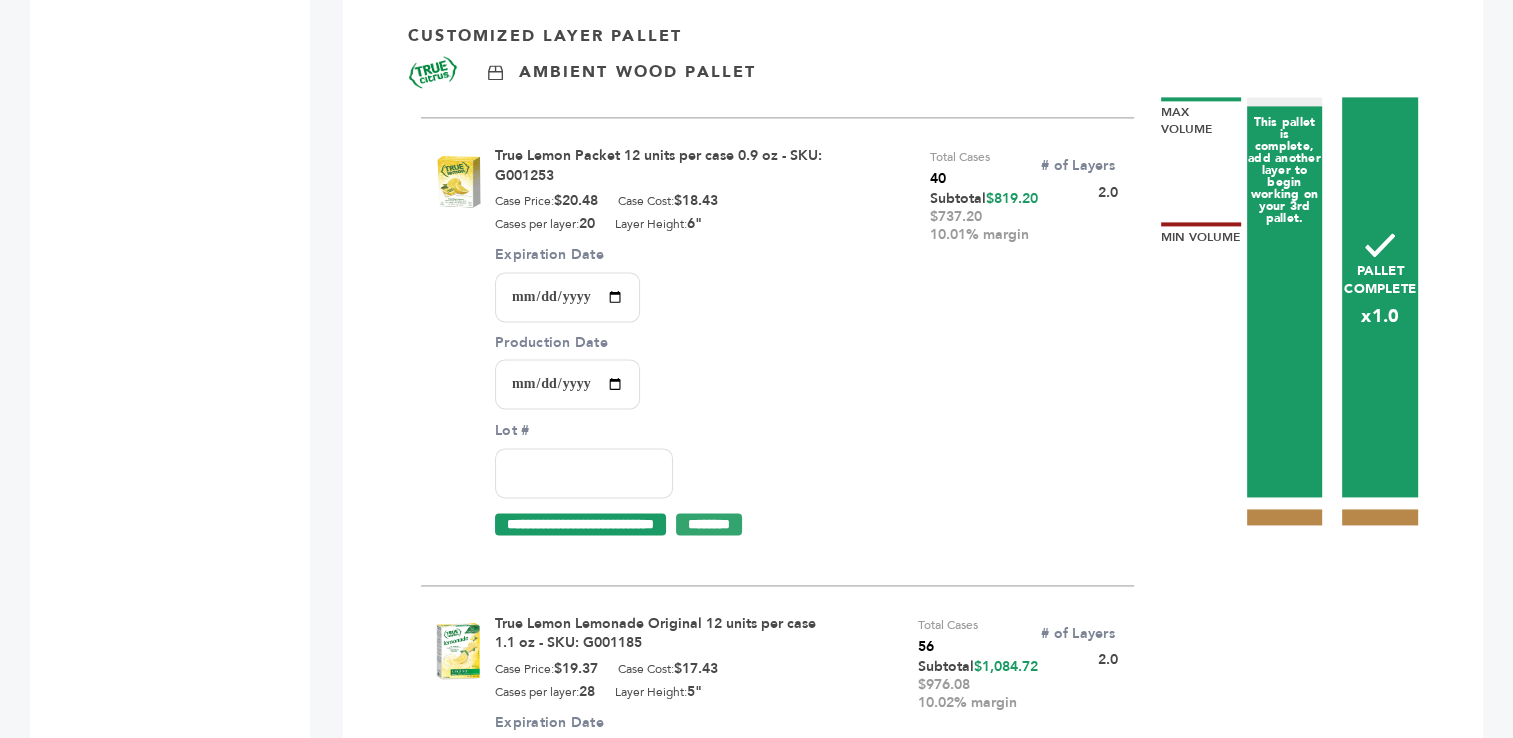 click on "Expiration Date" at bounding box center (567, 297) 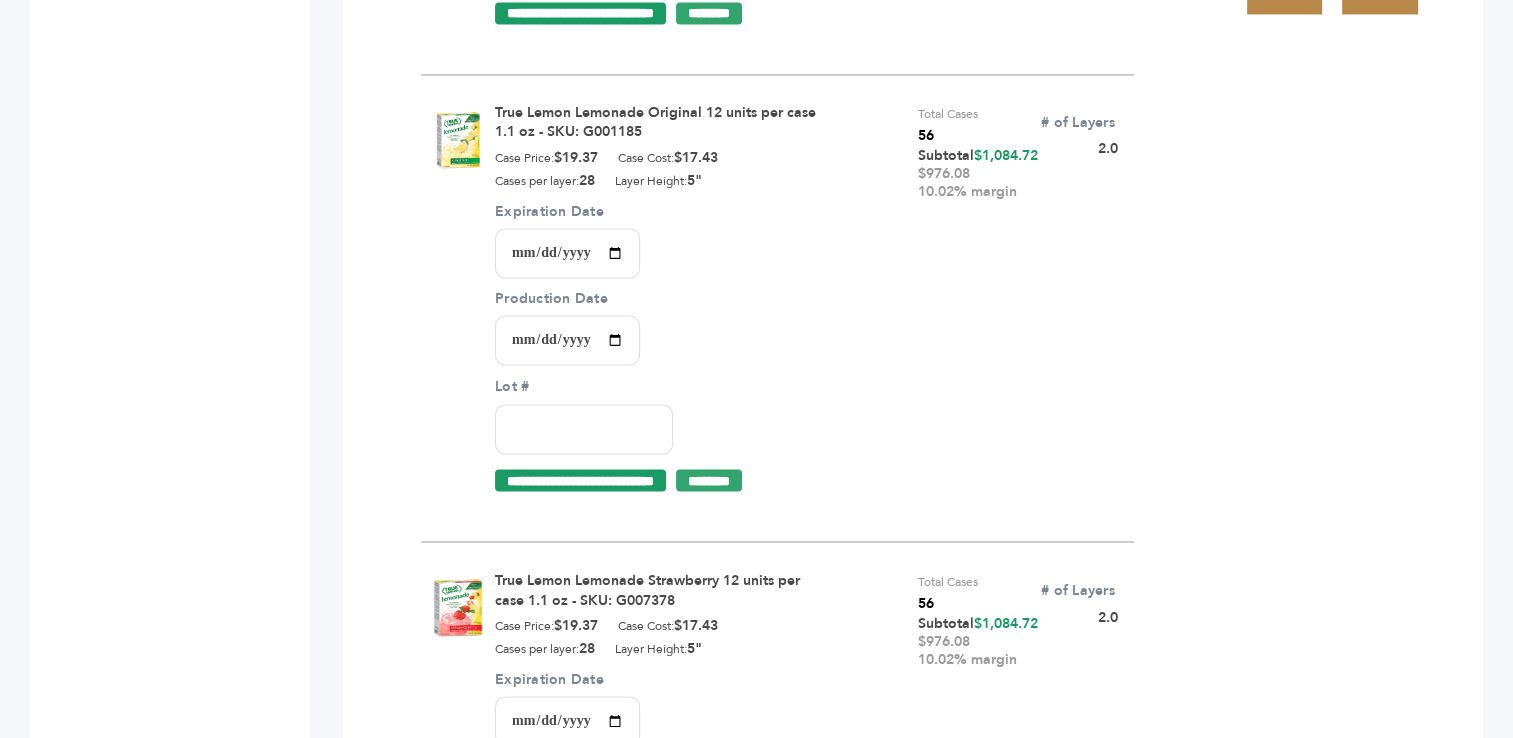 scroll, scrollTop: 3383, scrollLeft: 0, axis: vertical 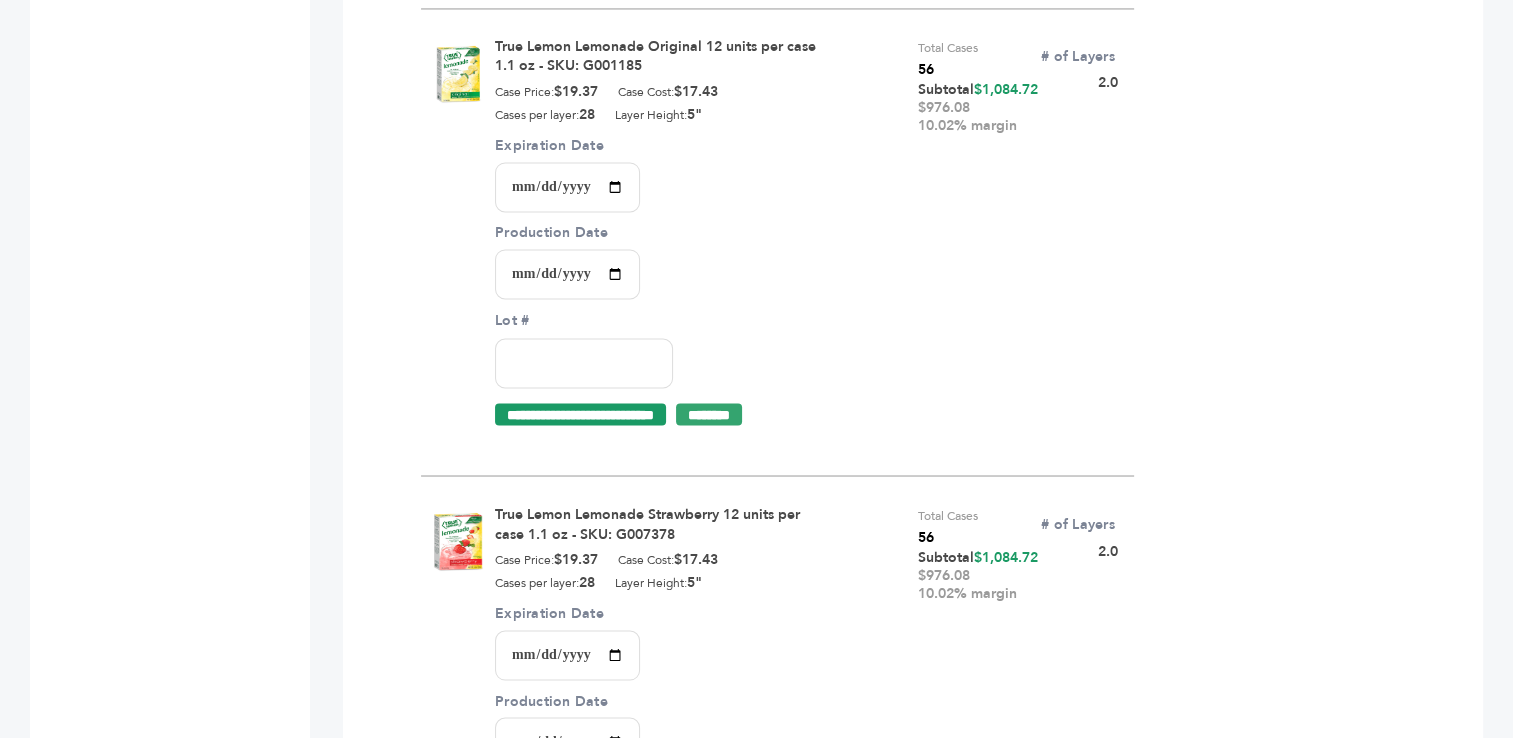 type on "*********" 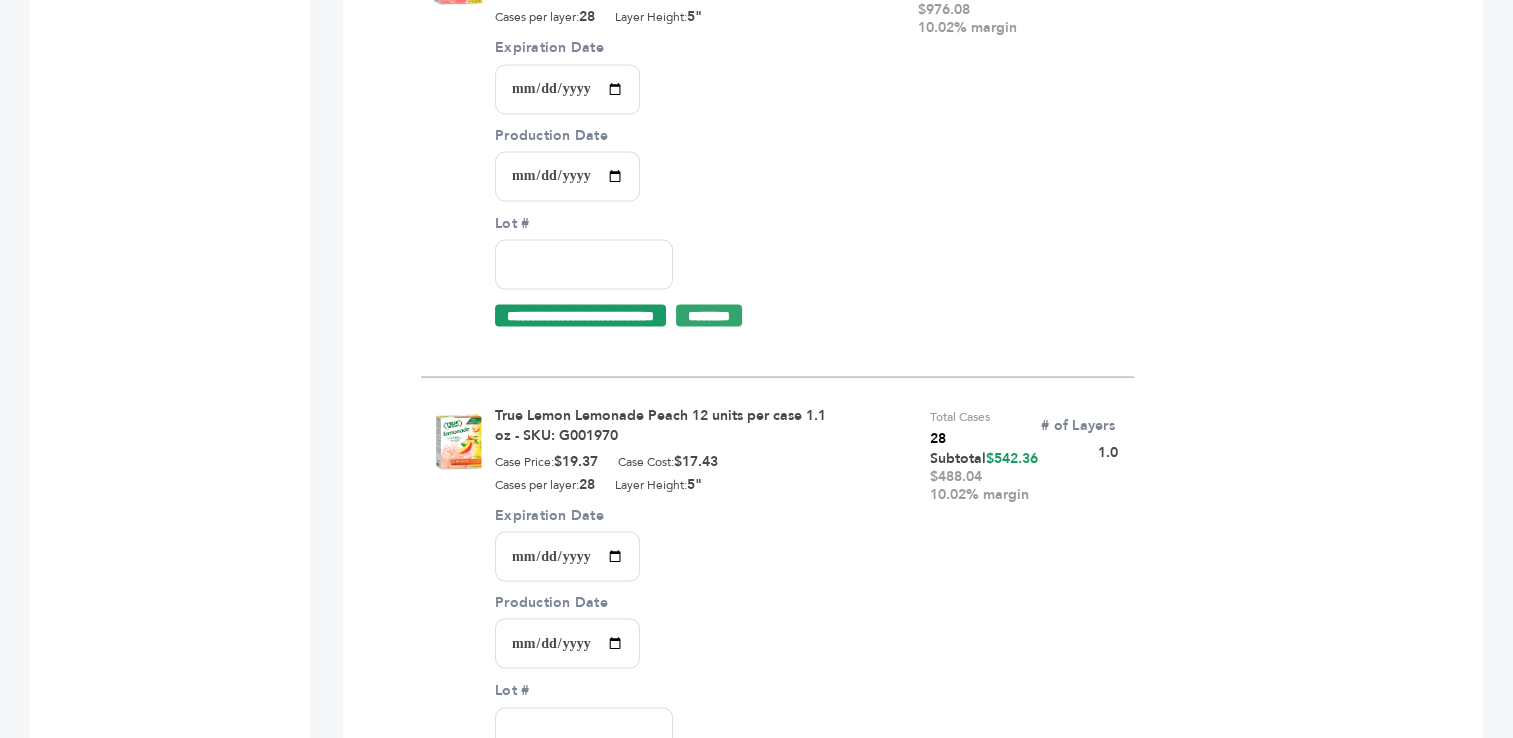 scroll, scrollTop: 3806, scrollLeft: 0, axis: vertical 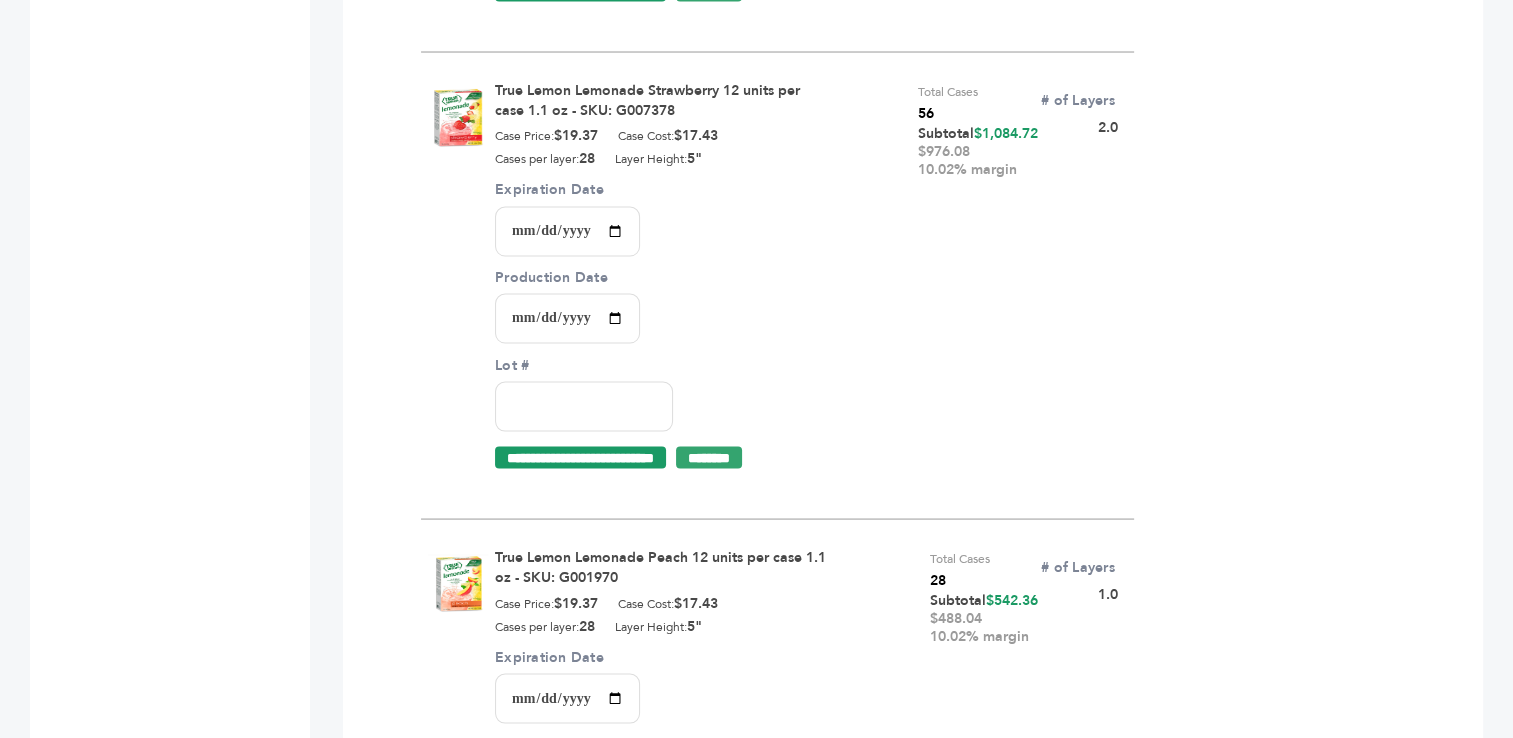 type on "*****" 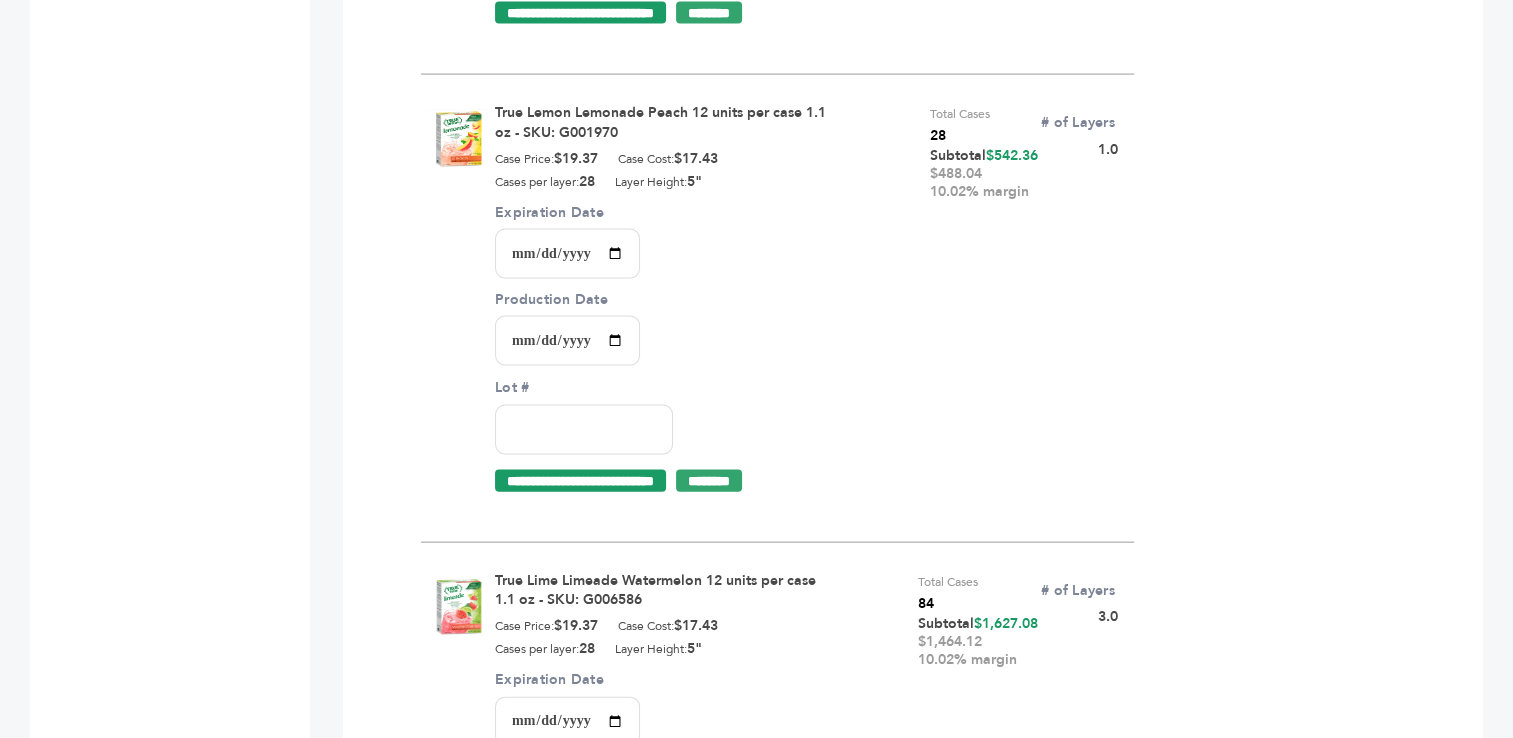 scroll, scrollTop: 4339, scrollLeft: 0, axis: vertical 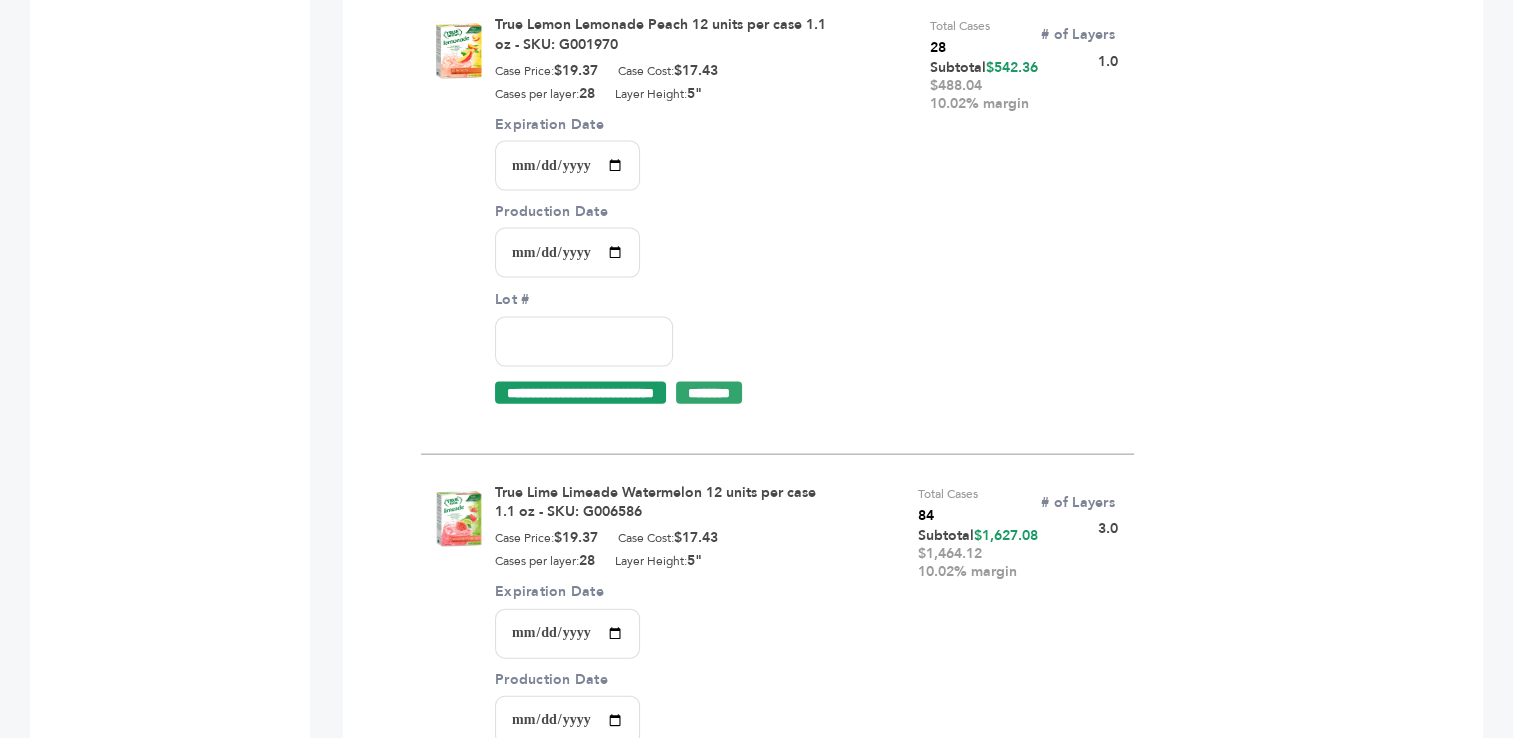type on "****" 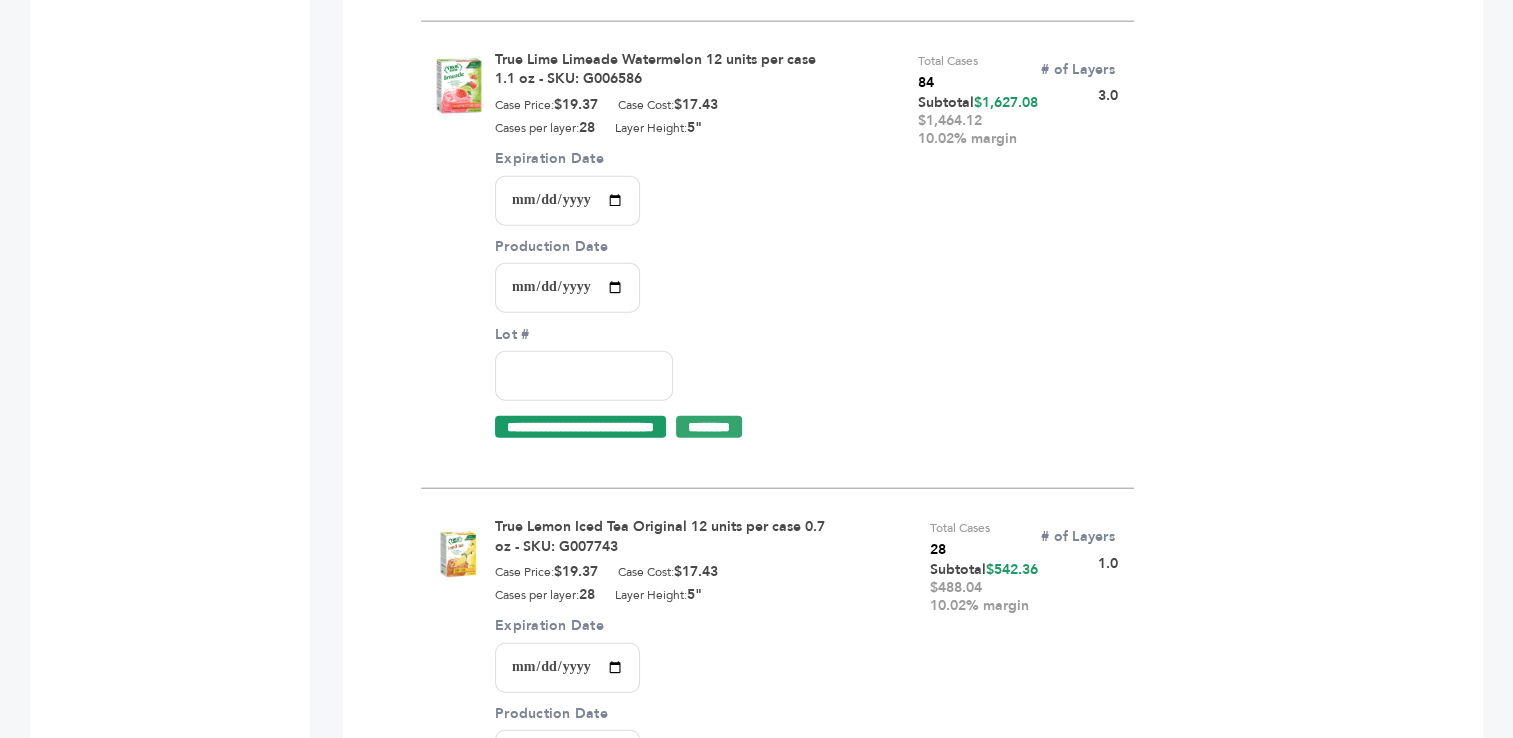 scroll, scrollTop: 4784, scrollLeft: 0, axis: vertical 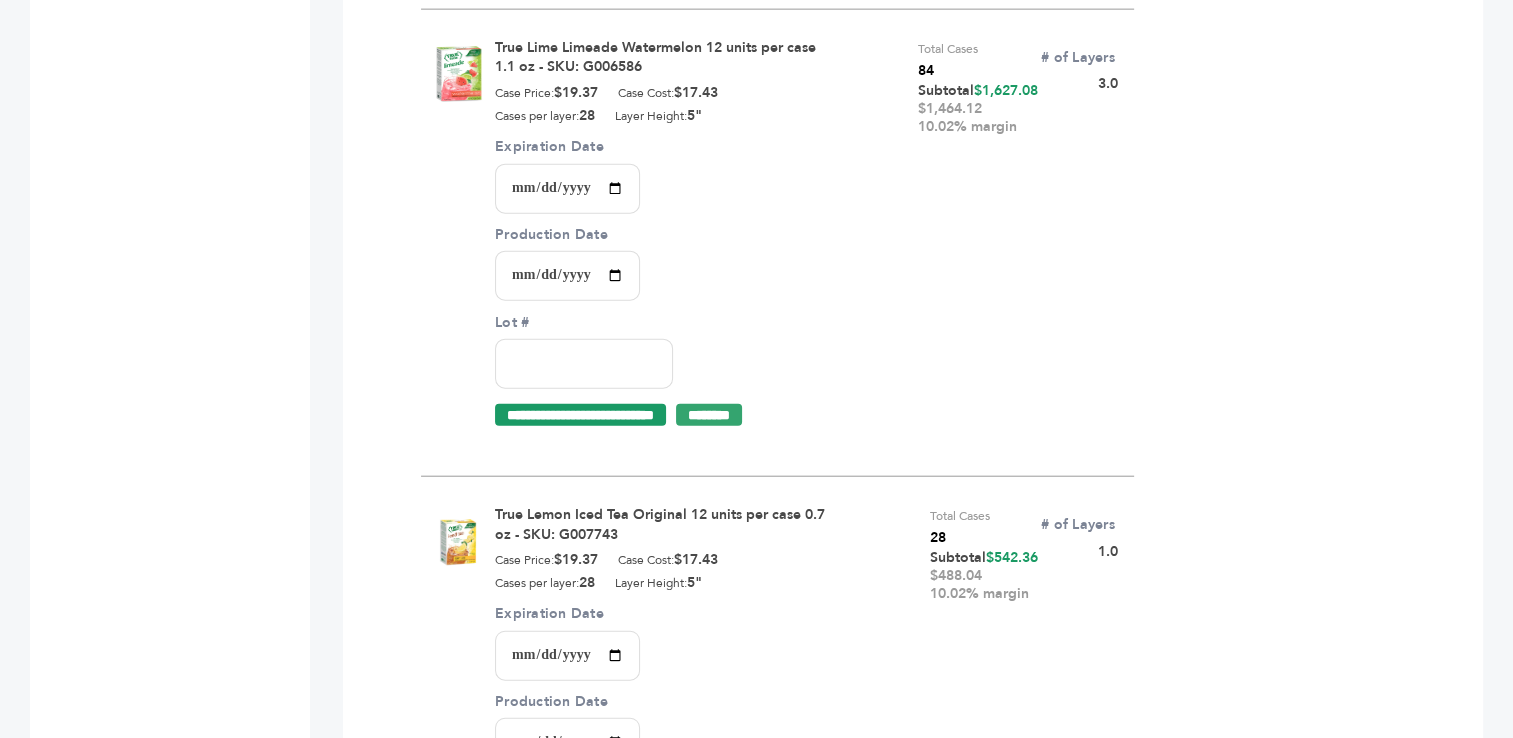 type on "*********" 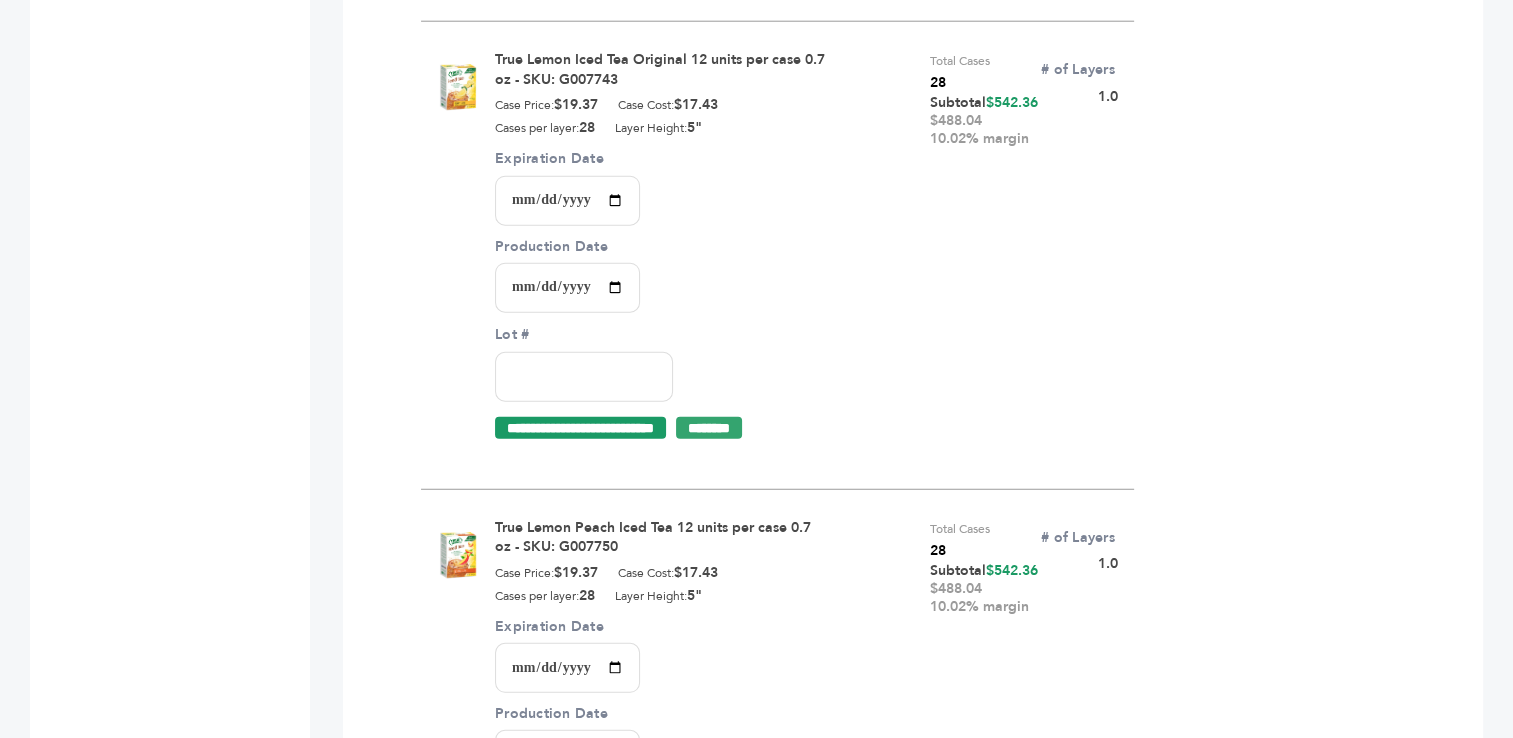 scroll, scrollTop: 5272, scrollLeft: 0, axis: vertical 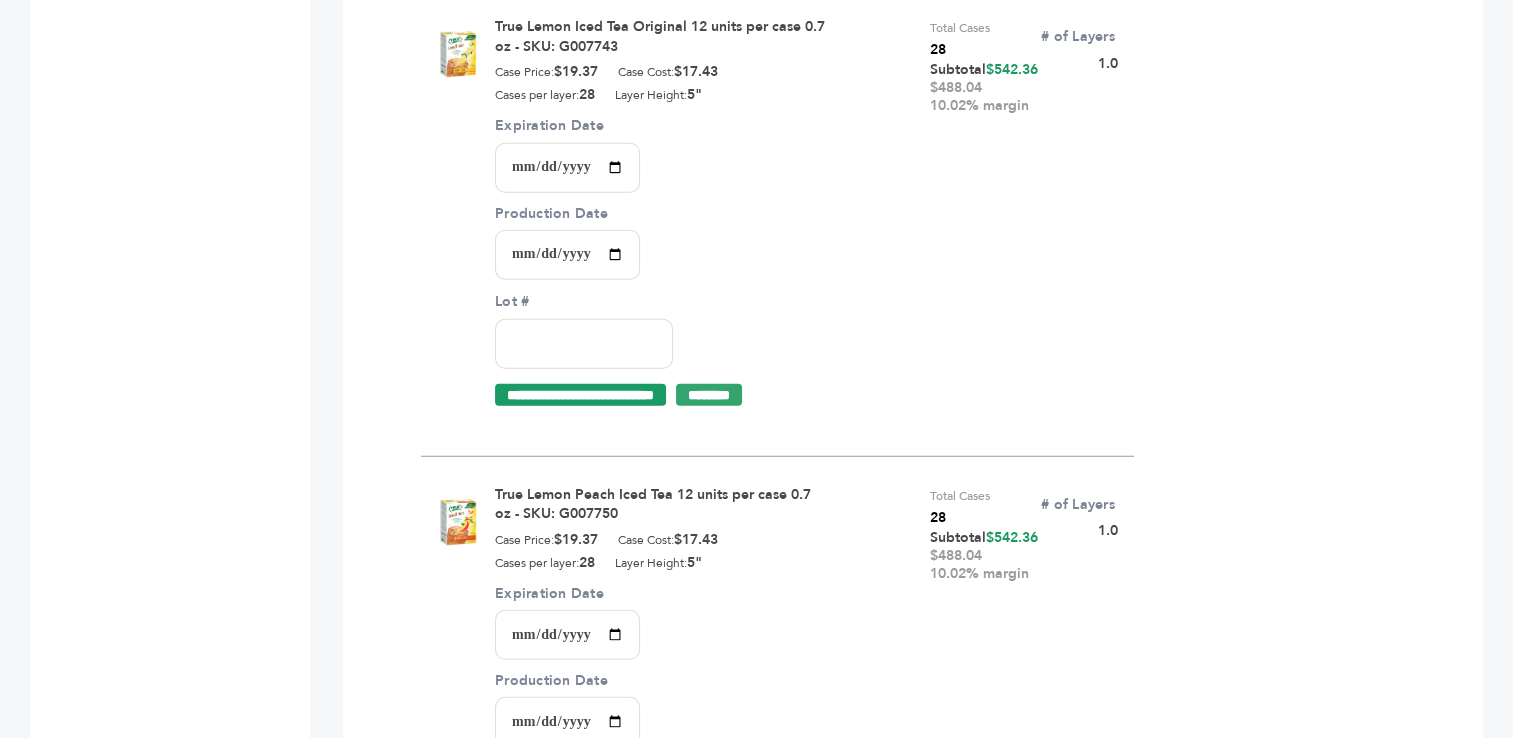 type on "*********" 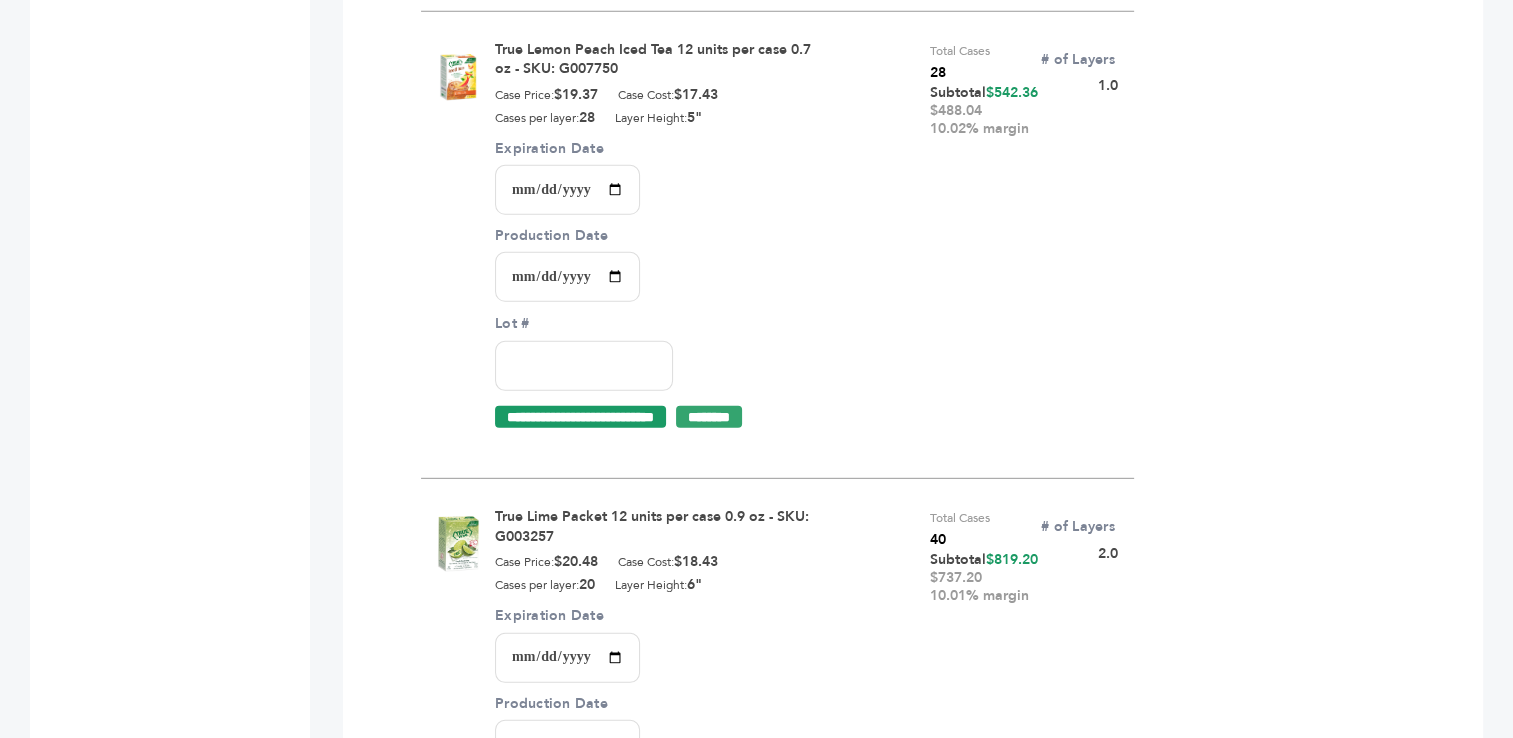 scroll, scrollTop: 5728, scrollLeft: 0, axis: vertical 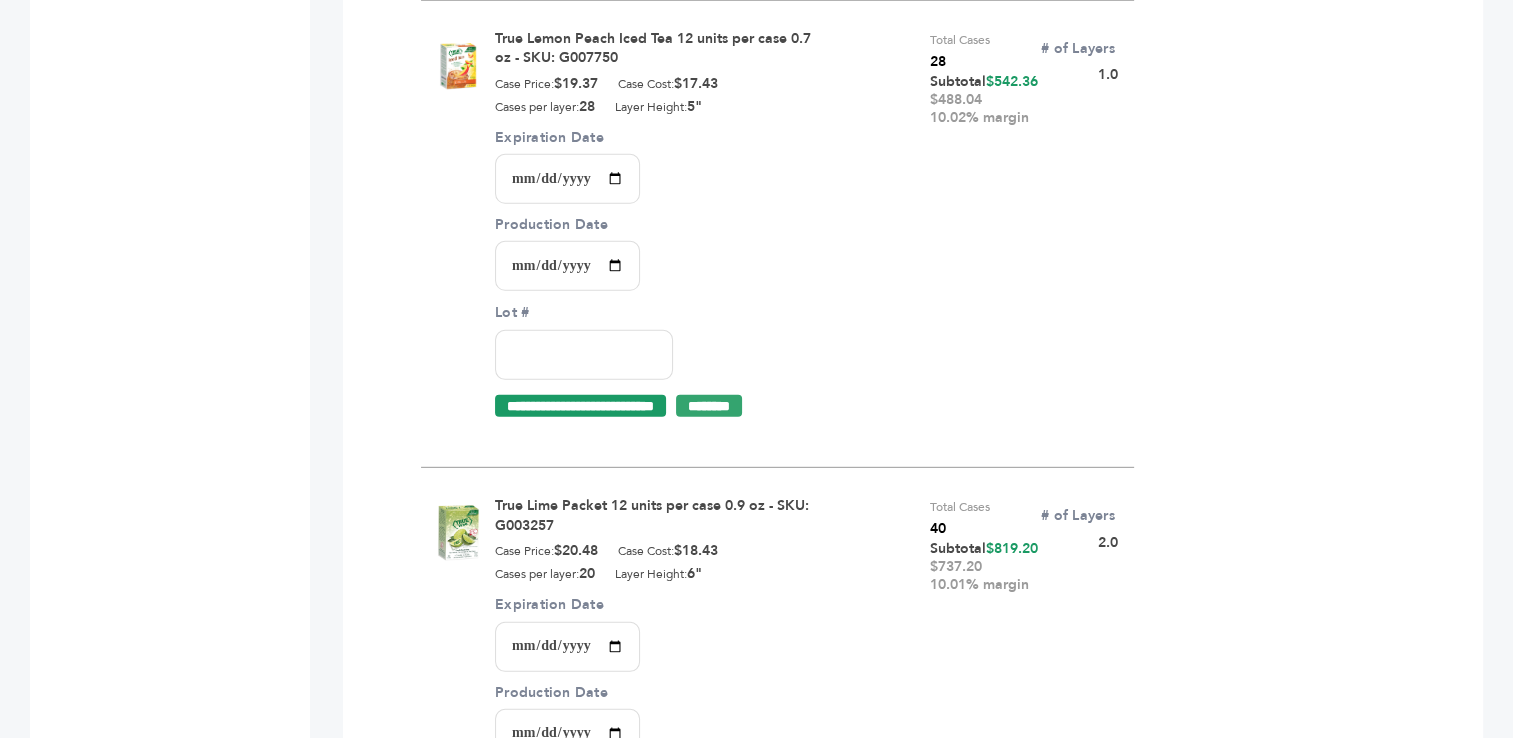 type on "*********" 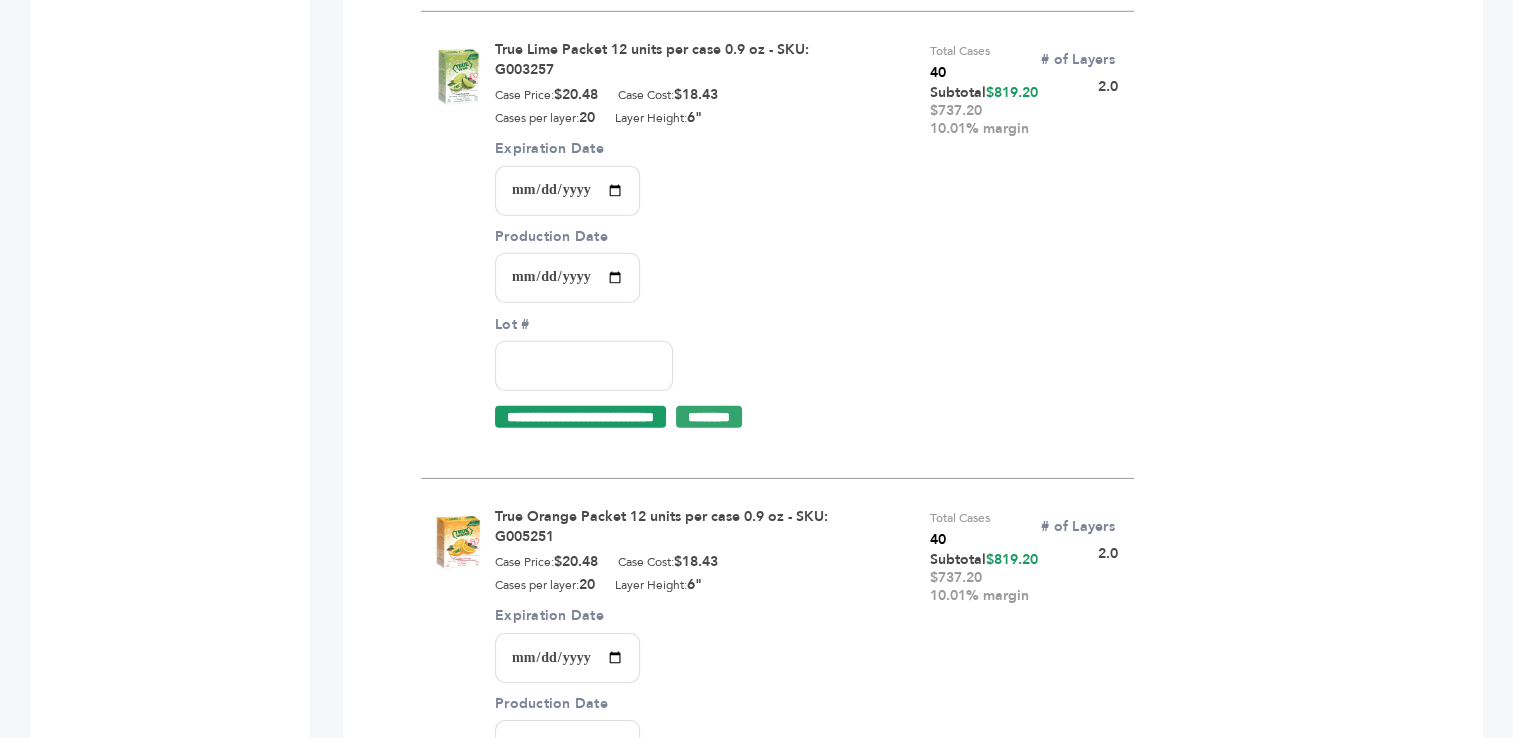 scroll, scrollTop: 6217, scrollLeft: 0, axis: vertical 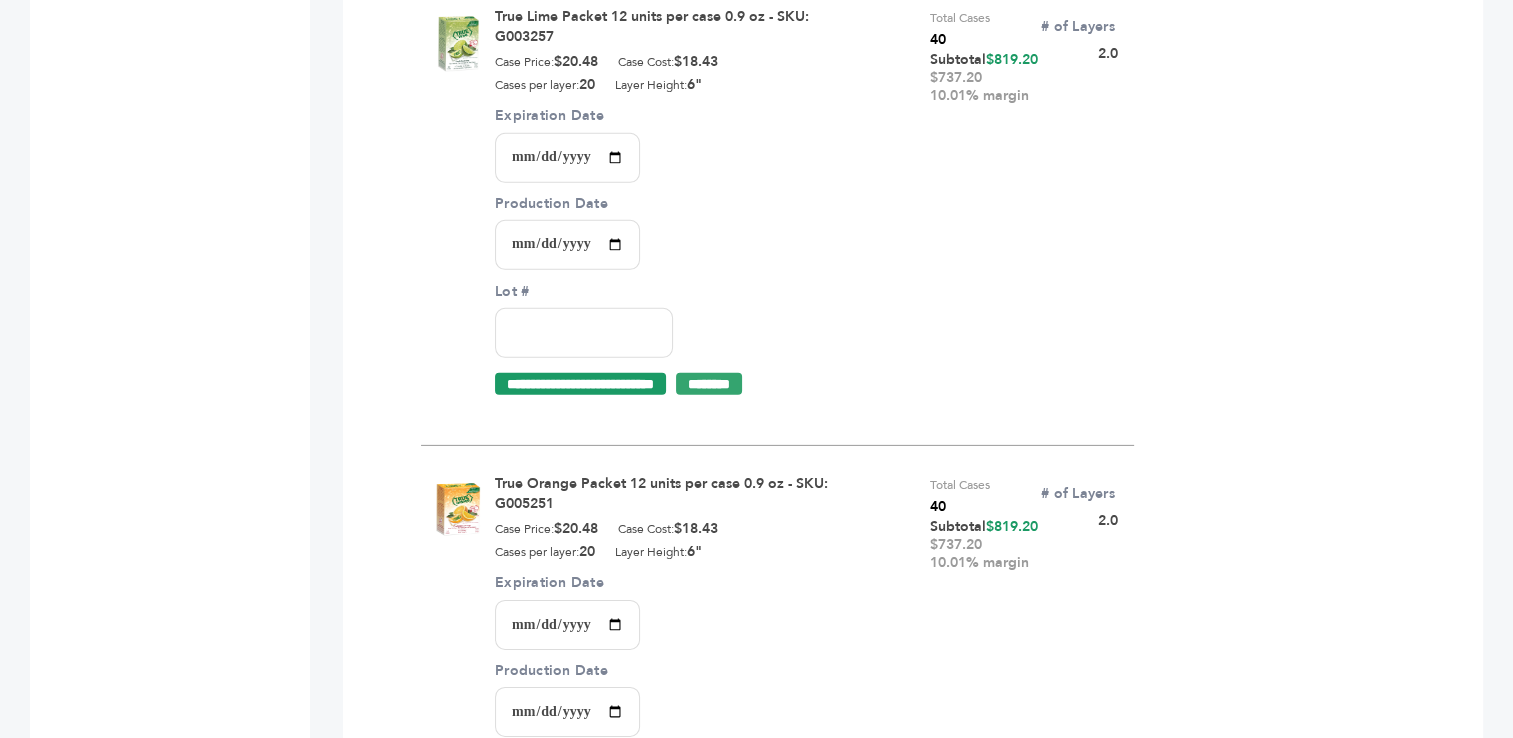 type on "*********" 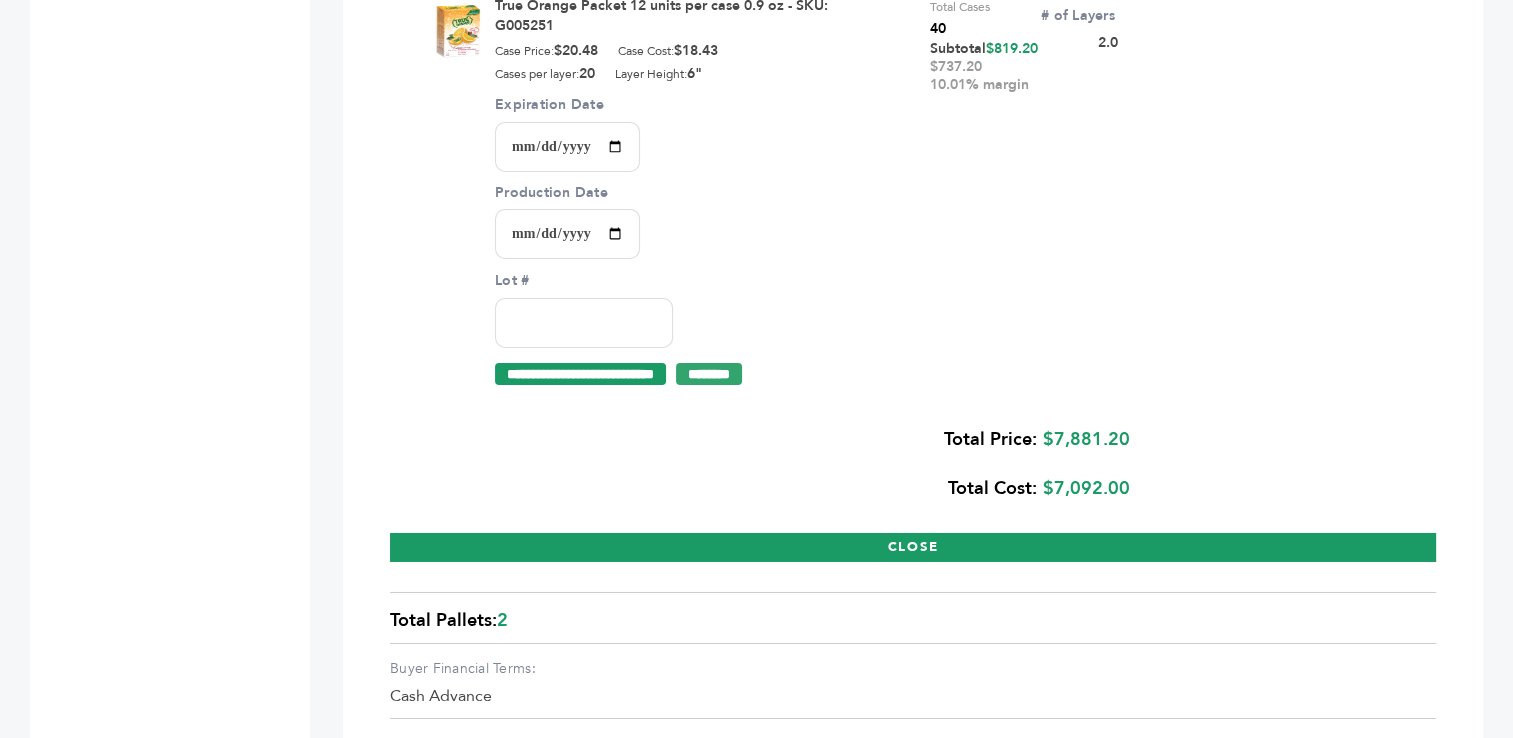 scroll, scrollTop: 6706, scrollLeft: 0, axis: vertical 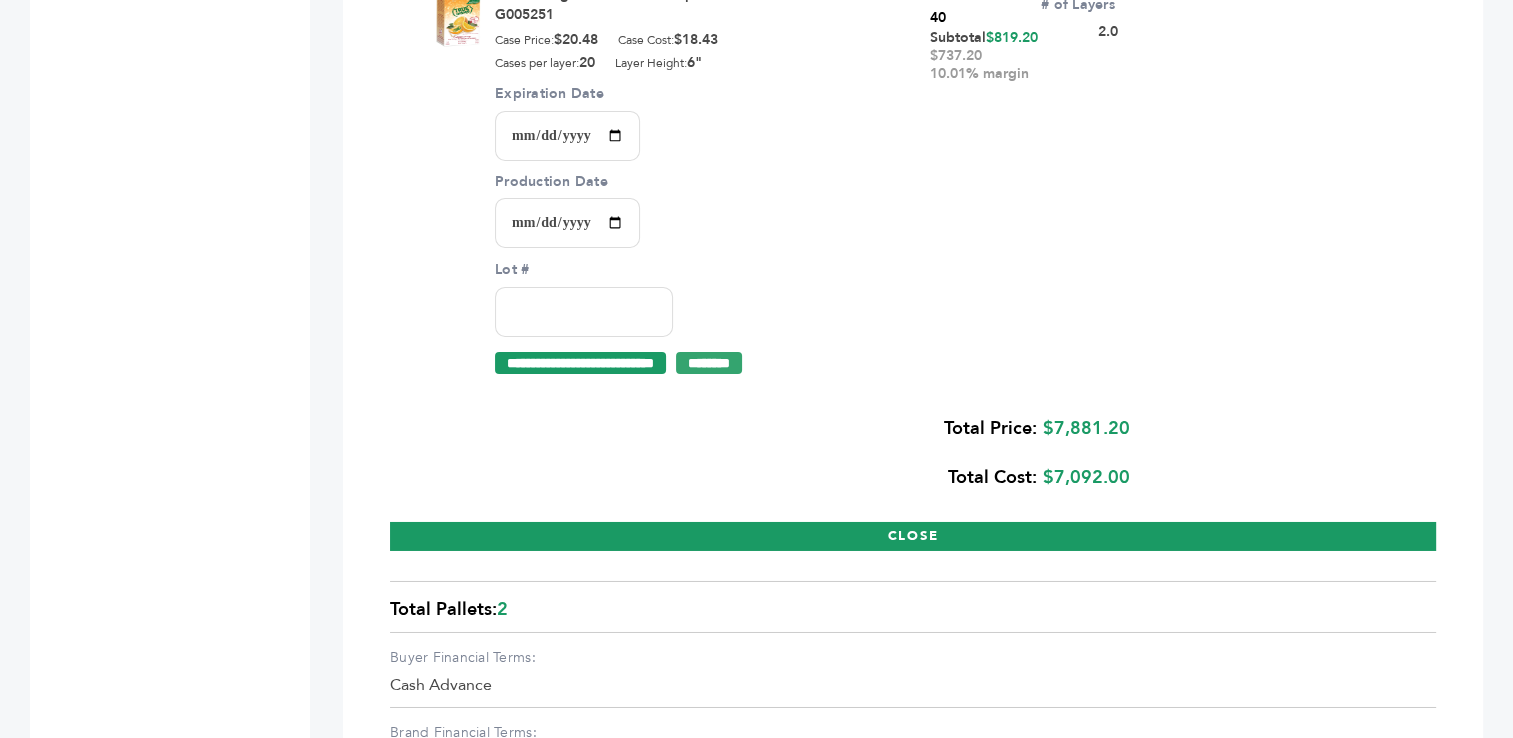 type on "*********" 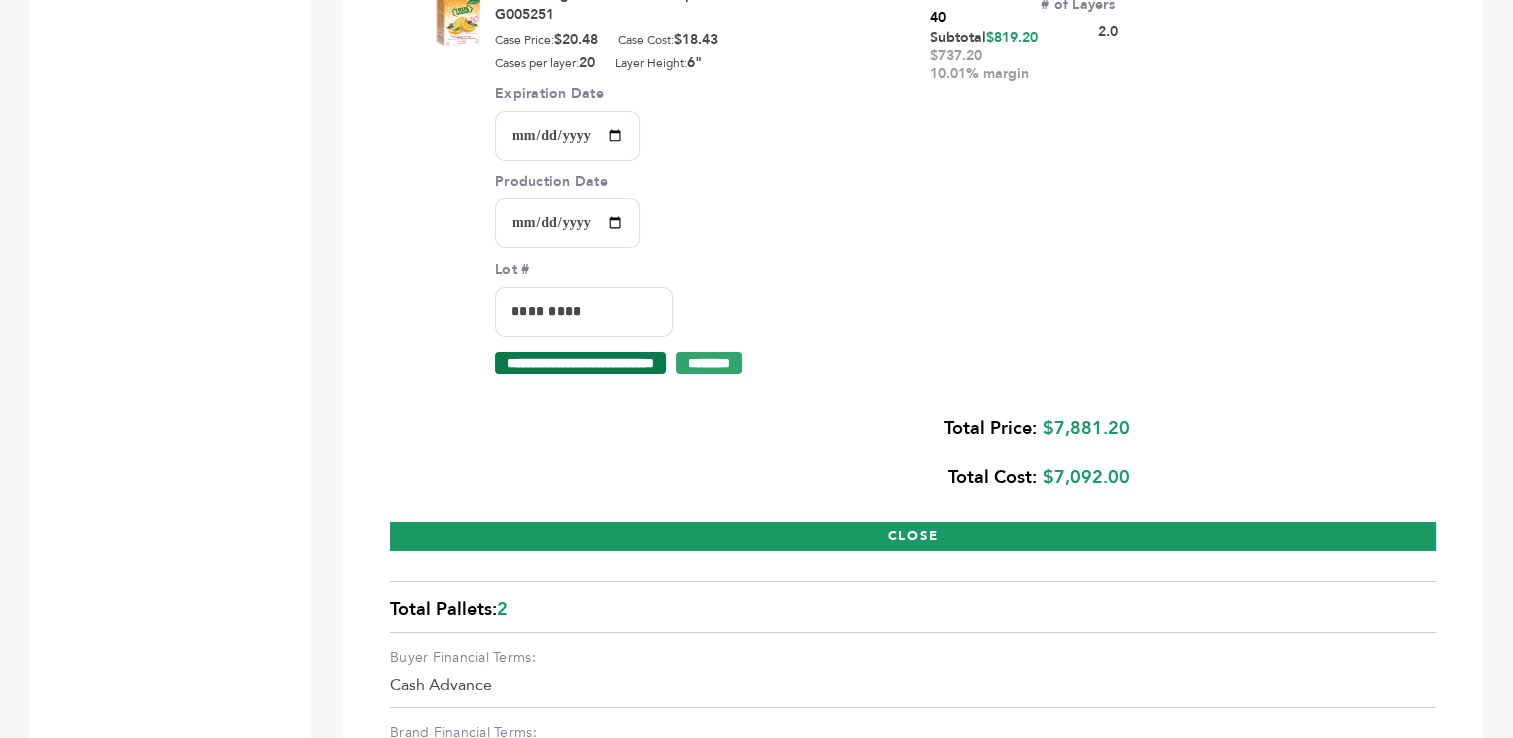 type on "*********" 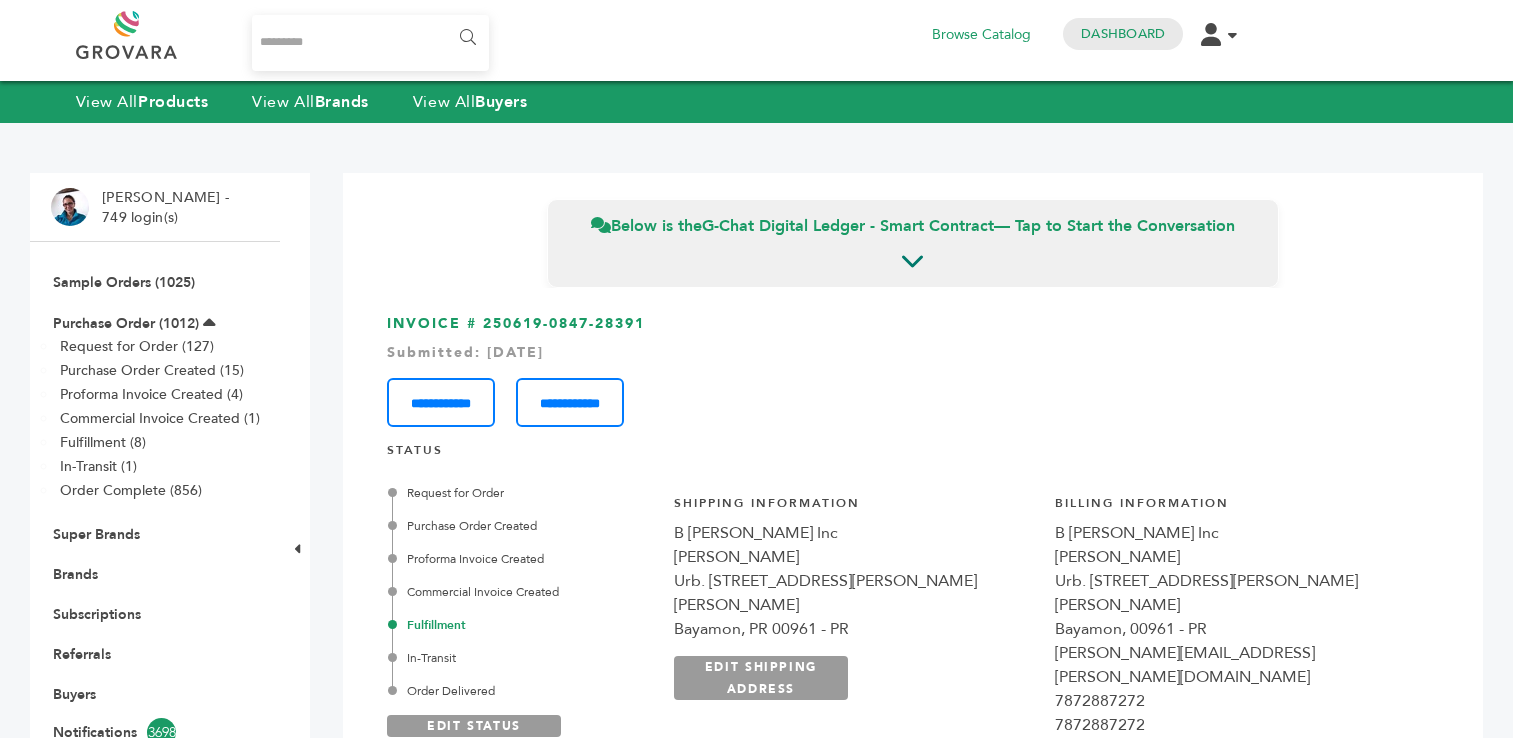 scroll, scrollTop: 0, scrollLeft: 0, axis: both 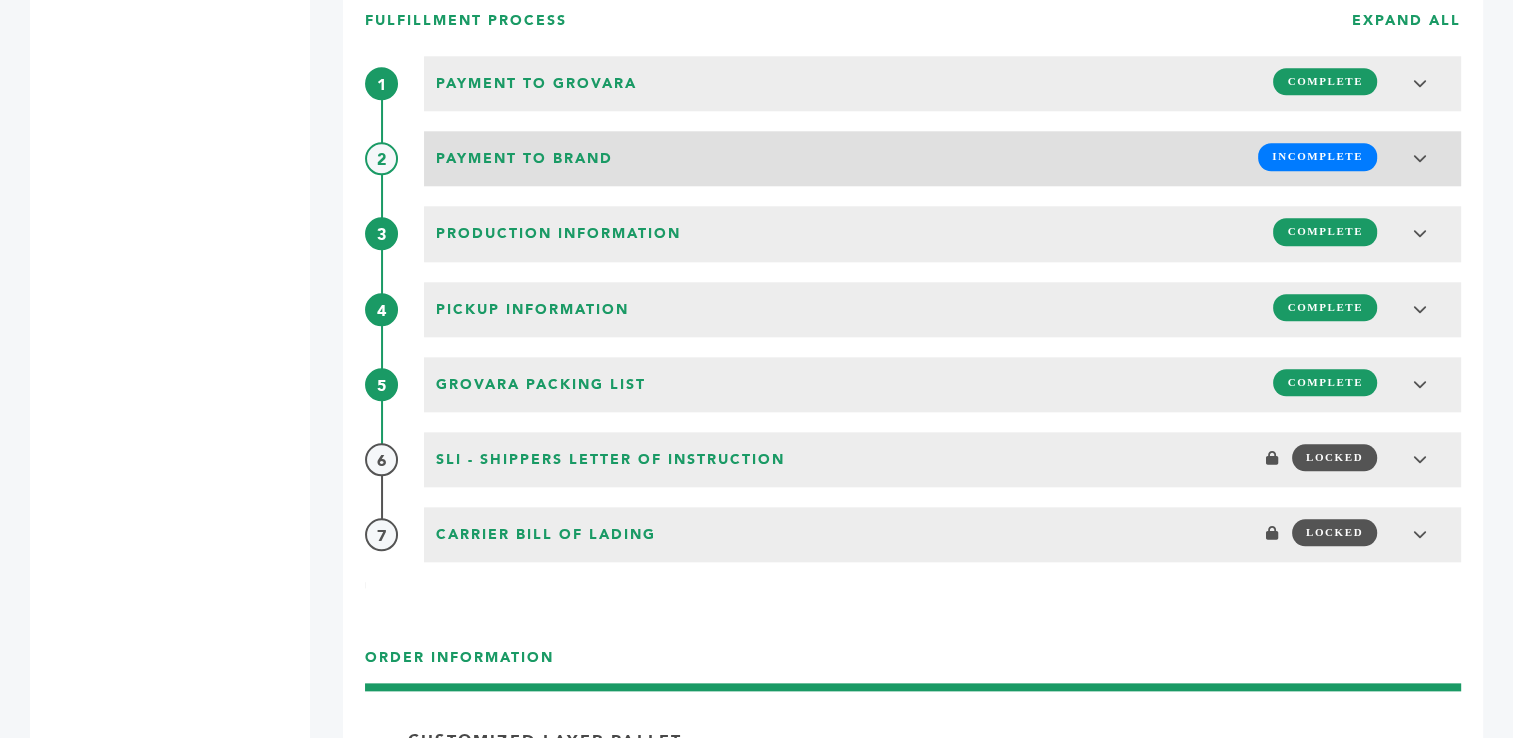 click on "INCOMPLETE" at bounding box center [1317, 156] 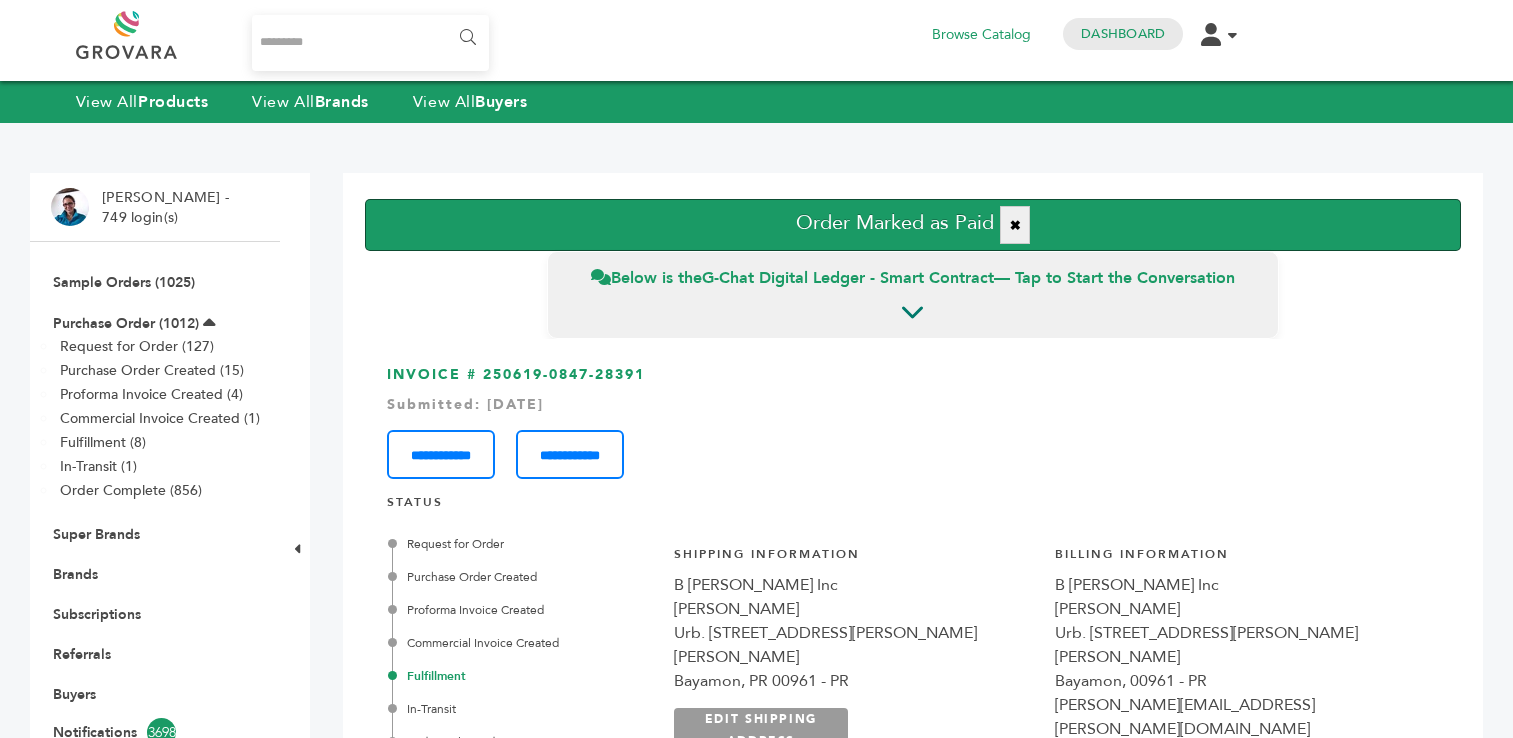 scroll, scrollTop: 0, scrollLeft: 0, axis: both 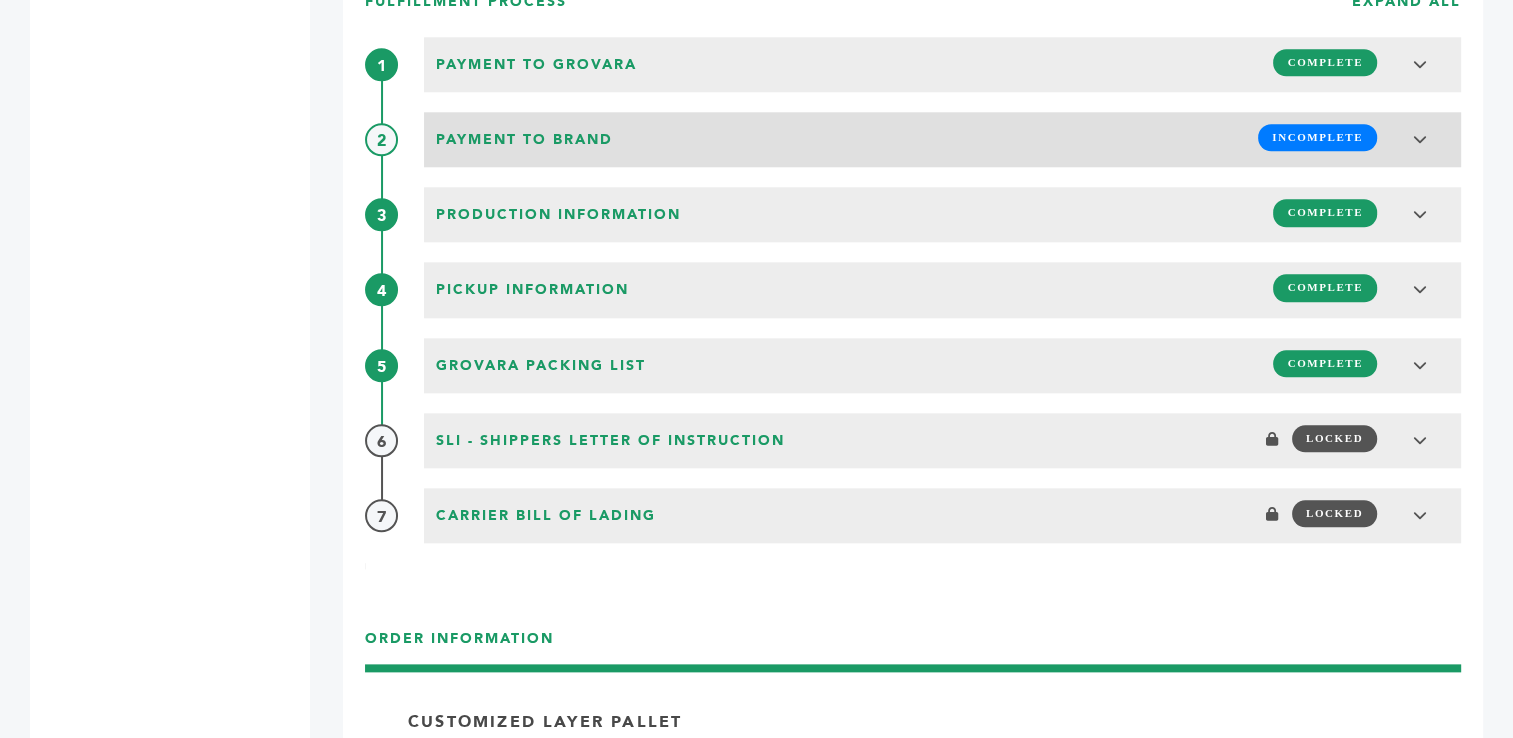 click on "Payment to Grovara
COMPLETE
Payment information
Shipper:  Buyer
Terms:  Cash Advance
Due Date:
20/Jun/2025
Payment Amount:  $7,881.20
Mark as Paid
Transfermate
Status:  Payment pending ******* *********" at bounding box center (913, 290) 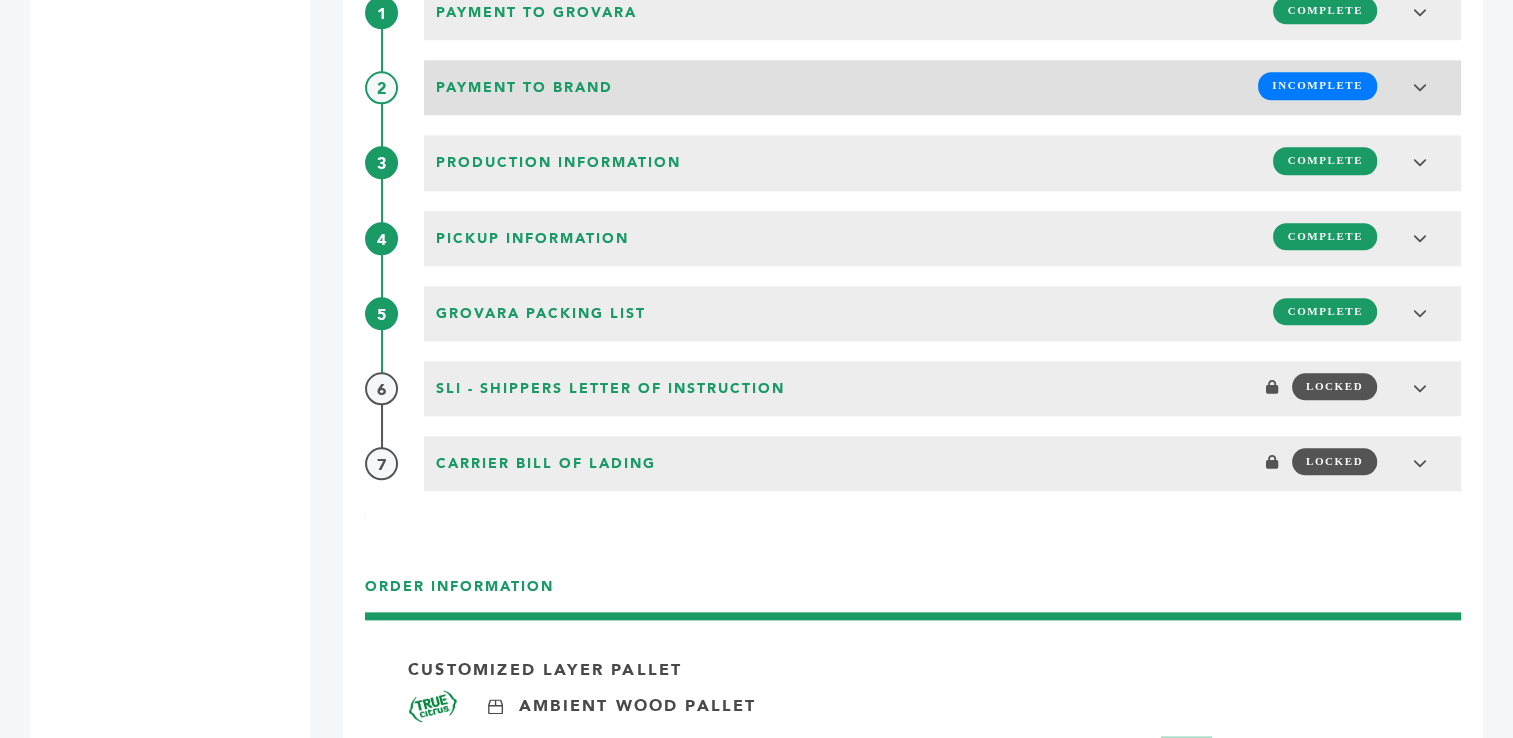 click on "INCOMPLETE" at bounding box center [1317, 85] 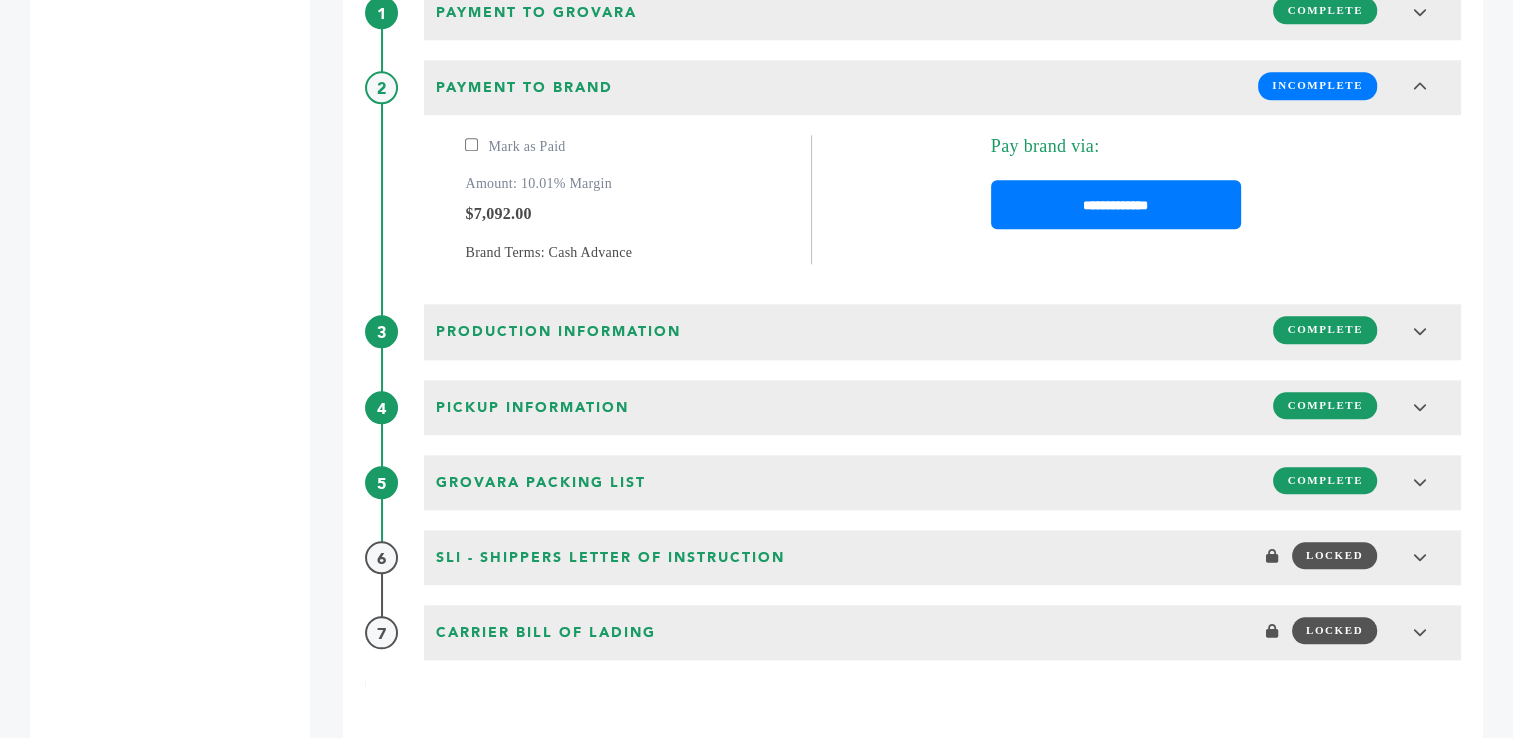 click on "**********" at bounding box center [1116, 204] 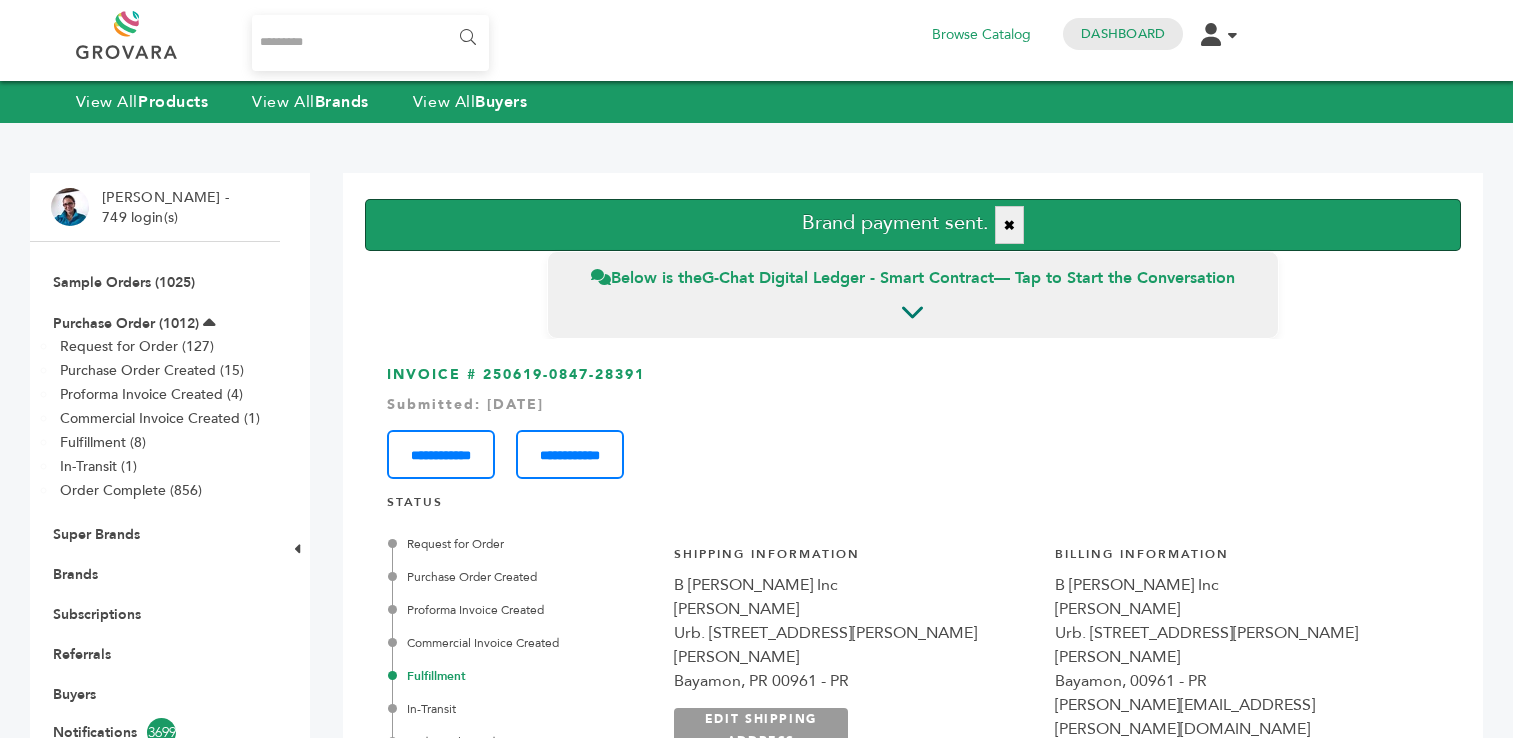 scroll, scrollTop: 0, scrollLeft: 0, axis: both 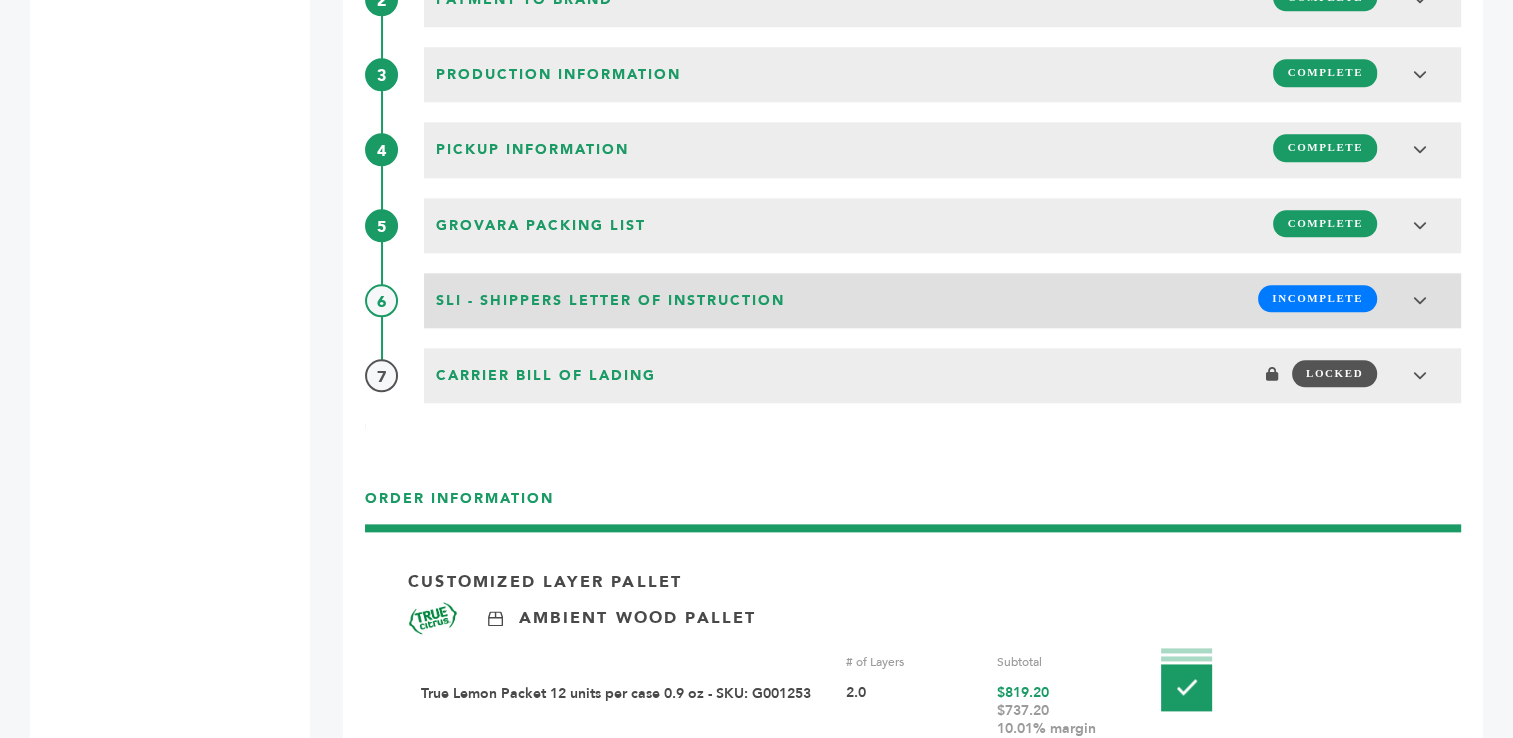 click on "INCOMPLETE" at bounding box center [1317, 298] 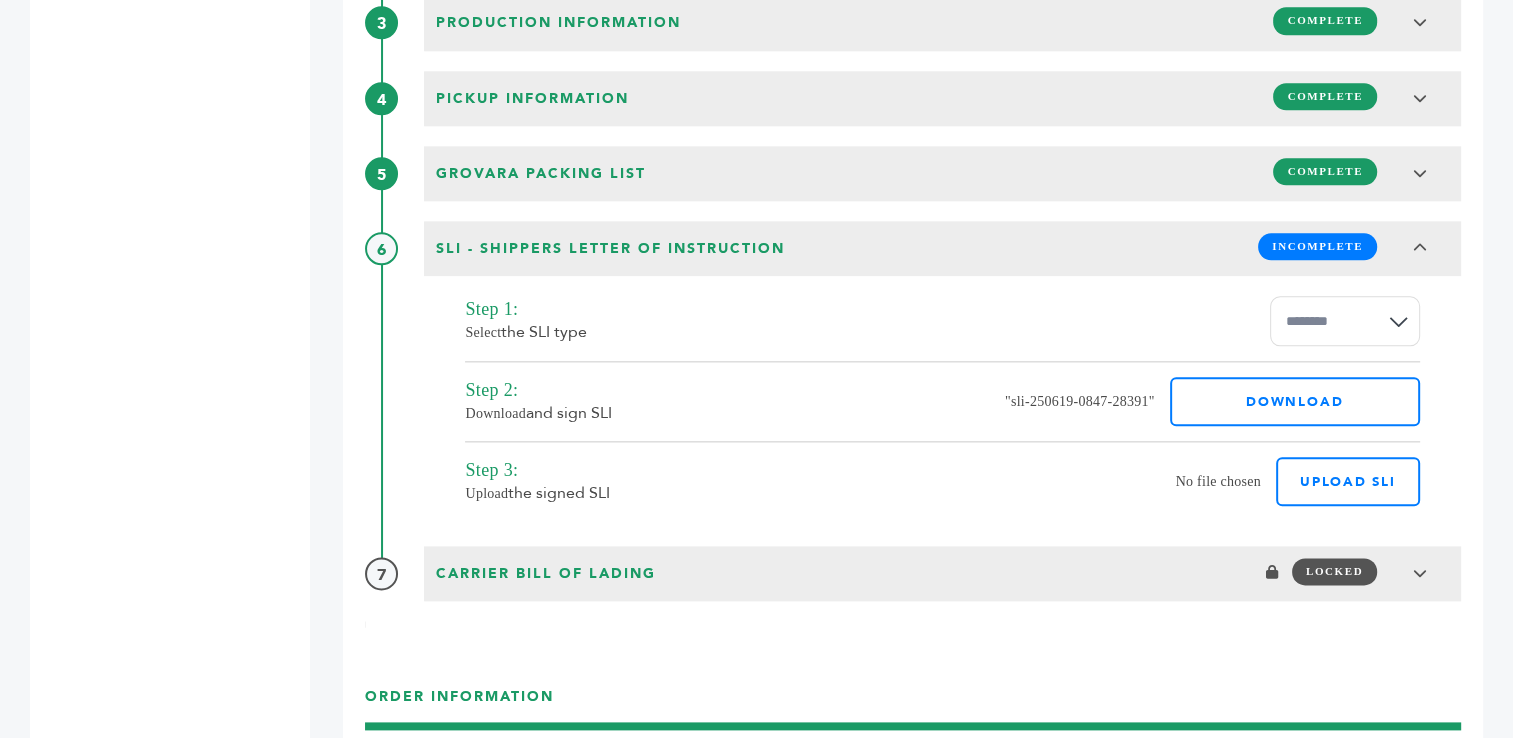 click on "**********" at bounding box center [1345, 321] 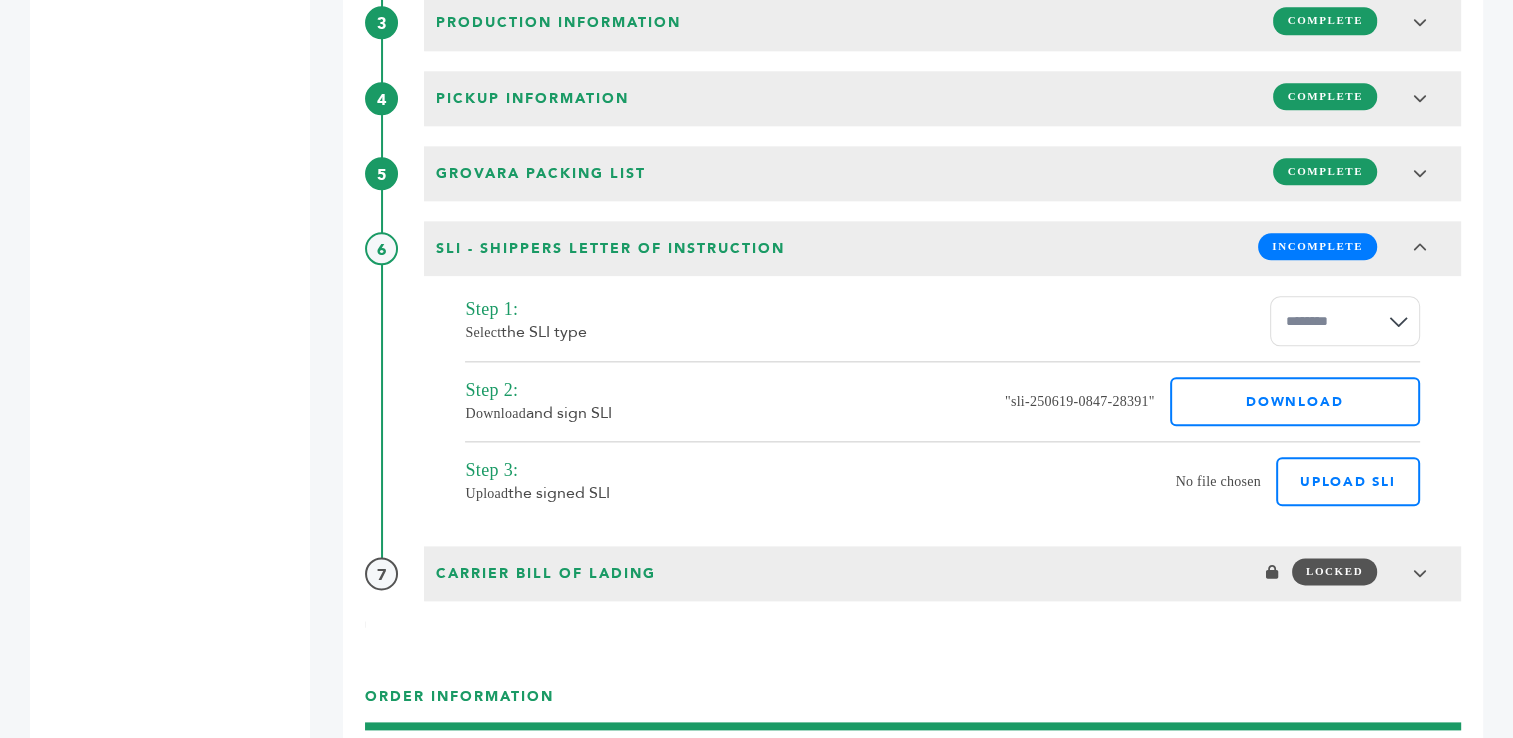 select on "******" 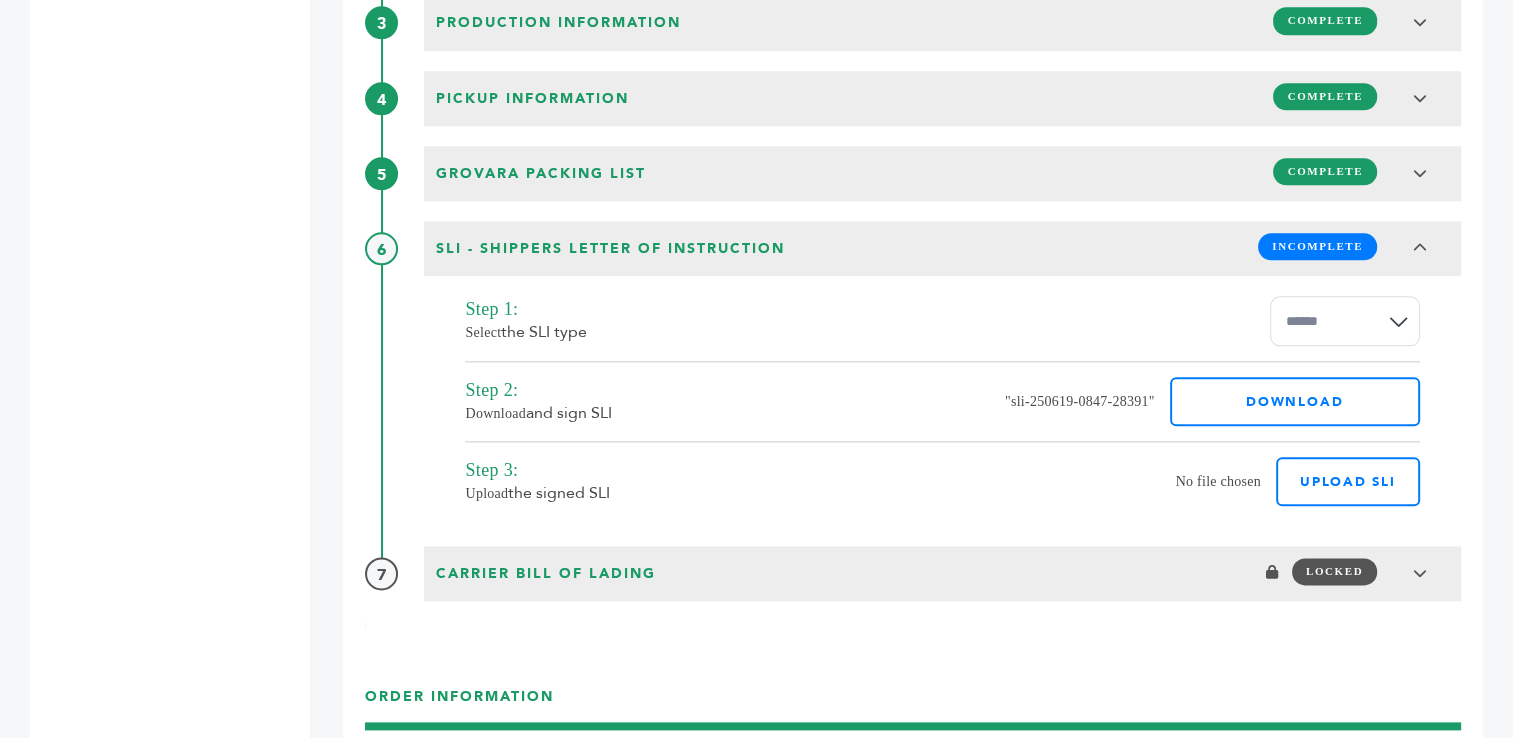 click on "**********" at bounding box center (1345, 321) 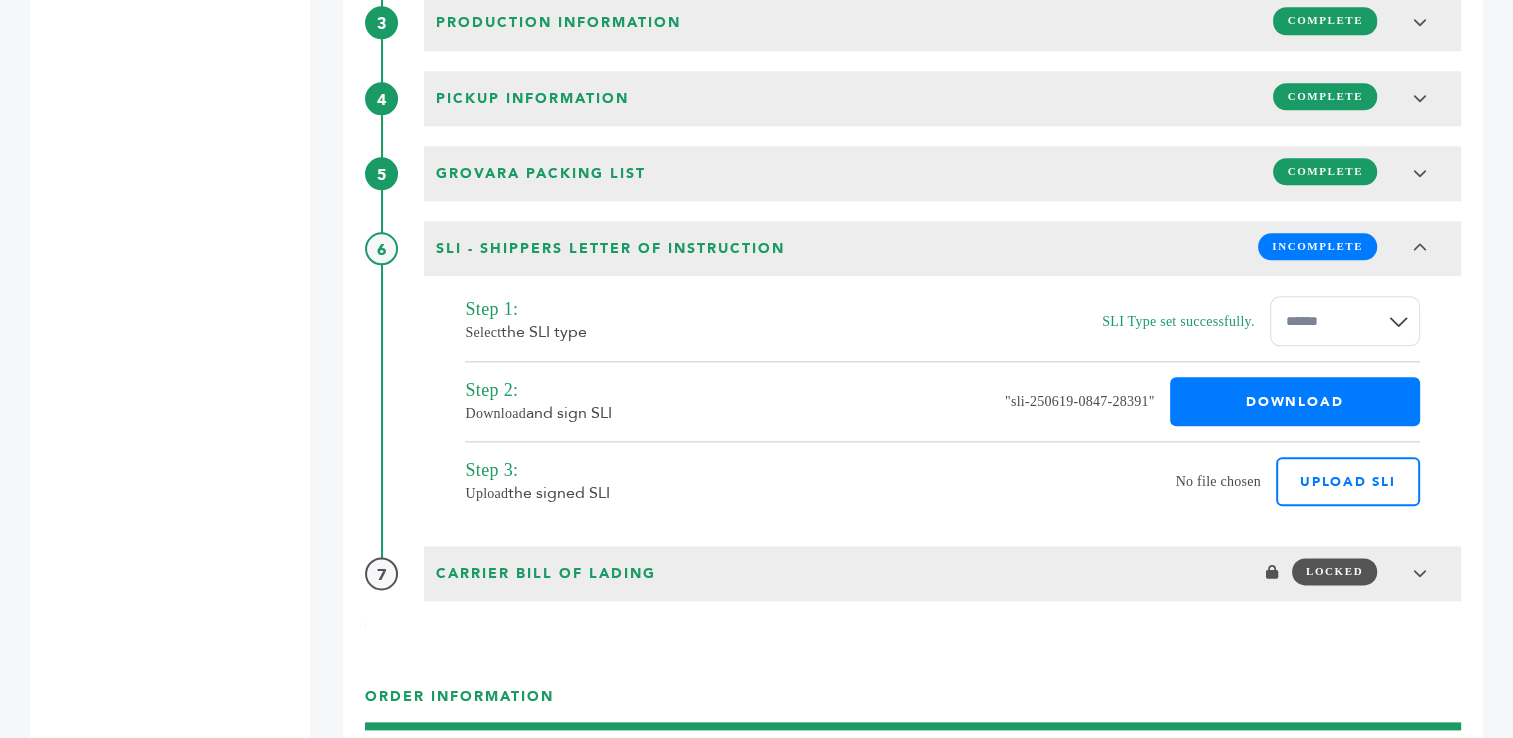 click on "DOWNLOAD" at bounding box center [1295, 401] 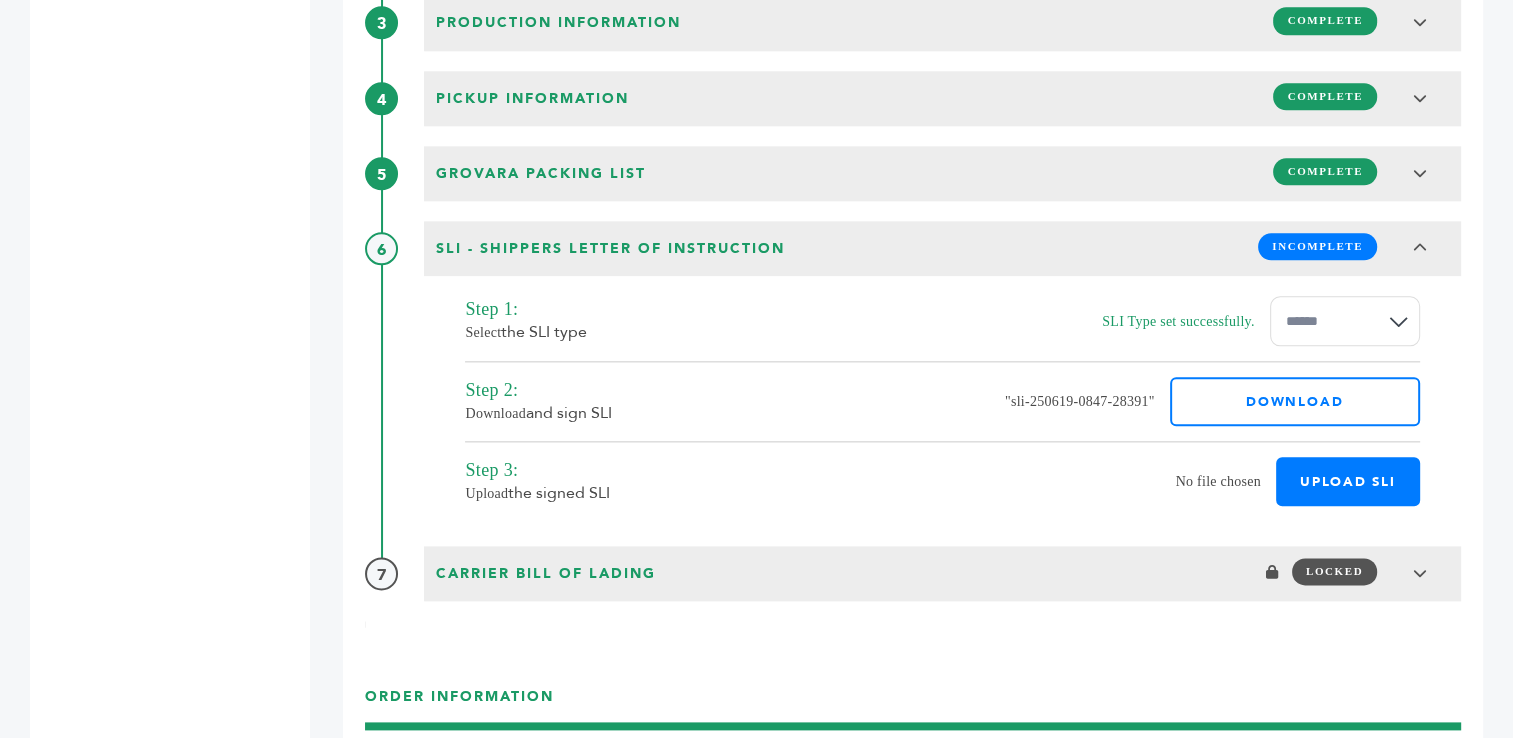 click on "Upload SLI" at bounding box center [1348, 481] 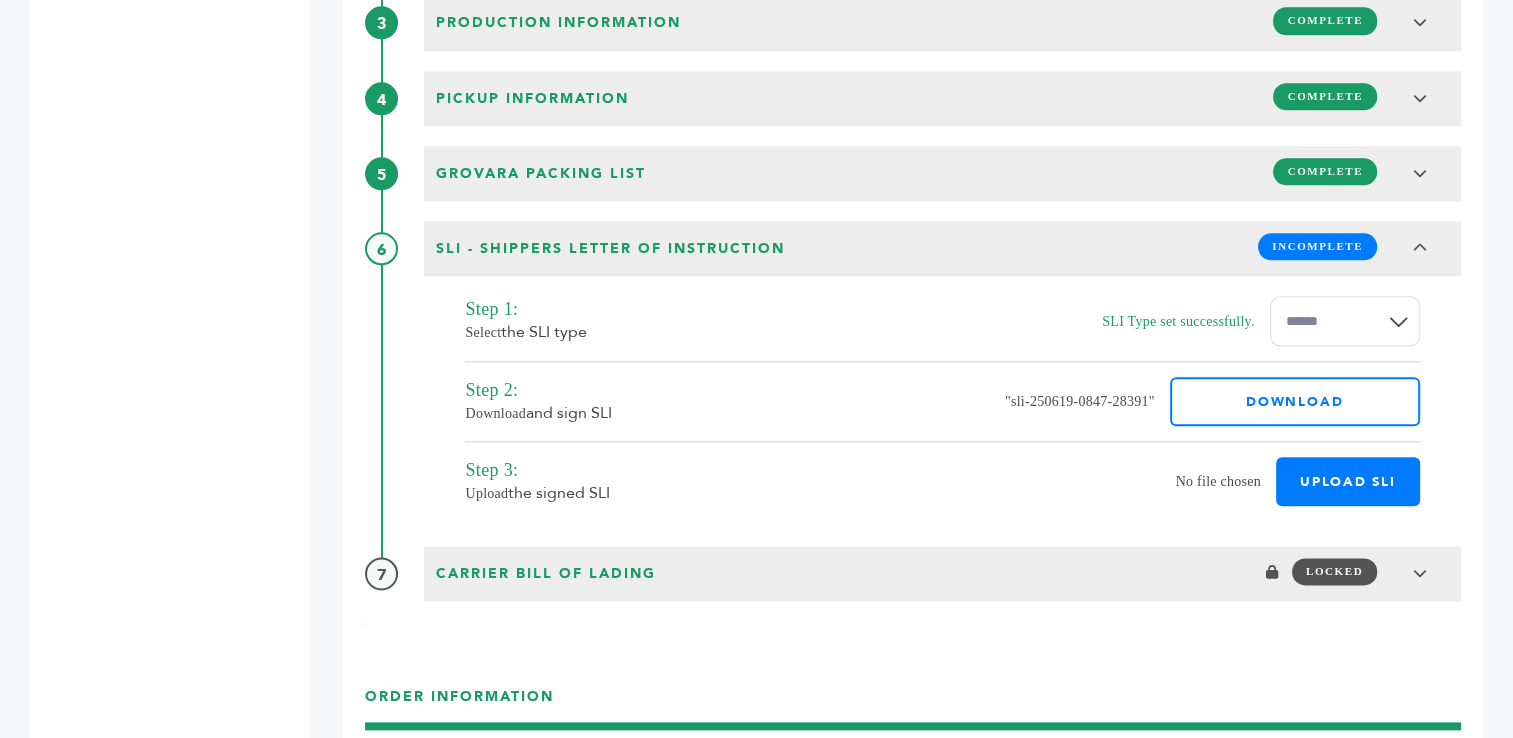 click on "Upload SLI" at bounding box center (1420, 470) 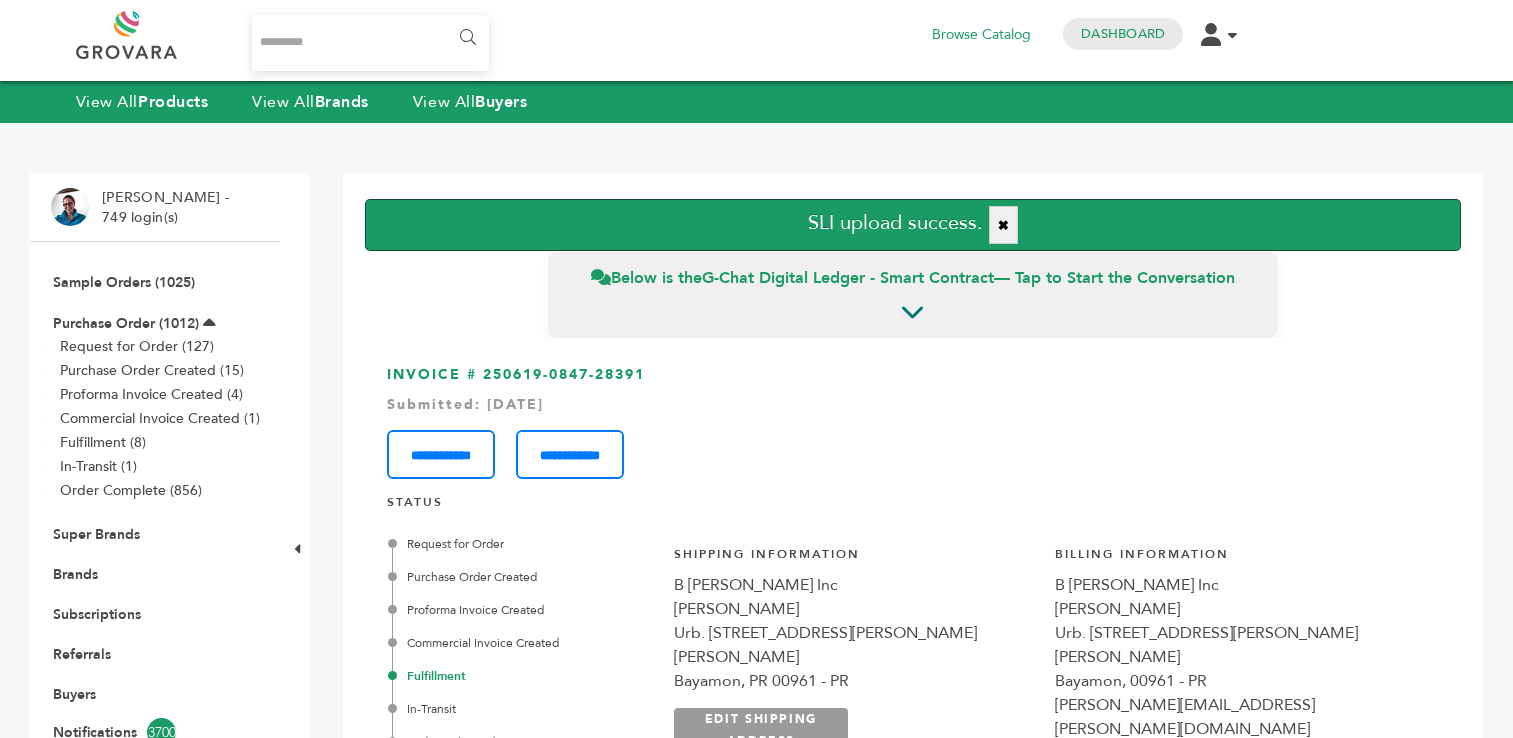 scroll, scrollTop: 0, scrollLeft: 0, axis: both 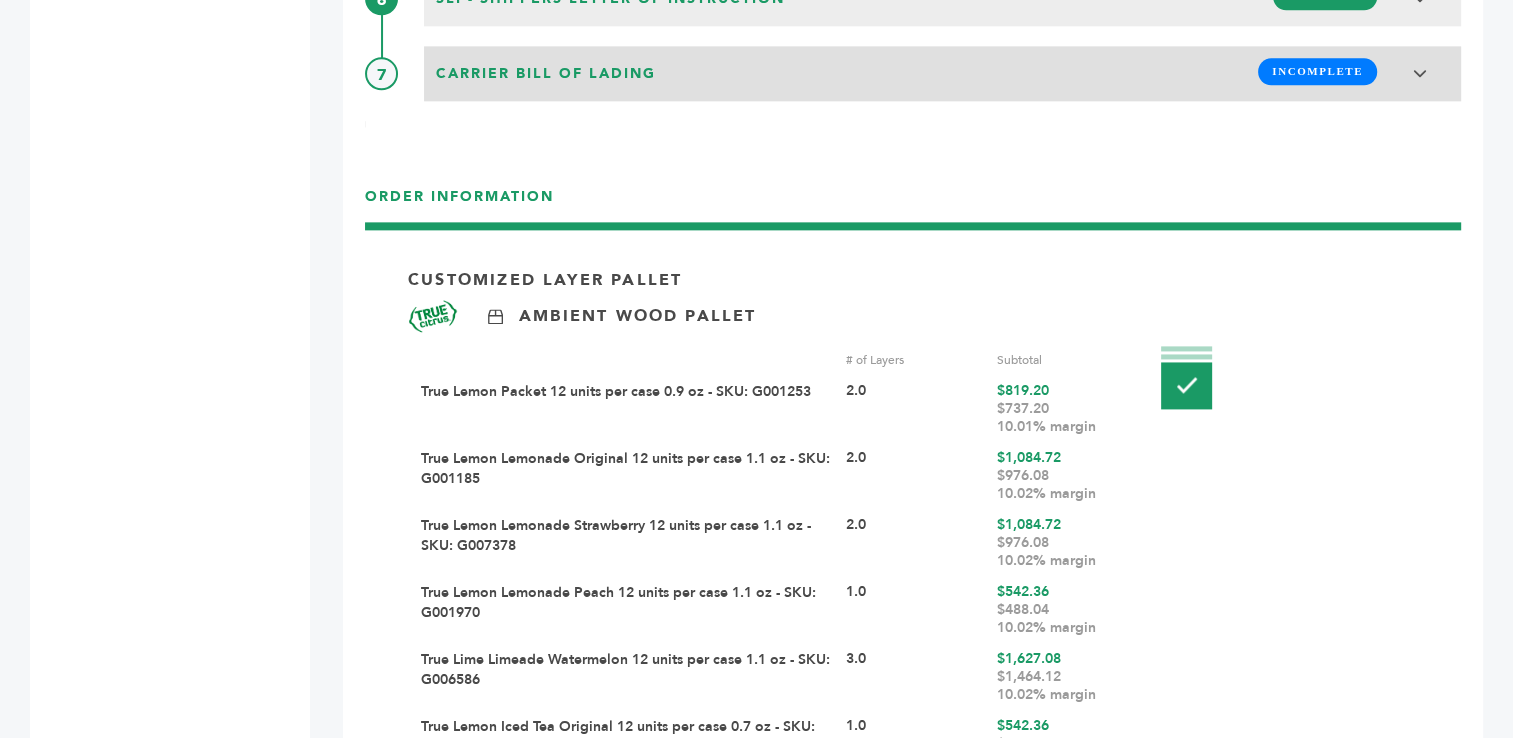 click on "INCOMPLETE" at bounding box center (1317, 71) 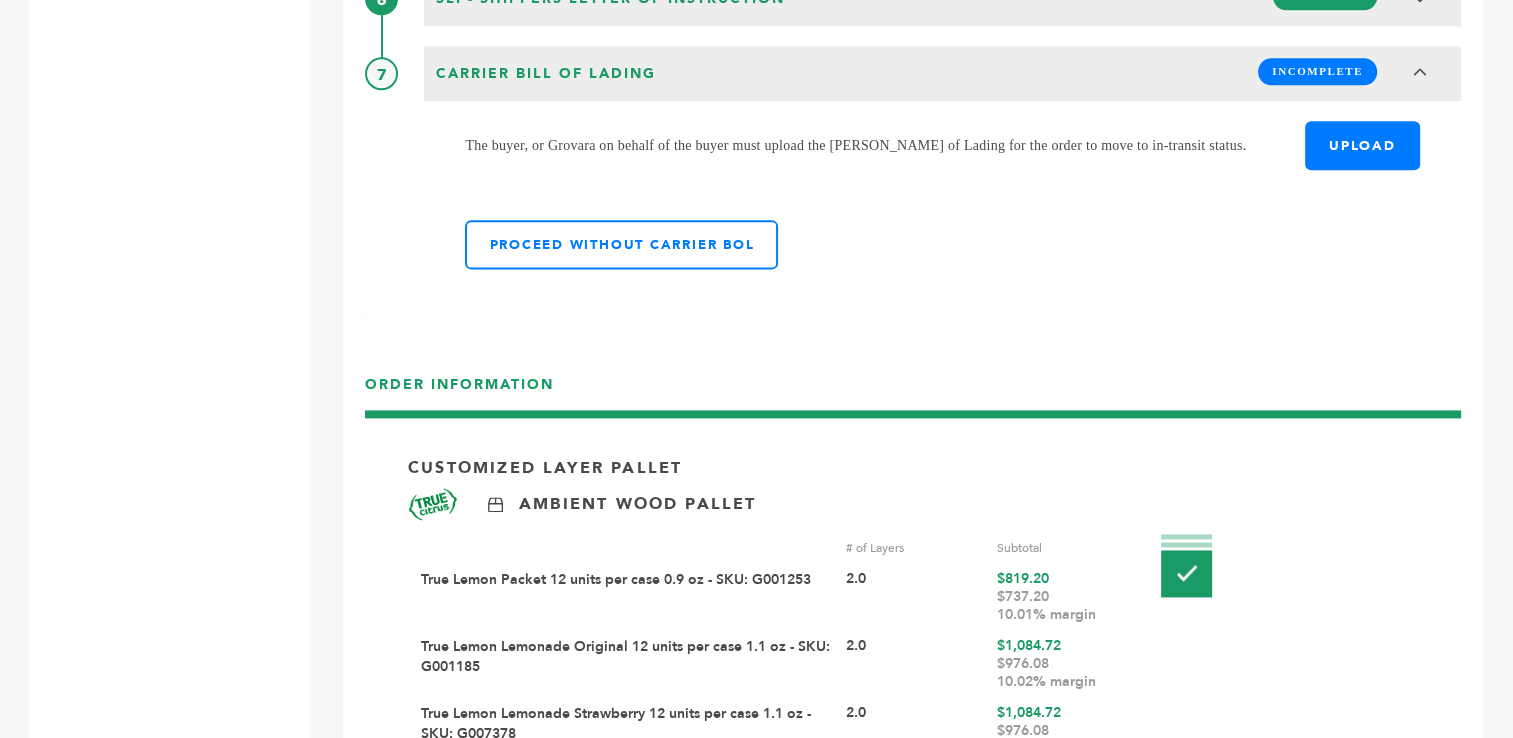 click on "UPLOAD" at bounding box center [1362, 145] 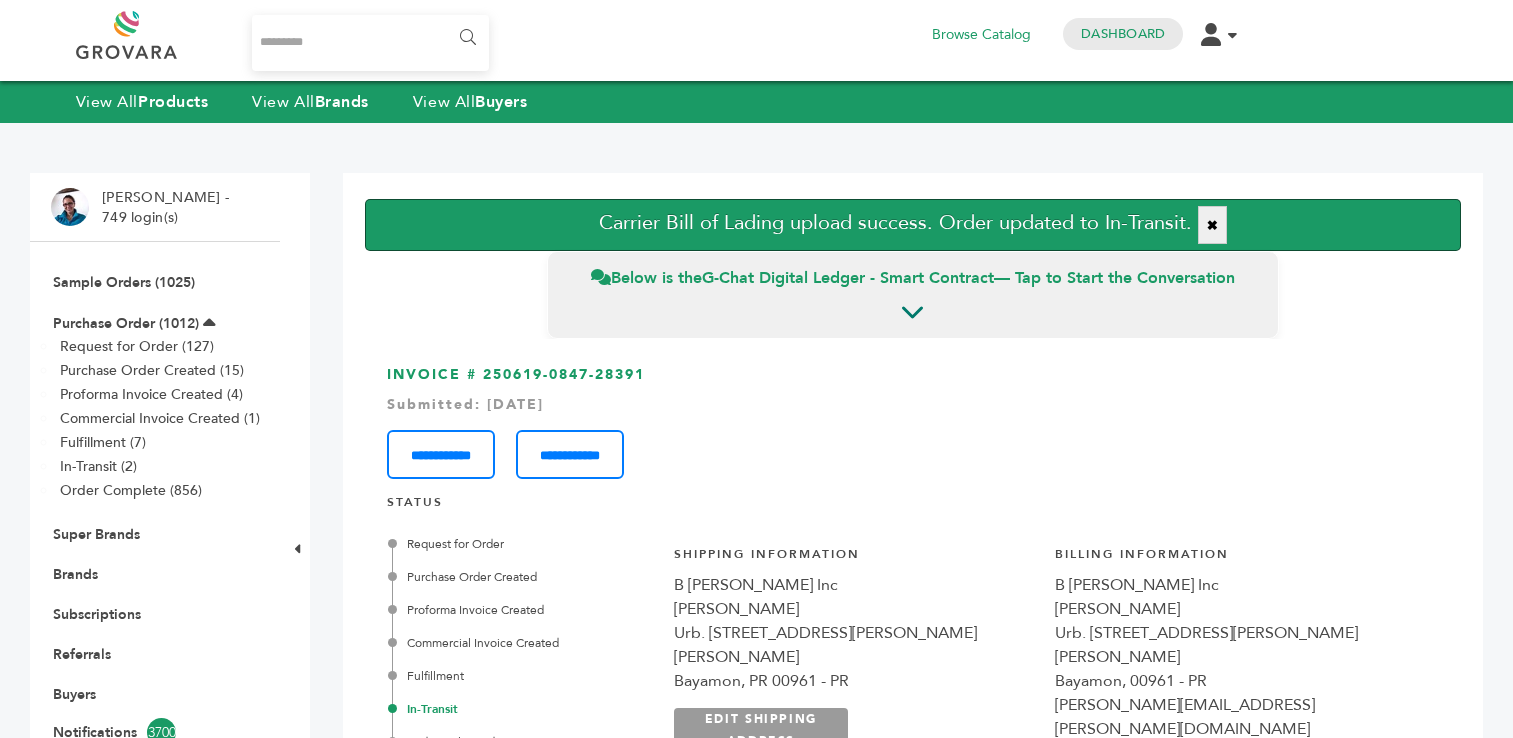 scroll, scrollTop: 0, scrollLeft: 0, axis: both 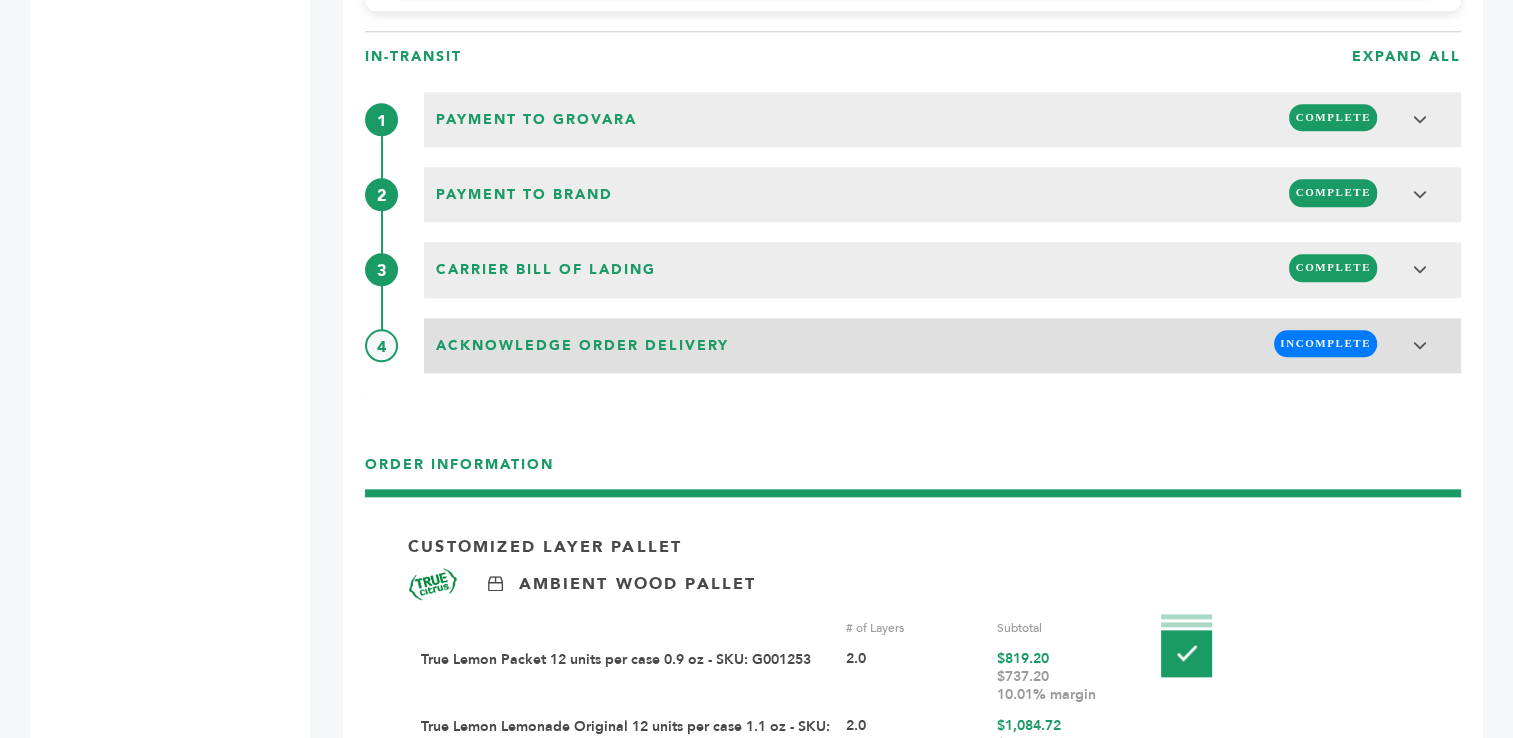 click on "**********" at bounding box center [913, 853] 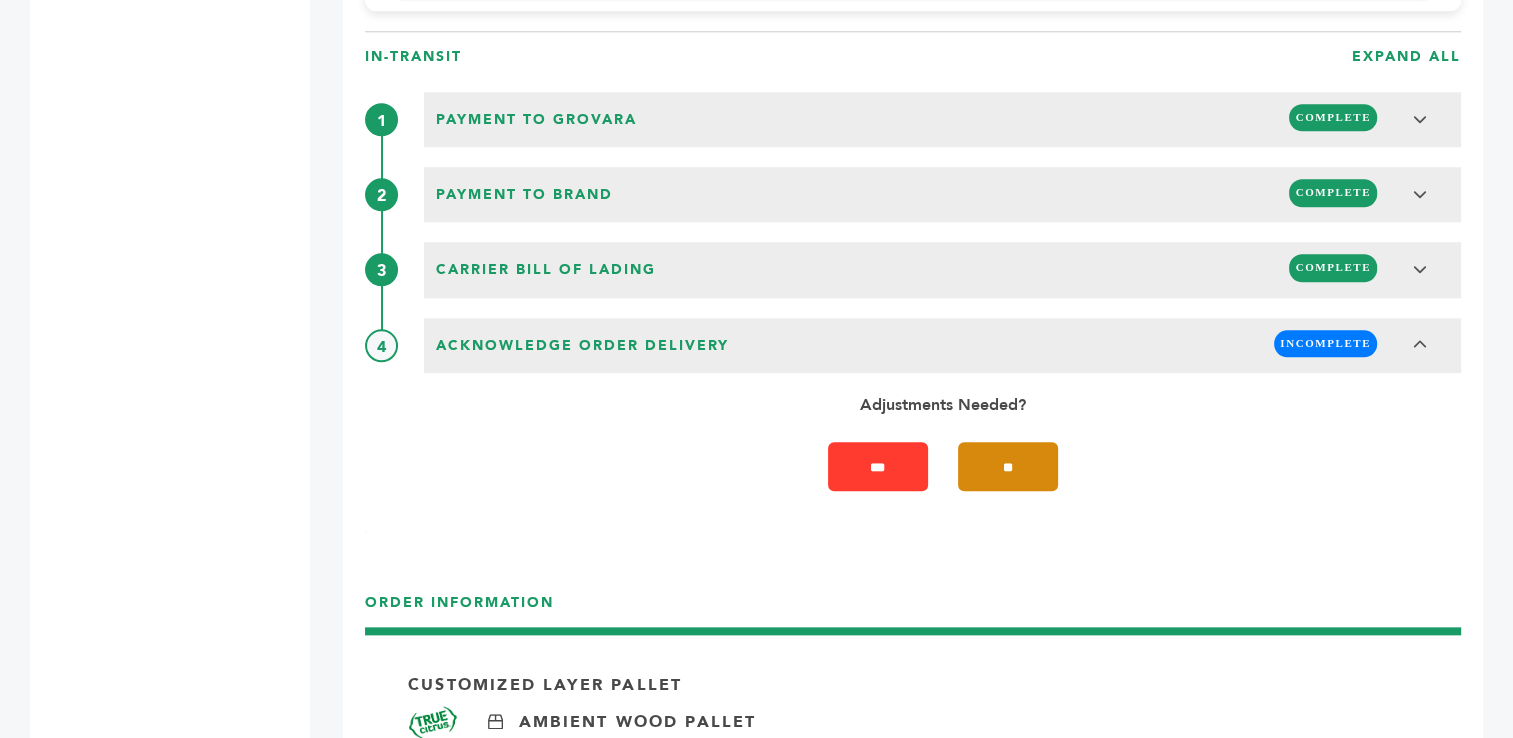 click on "**" at bounding box center [1008, 466] 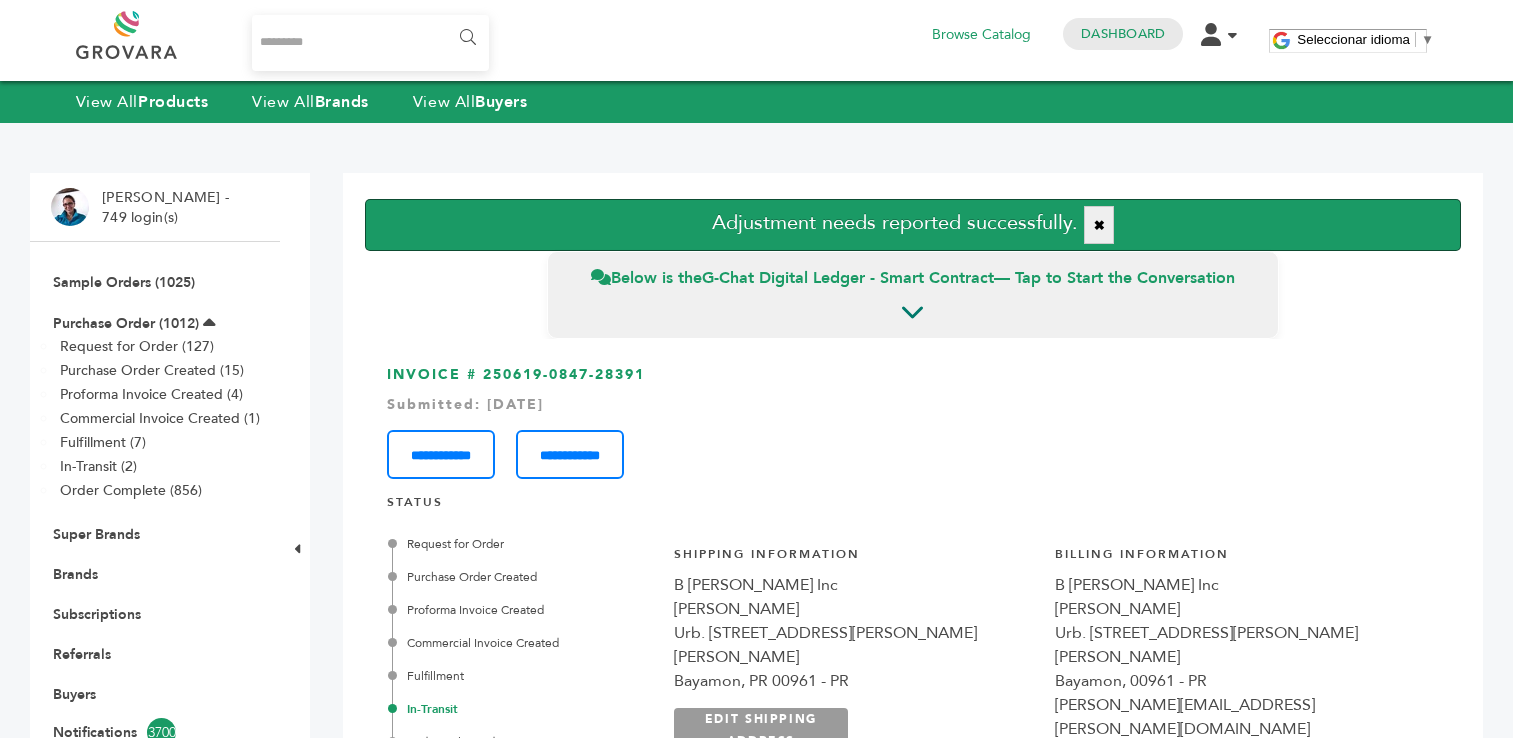 scroll, scrollTop: 0, scrollLeft: 0, axis: both 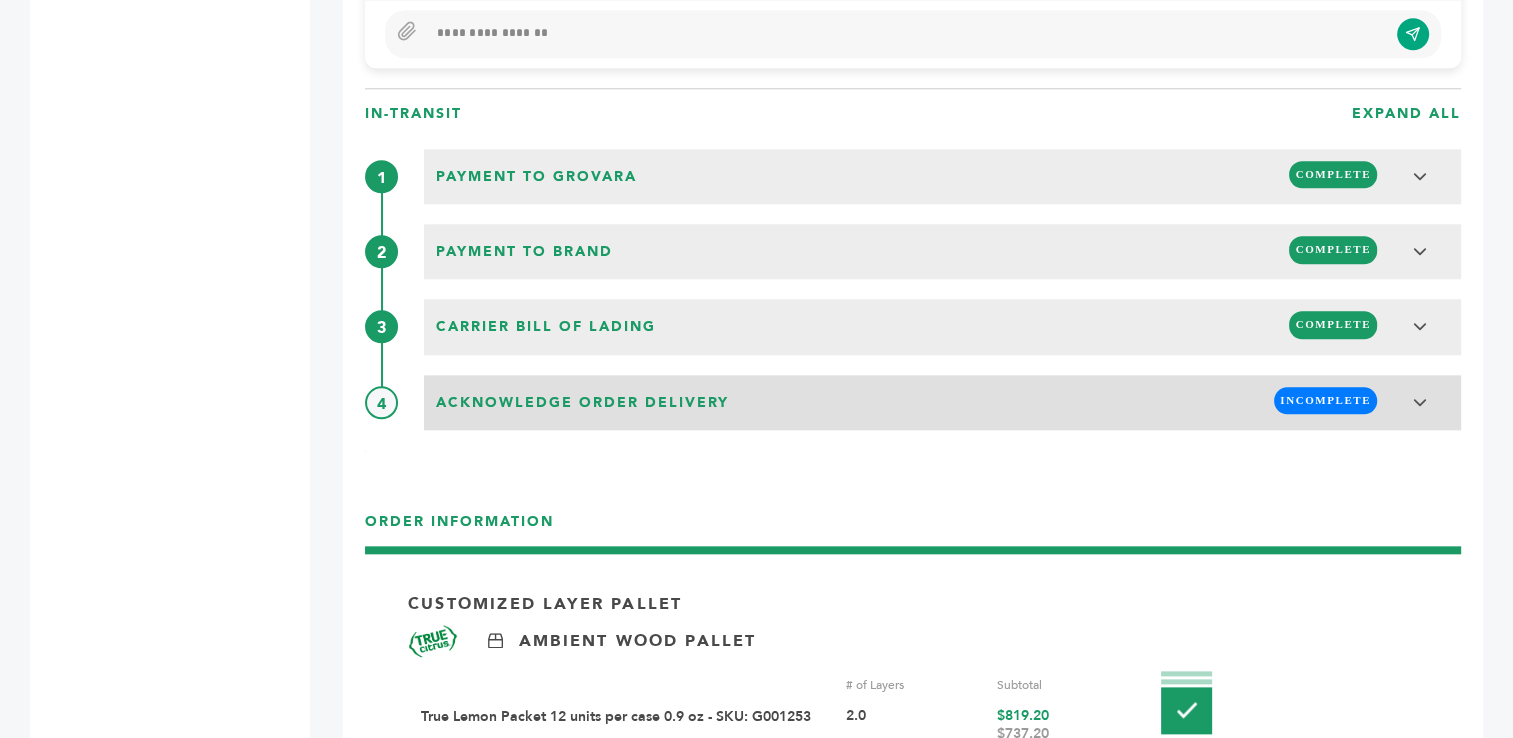 click on "INCOMPLETE" at bounding box center [1325, 400] 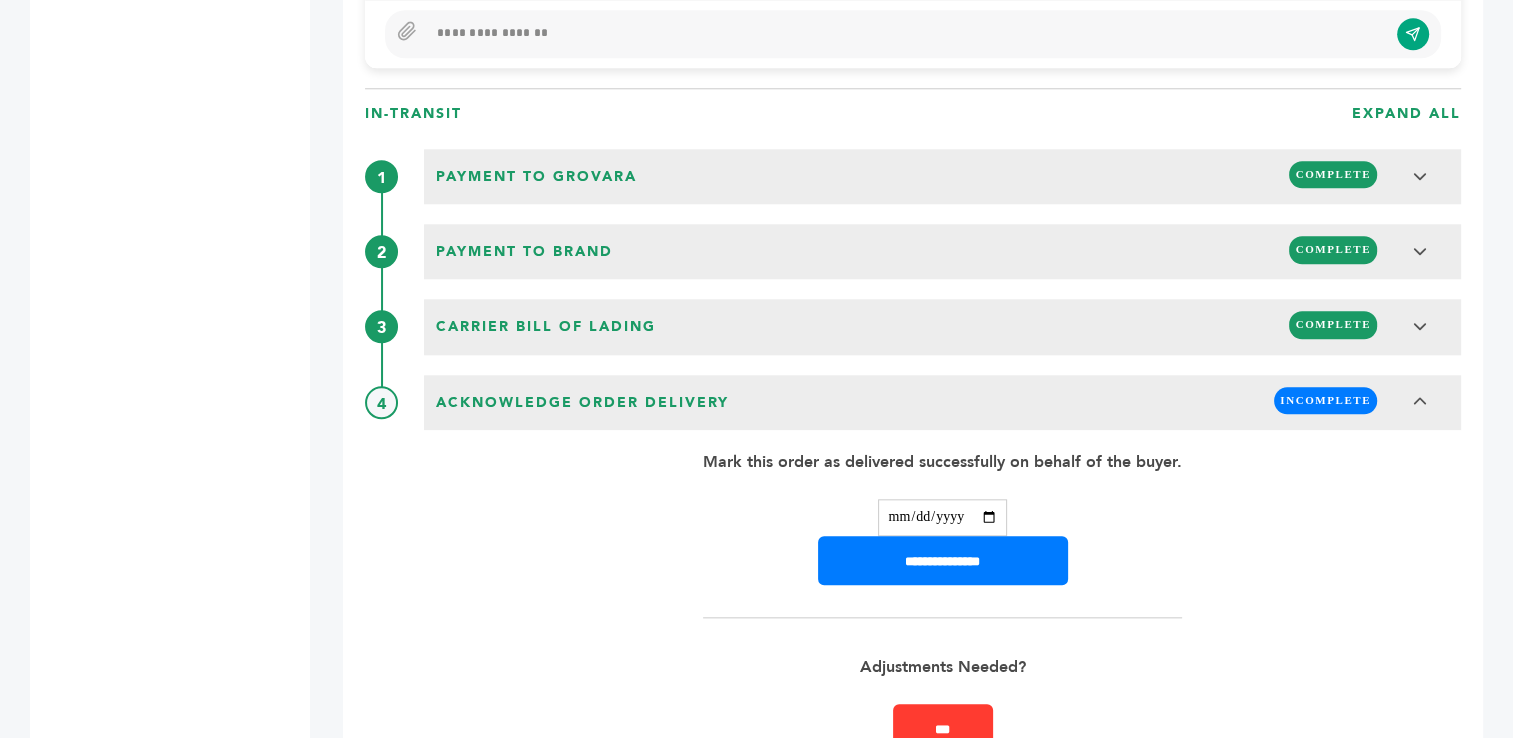 click at bounding box center (942, 517) 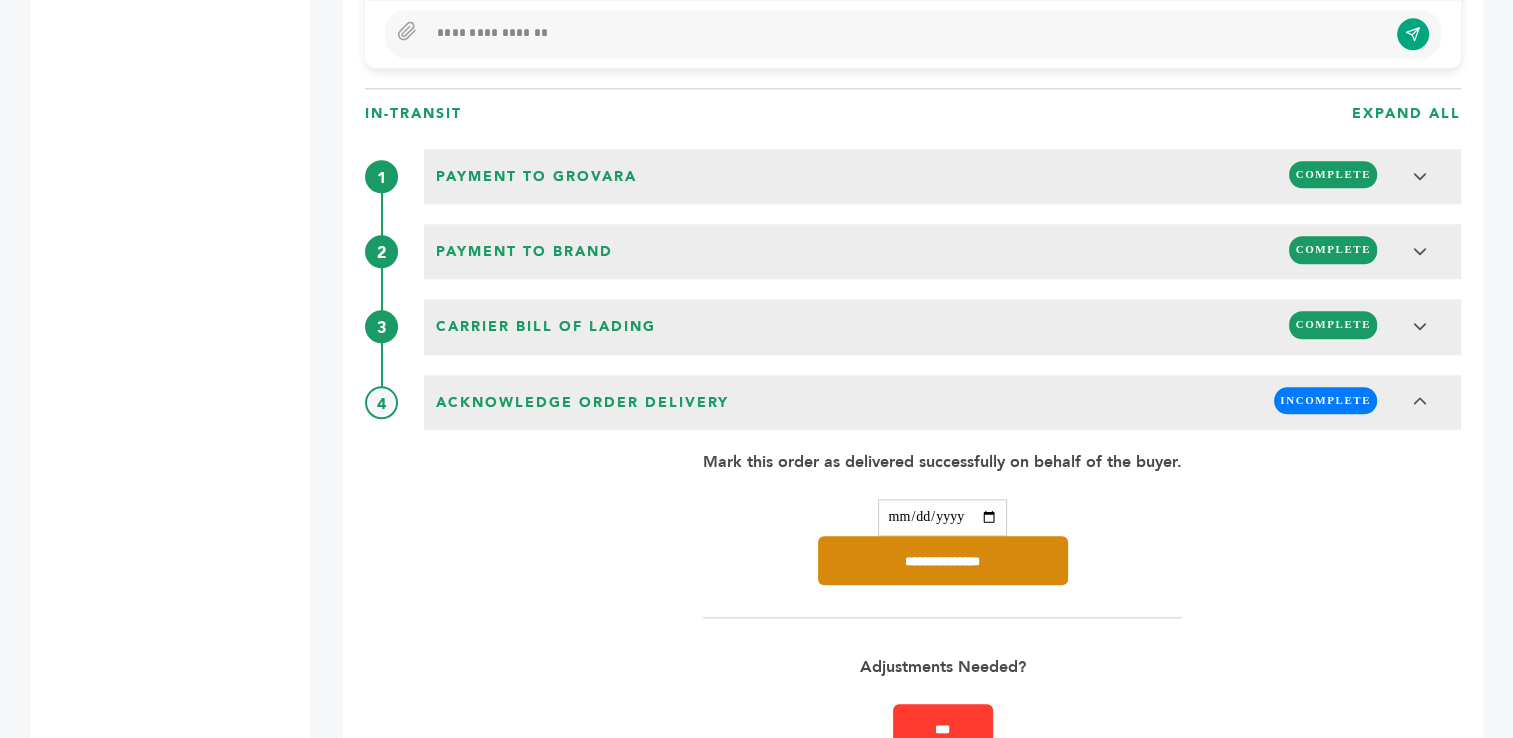 click on "**********" at bounding box center (943, 560) 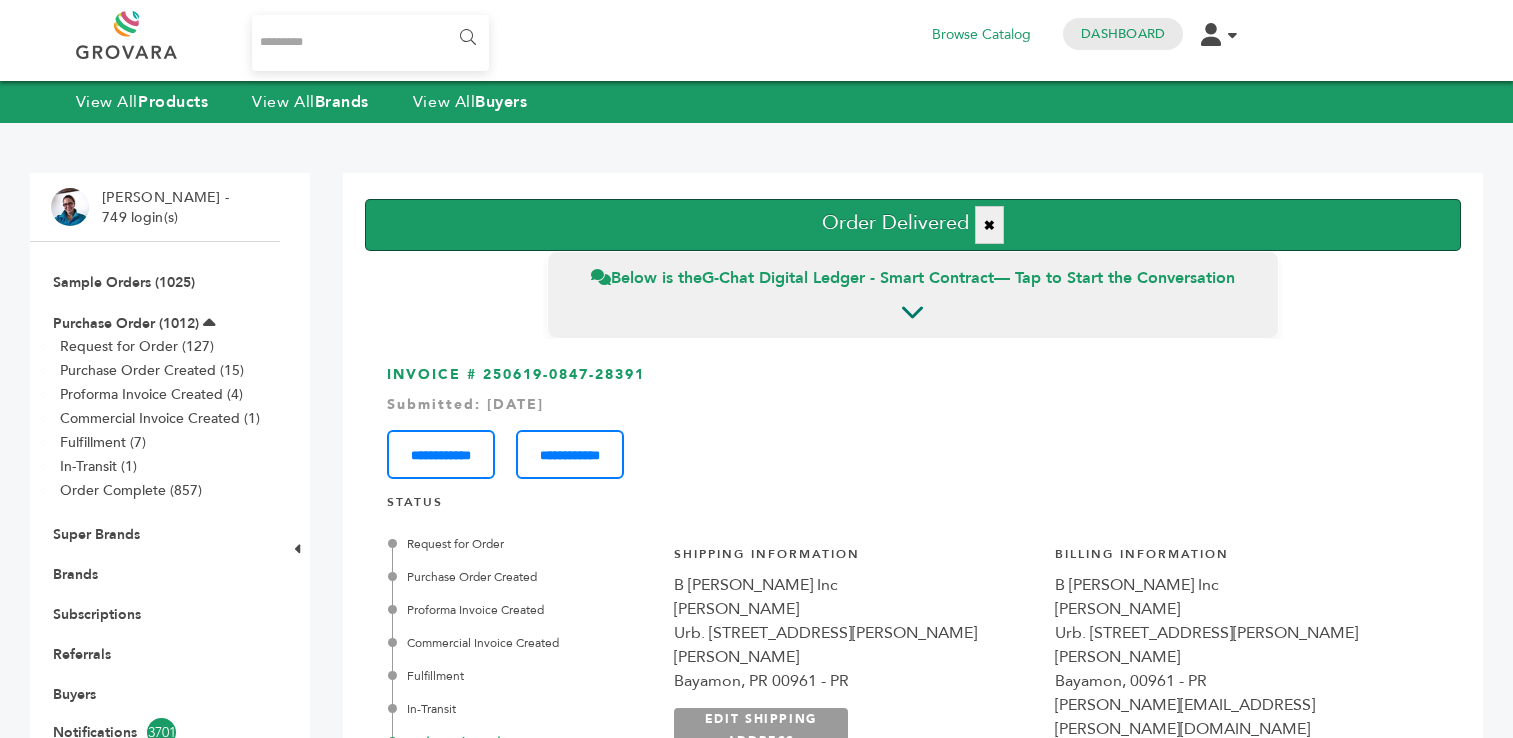 scroll, scrollTop: 0, scrollLeft: 0, axis: both 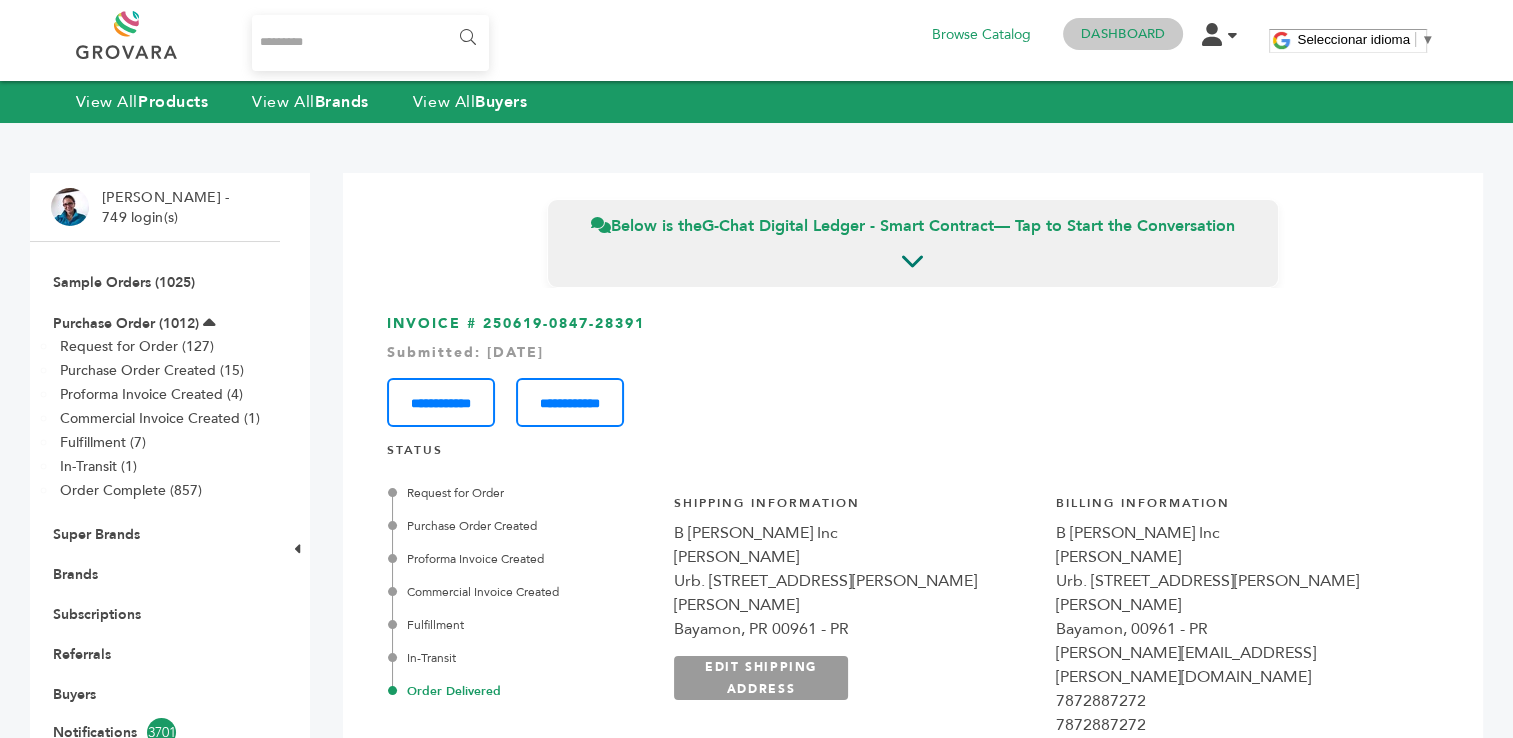 click on "Dashboard" at bounding box center [1123, 34] 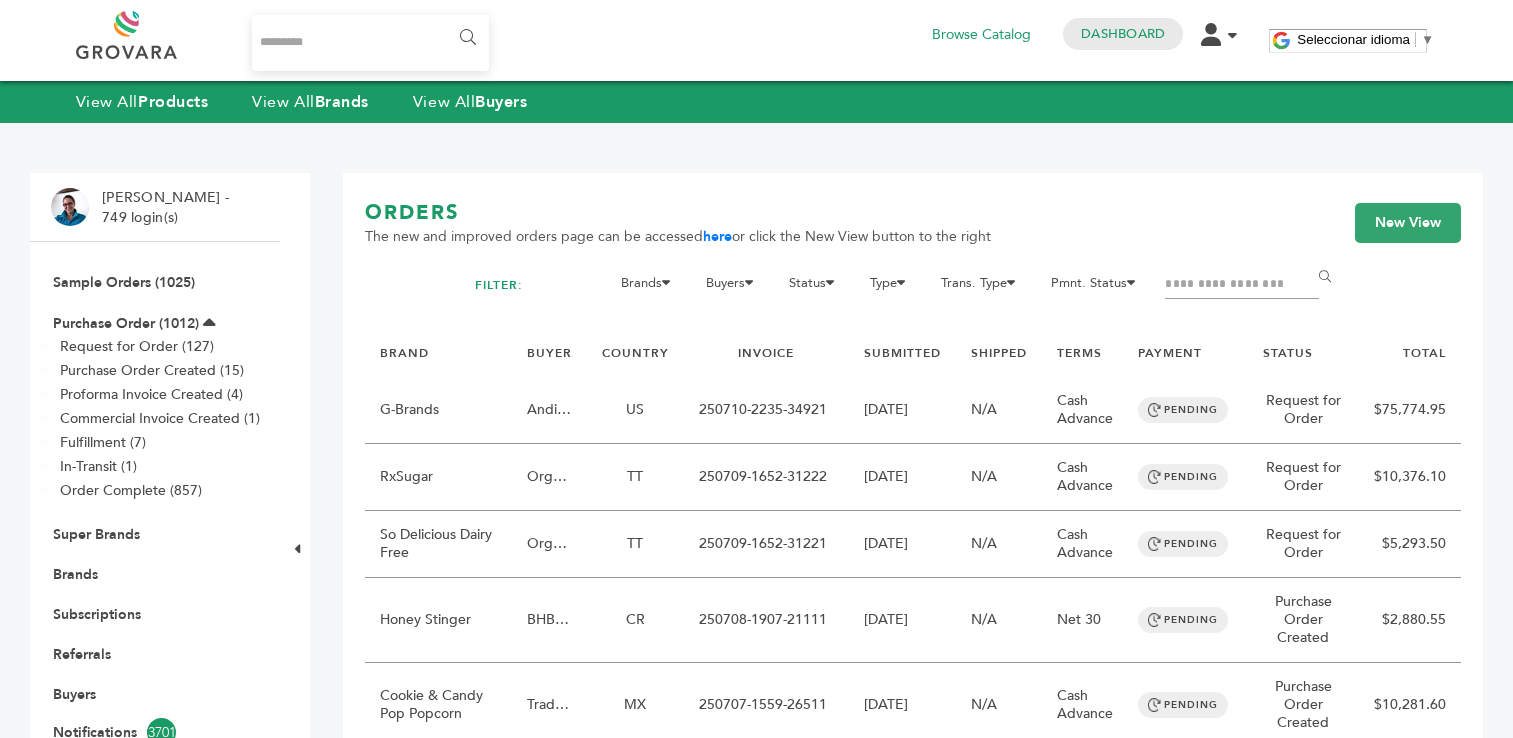 scroll, scrollTop: 0, scrollLeft: 0, axis: both 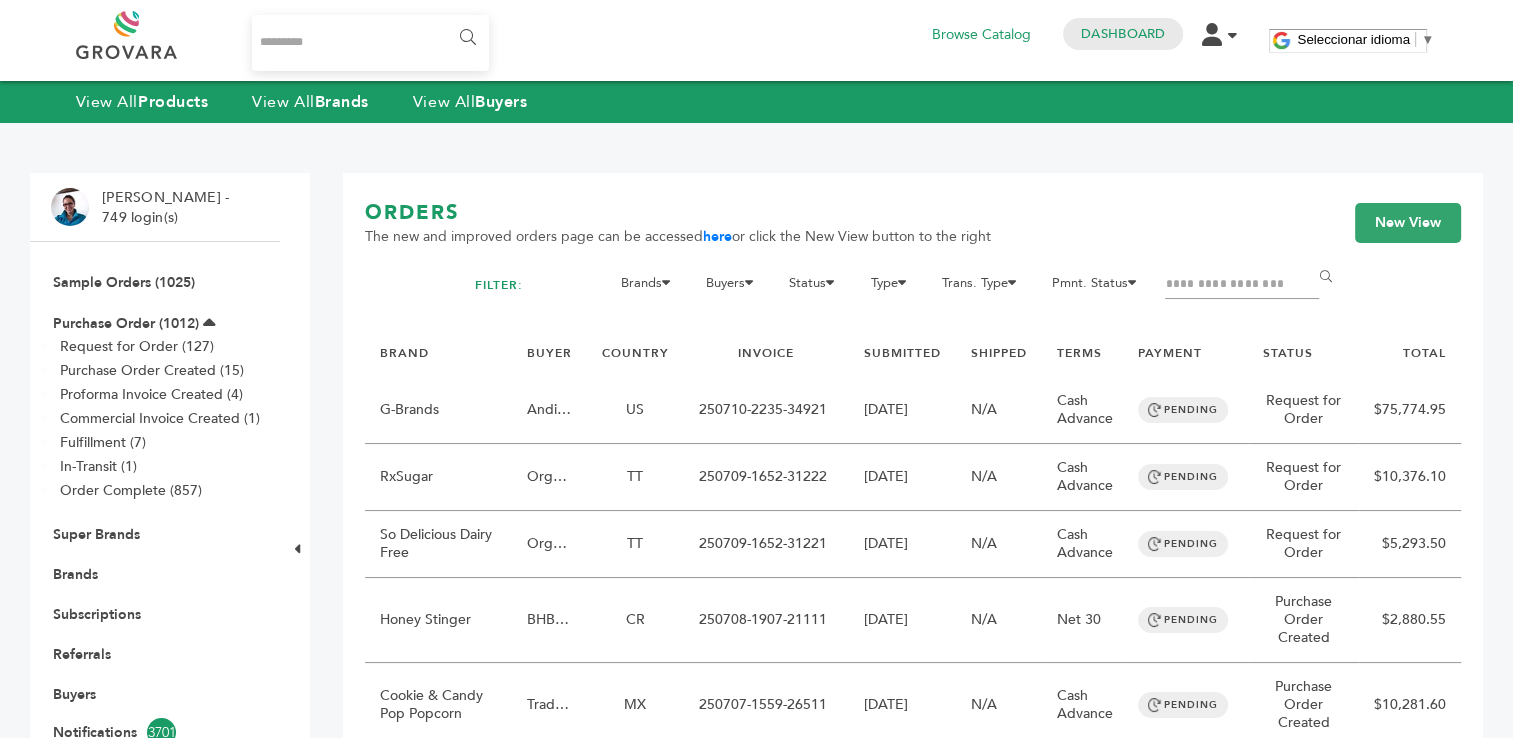 click at bounding box center [1242, 285] 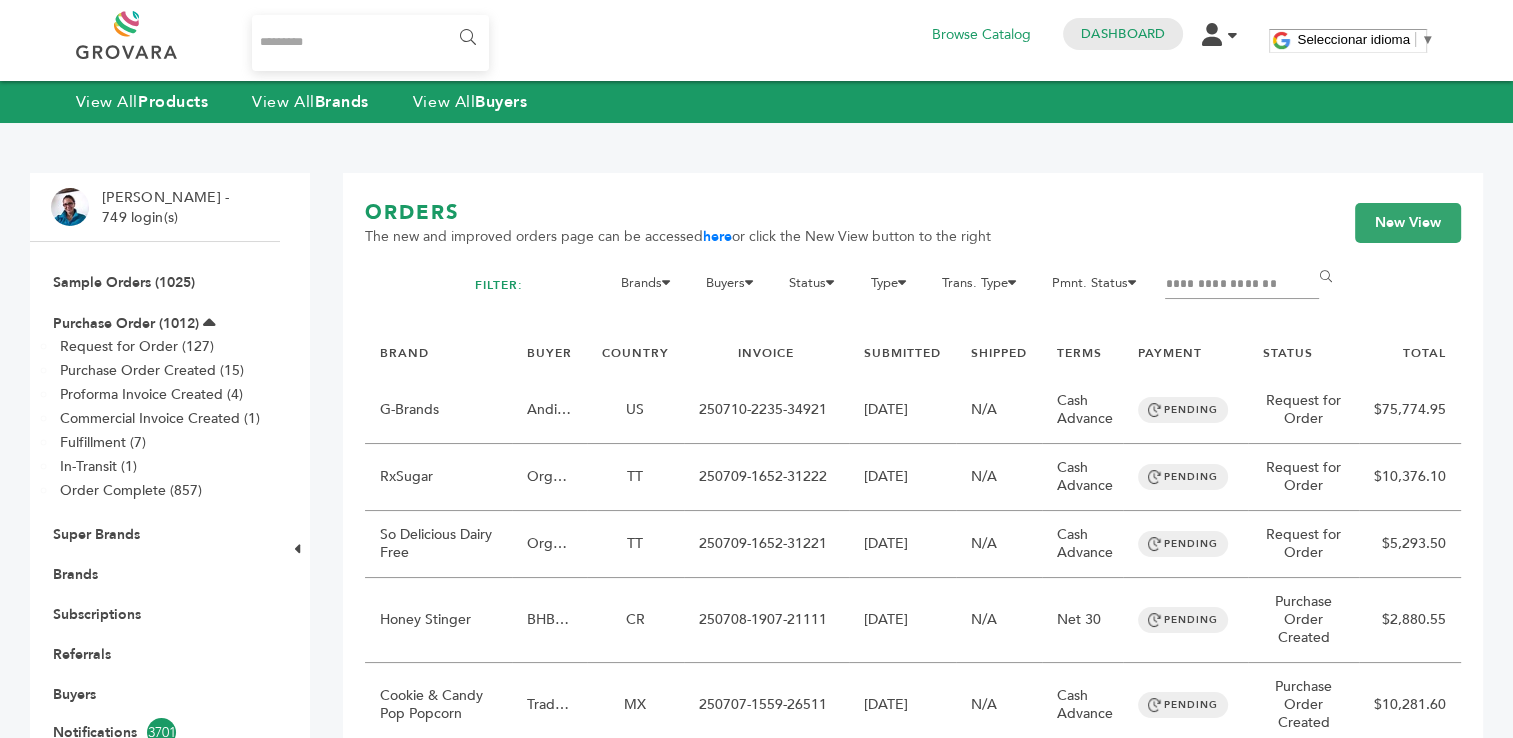 type on "**********" 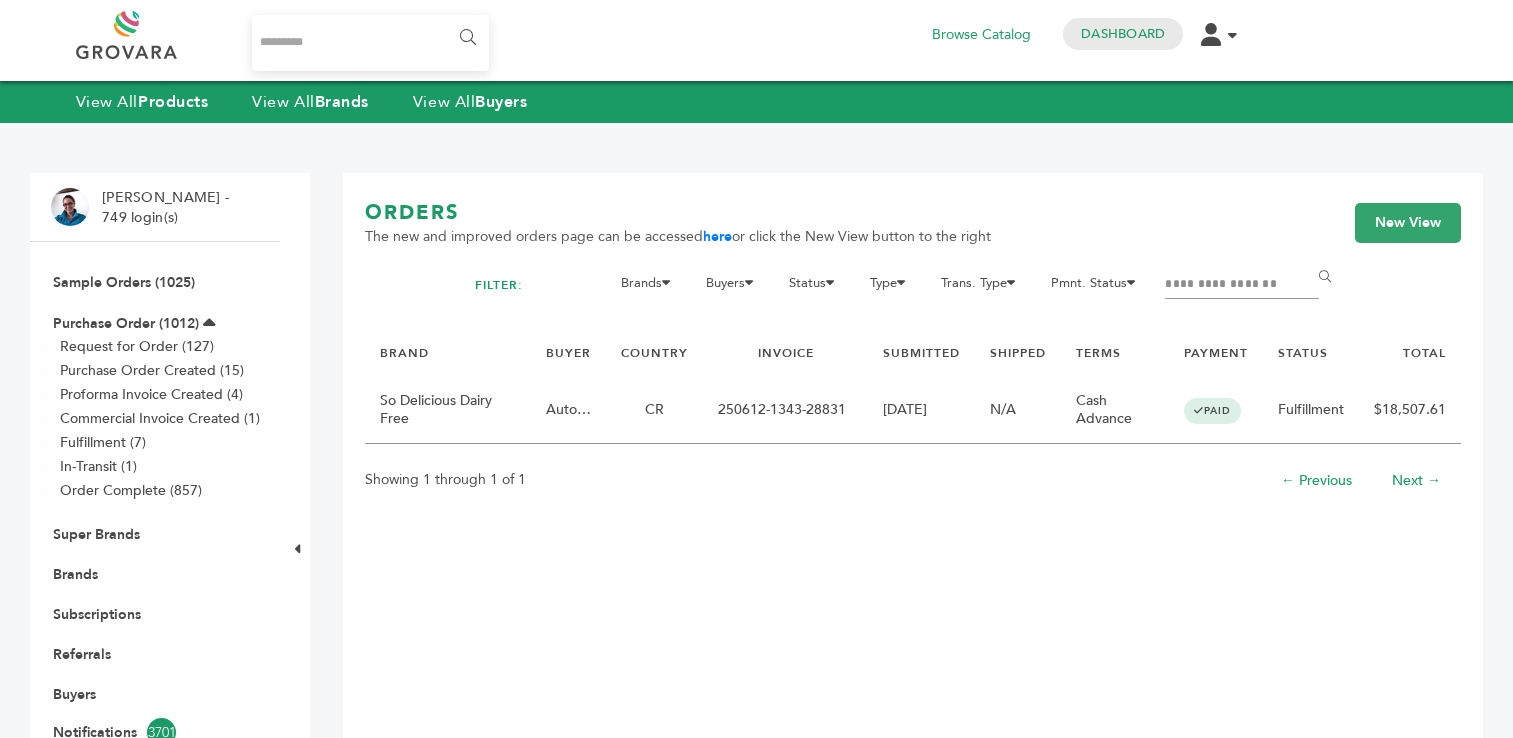 scroll, scrollTop: 0, scrollLeft: 0, axis: both 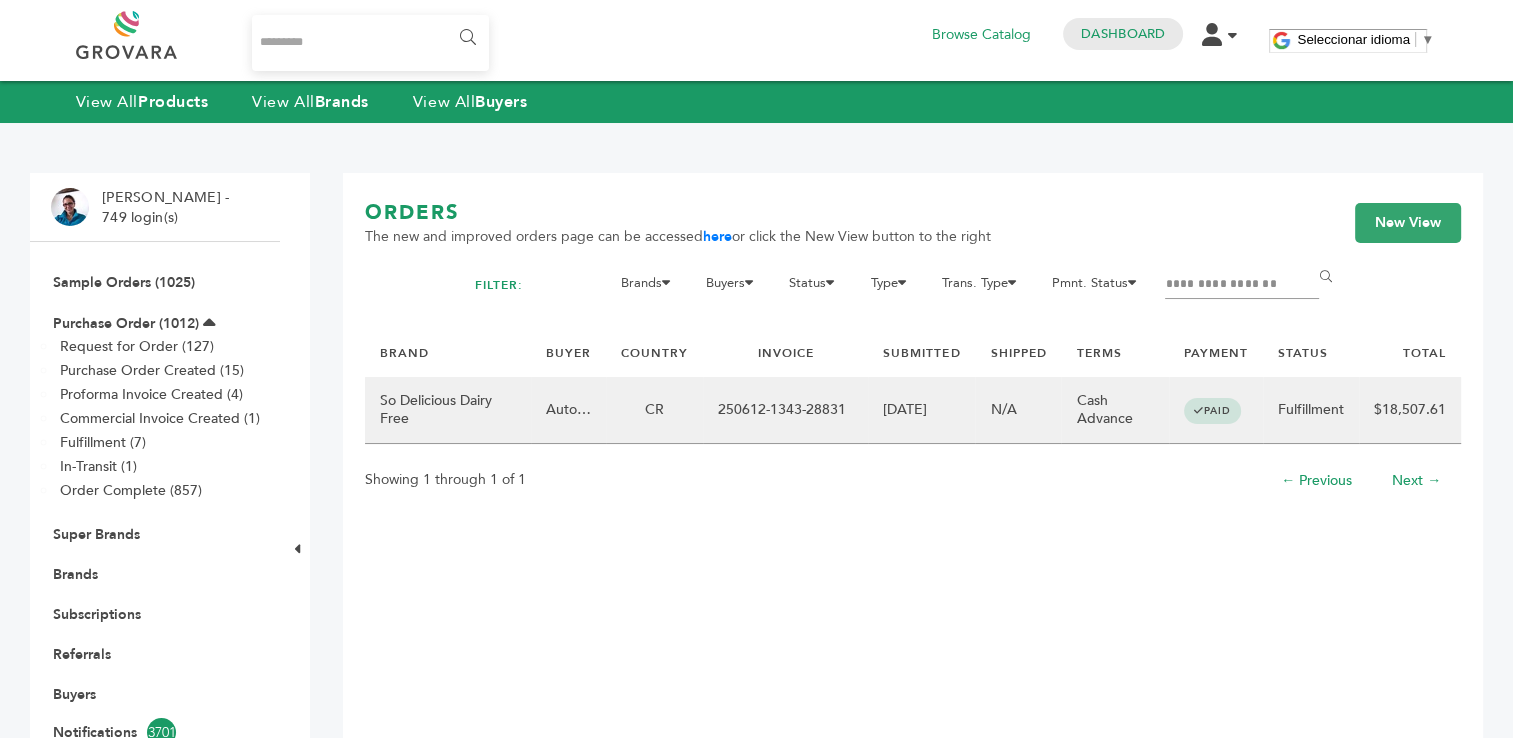 click on "250612-1343-28831" at bounding box center (785, 410) 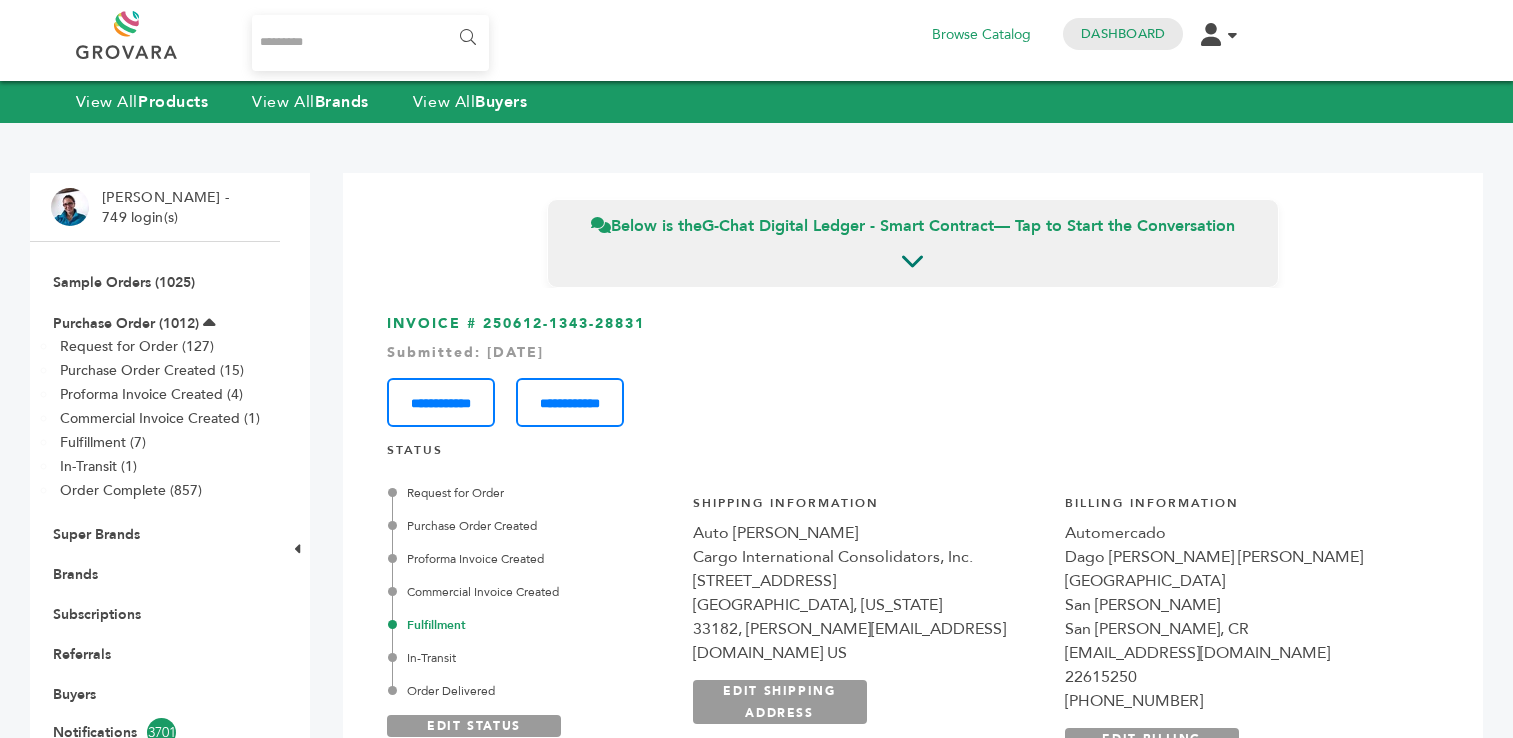 scroll, scrollTop: 0, scrollLeft: 0, axis: both 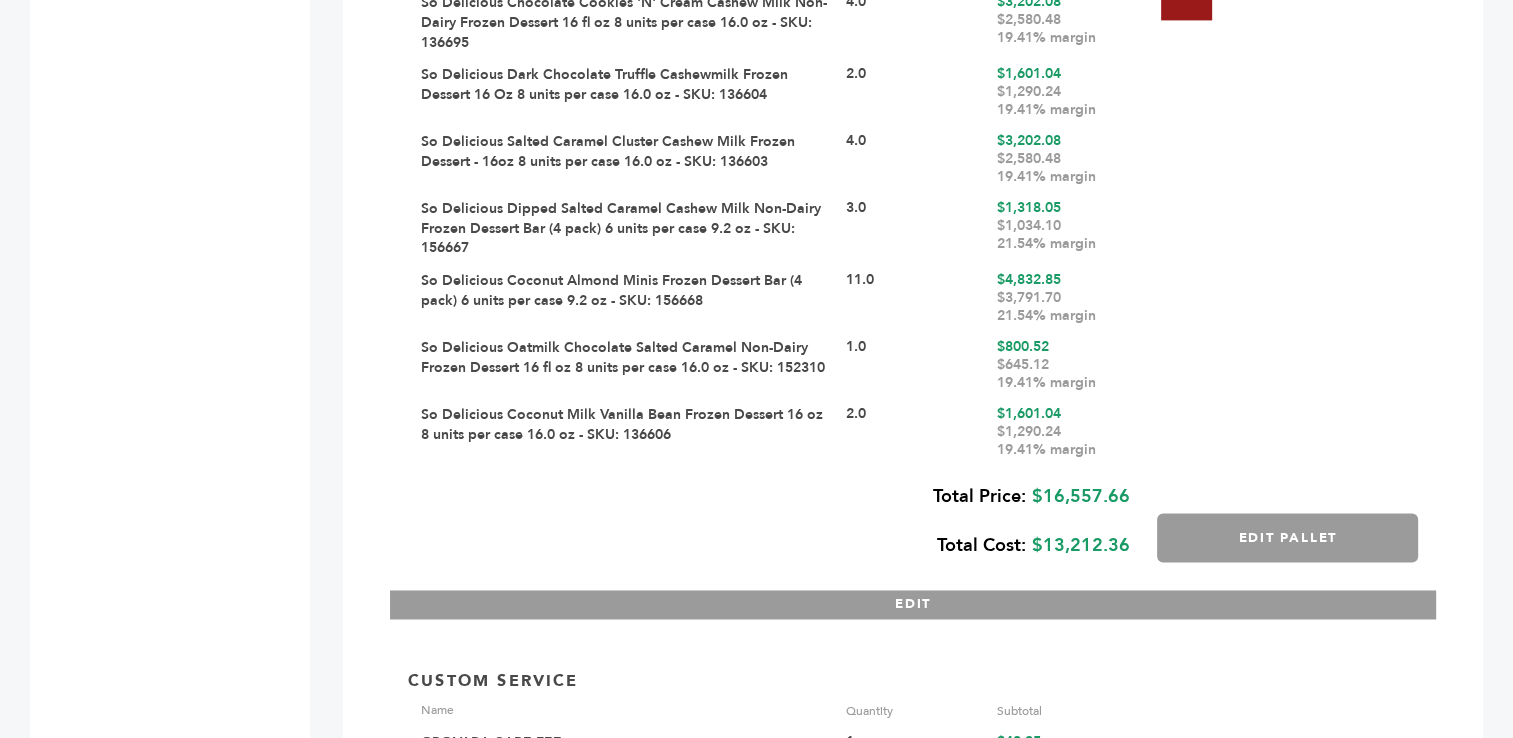 click on "EDIT" at bounding box center [913, 604] 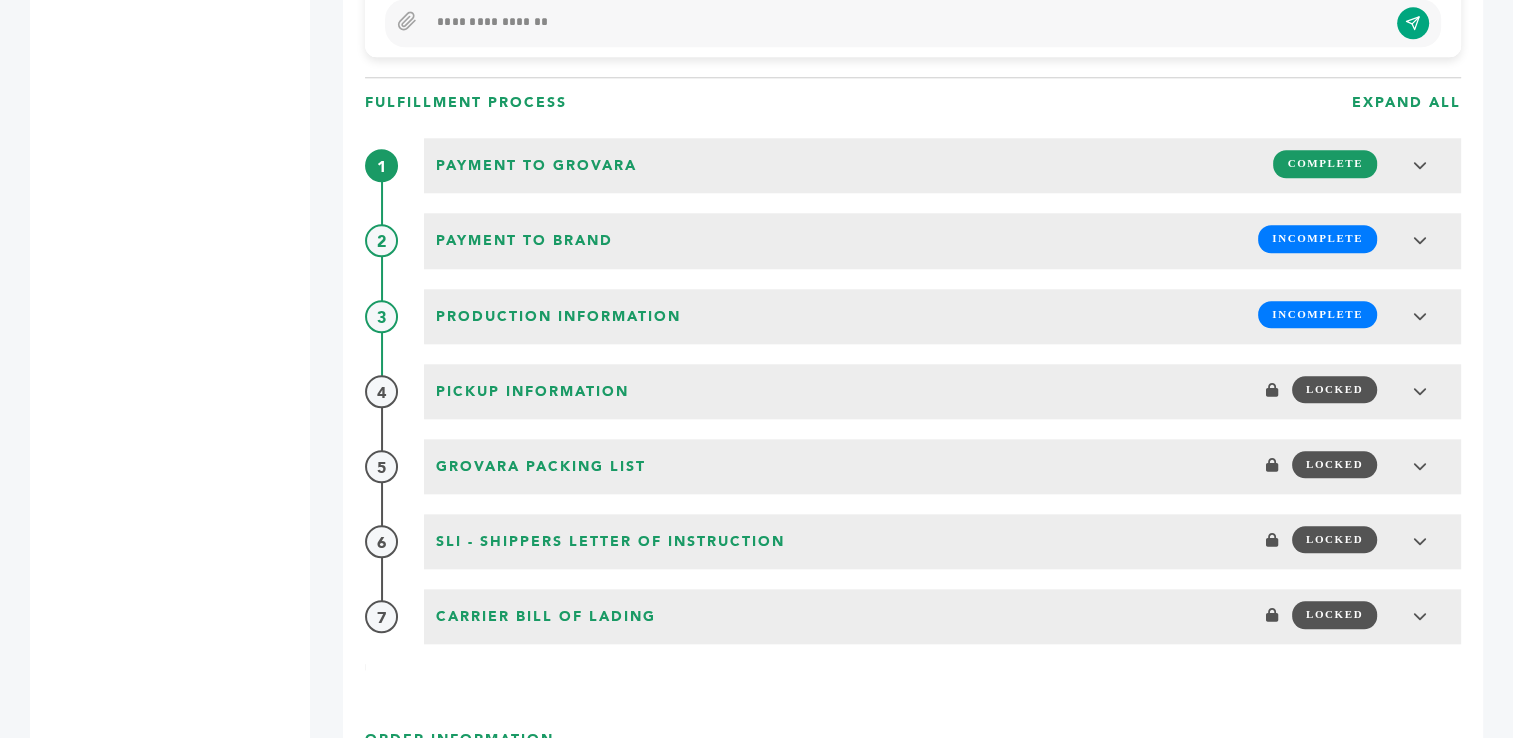 scroll, scrollTop: 1972, scrollLeft: 0, axis: vertical 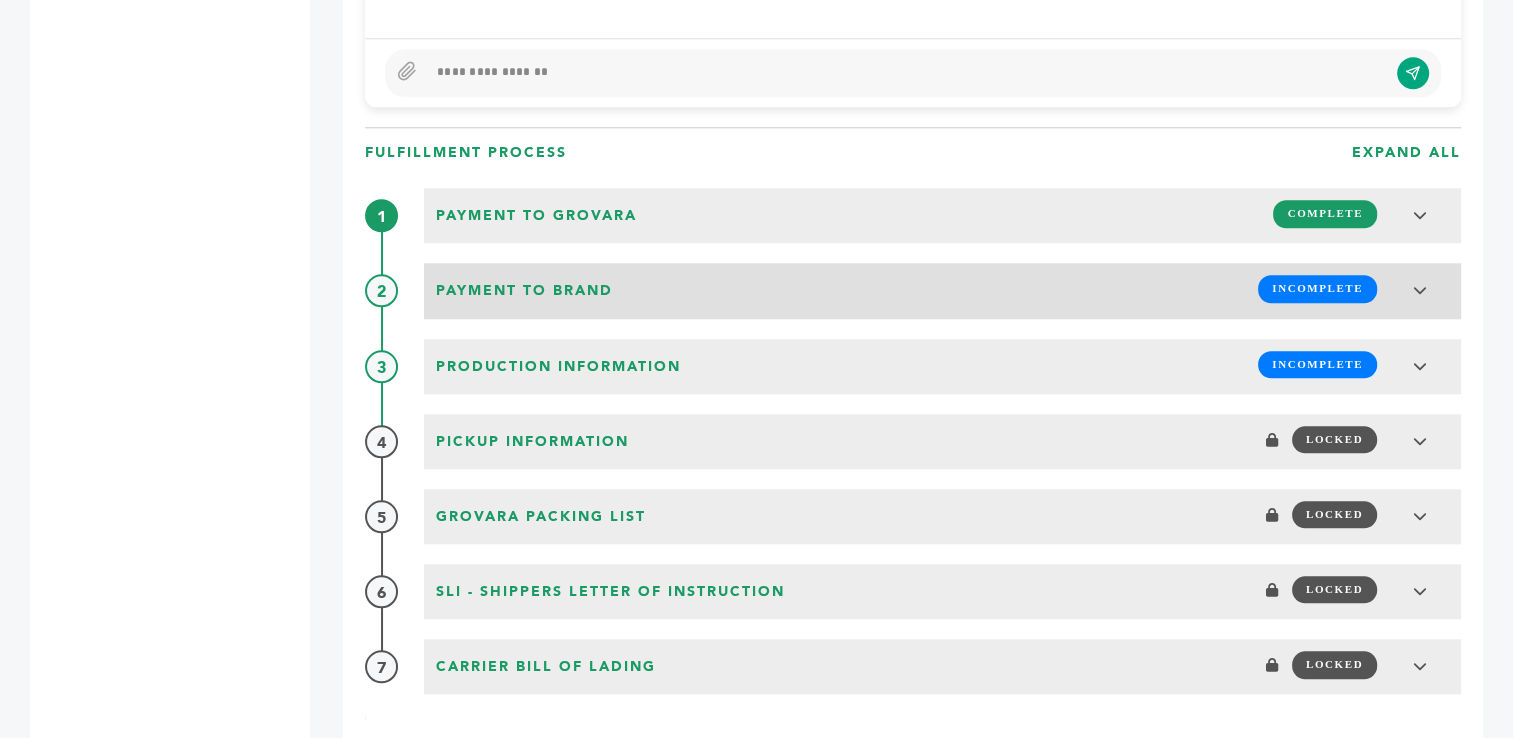 click on "INCOMPLETE" at bounding box center [1317, 288] 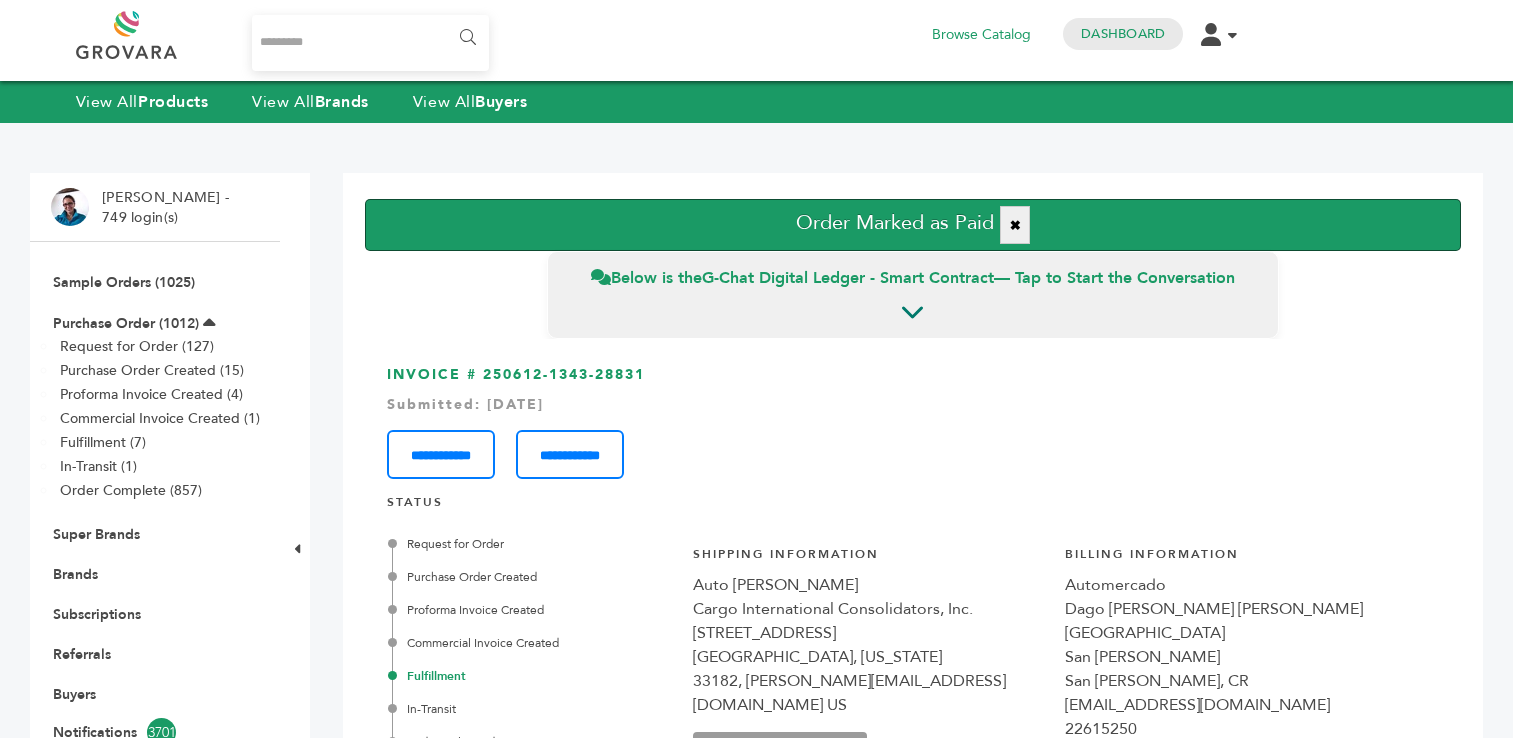 scroll, scrollTop: 0, scrollLeft: 0, axis: both 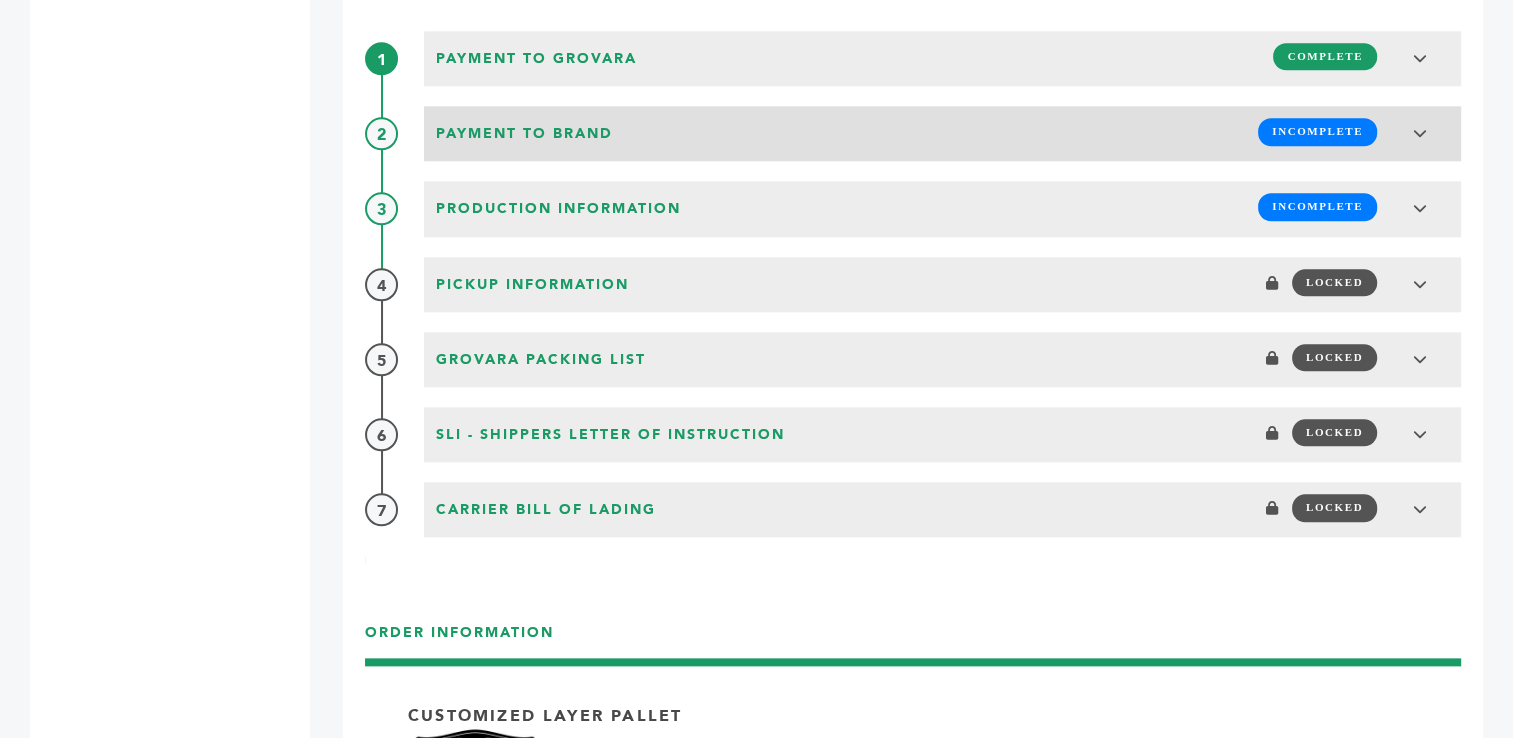 click on "INCOMPLETE" at bounding box center (1317, 131) 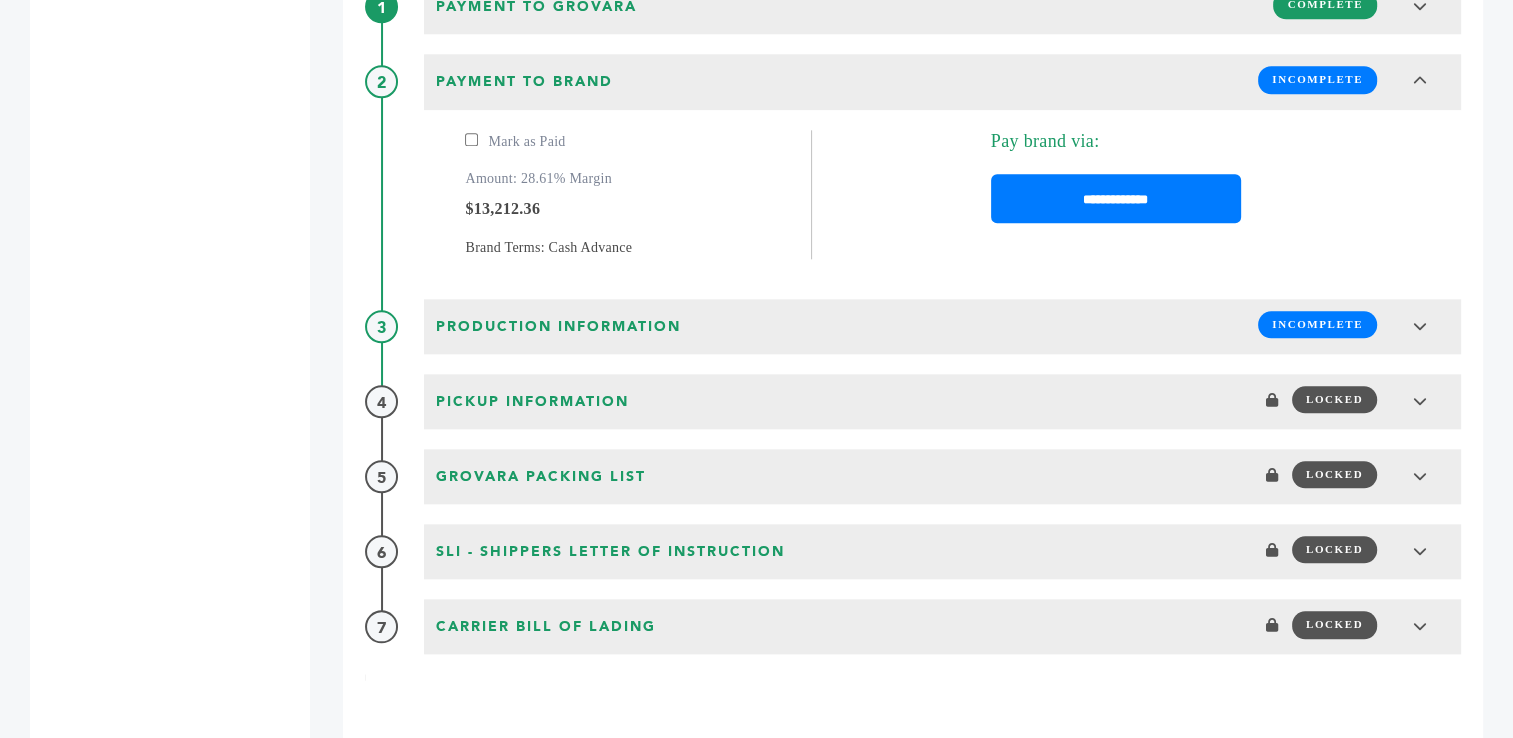 click on "**********" at bounding box center [1116, 198] 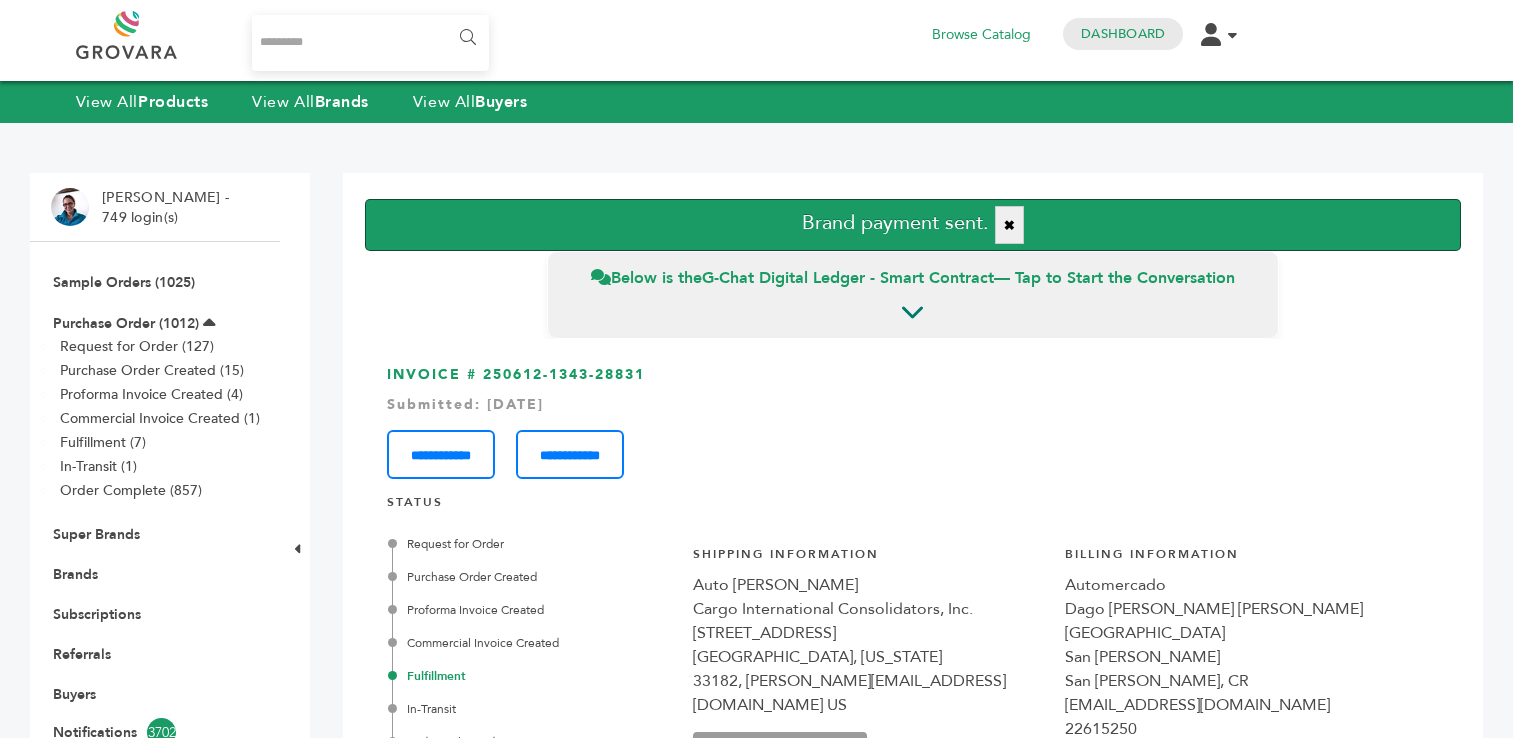 scroll, scrollTop: 0, scrollLeft: 0, axis: both 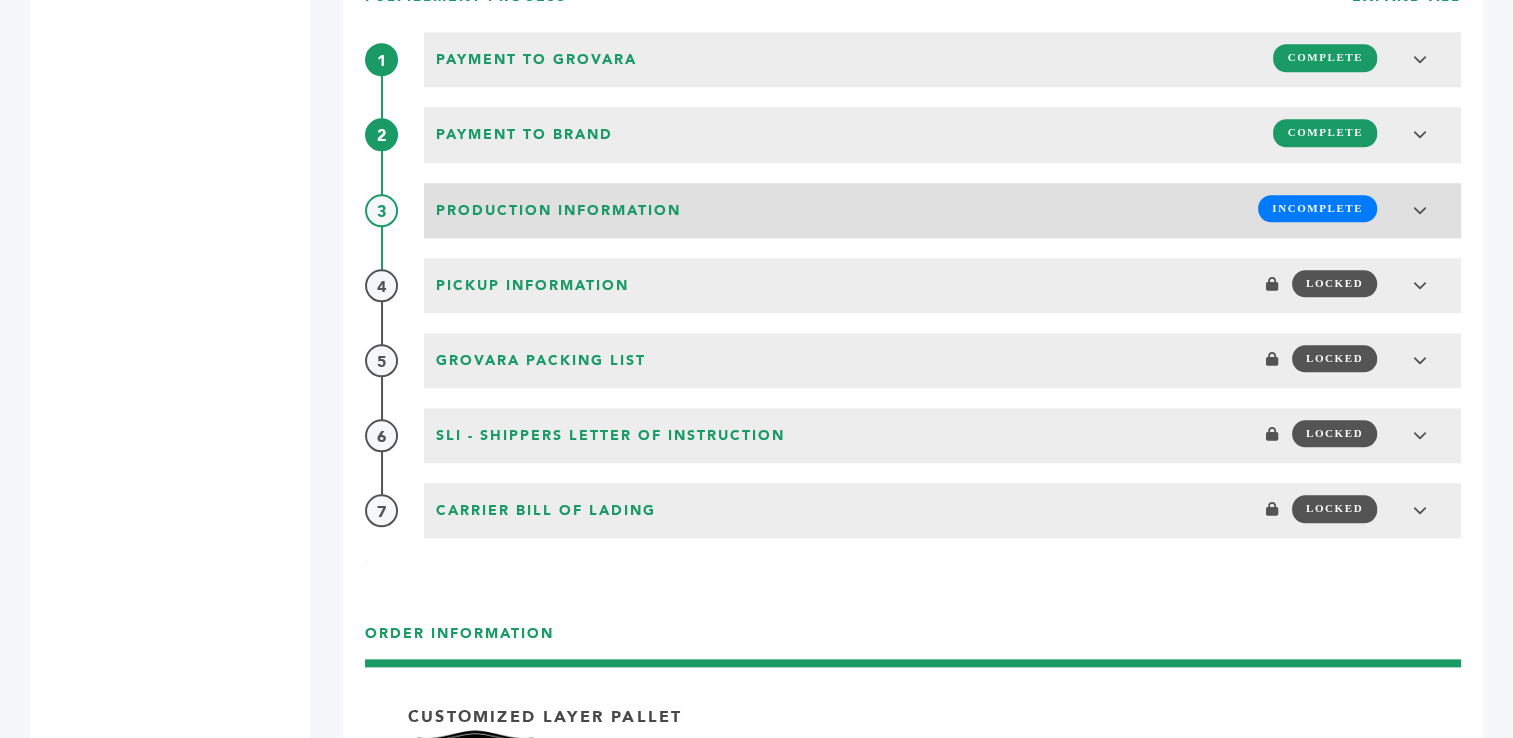click on "Production Information
INCOMPLETE" at bounding box center (942, 208) 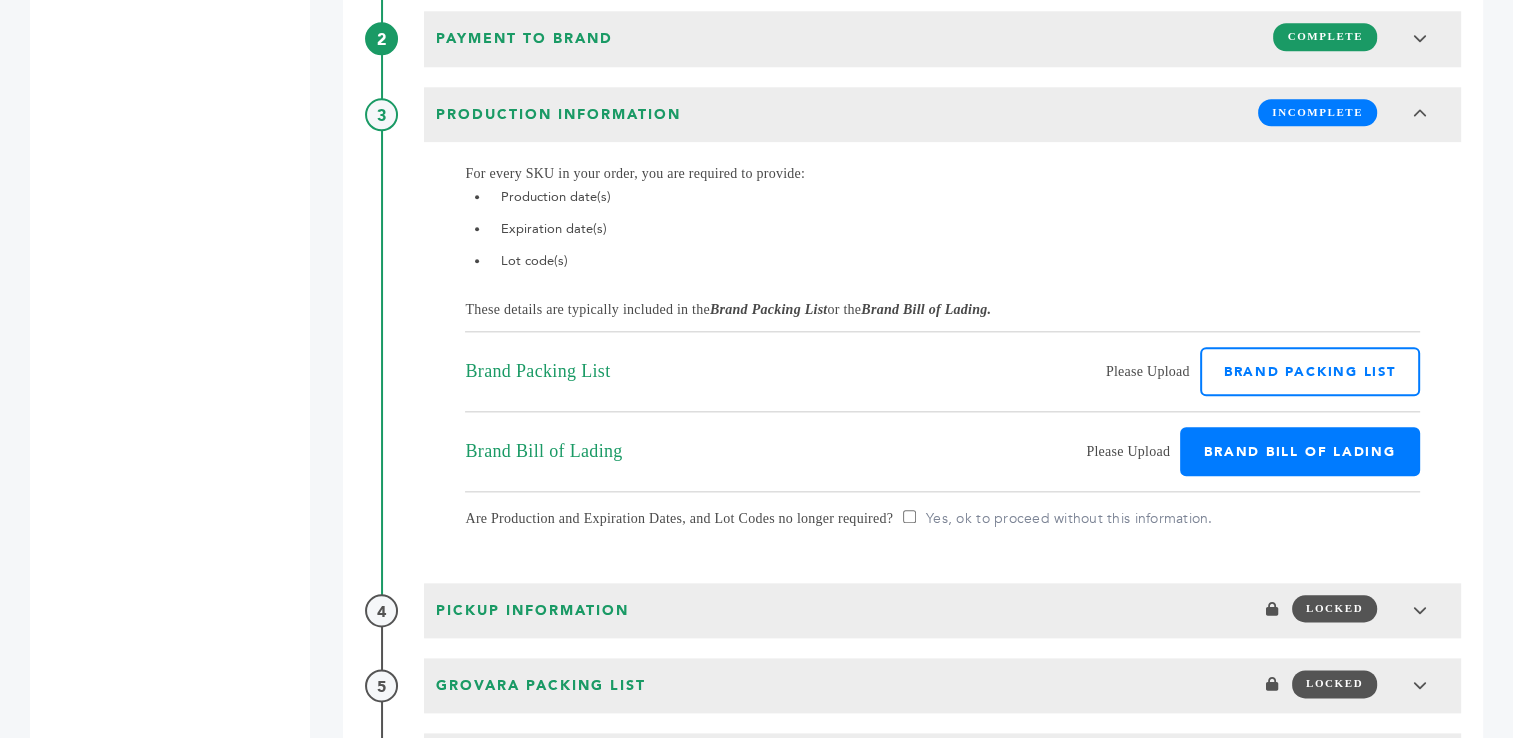 scroll, scrollTop: 2244, scrollLeft: 0, axis: vertical 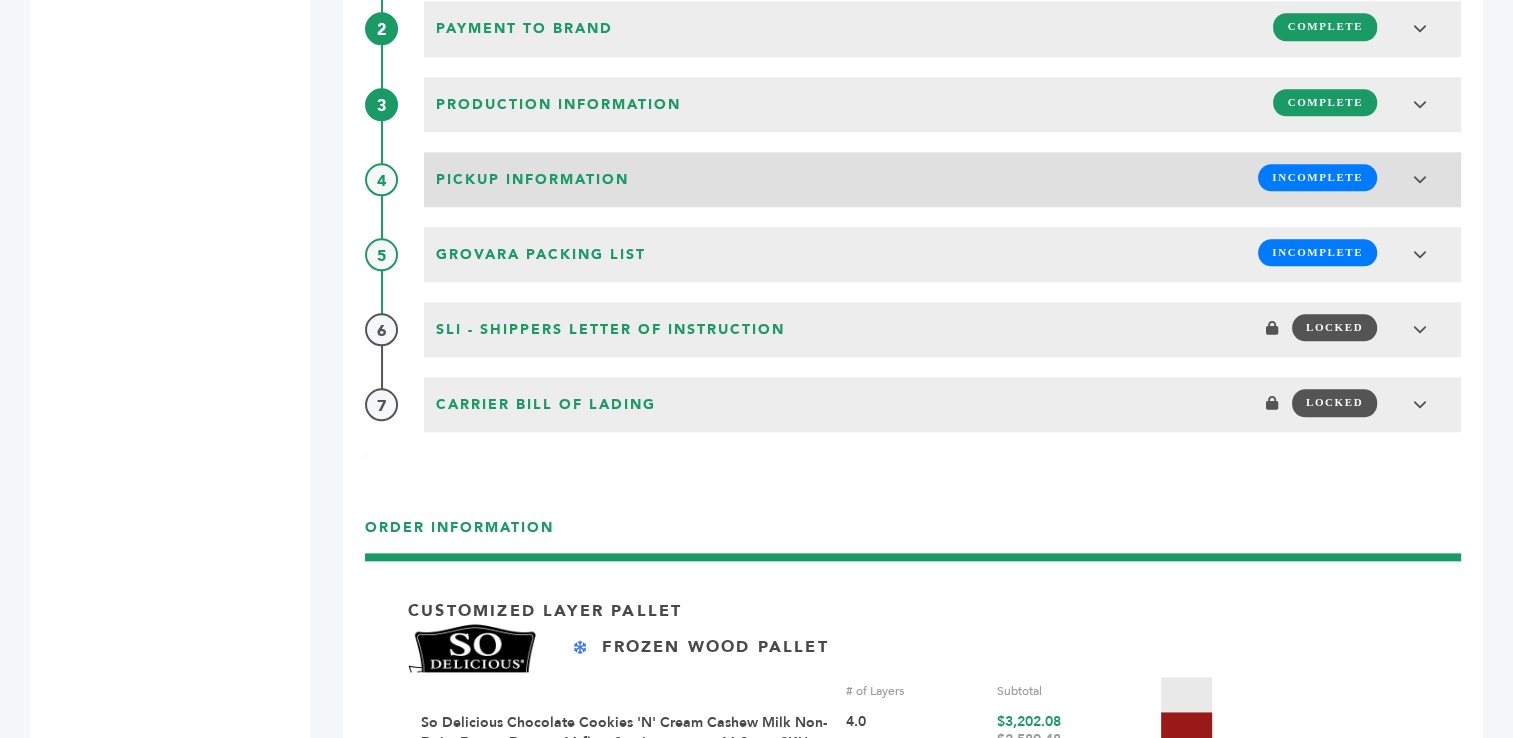 click on "INCOMPLETE" at bounding box center (1317, 177) 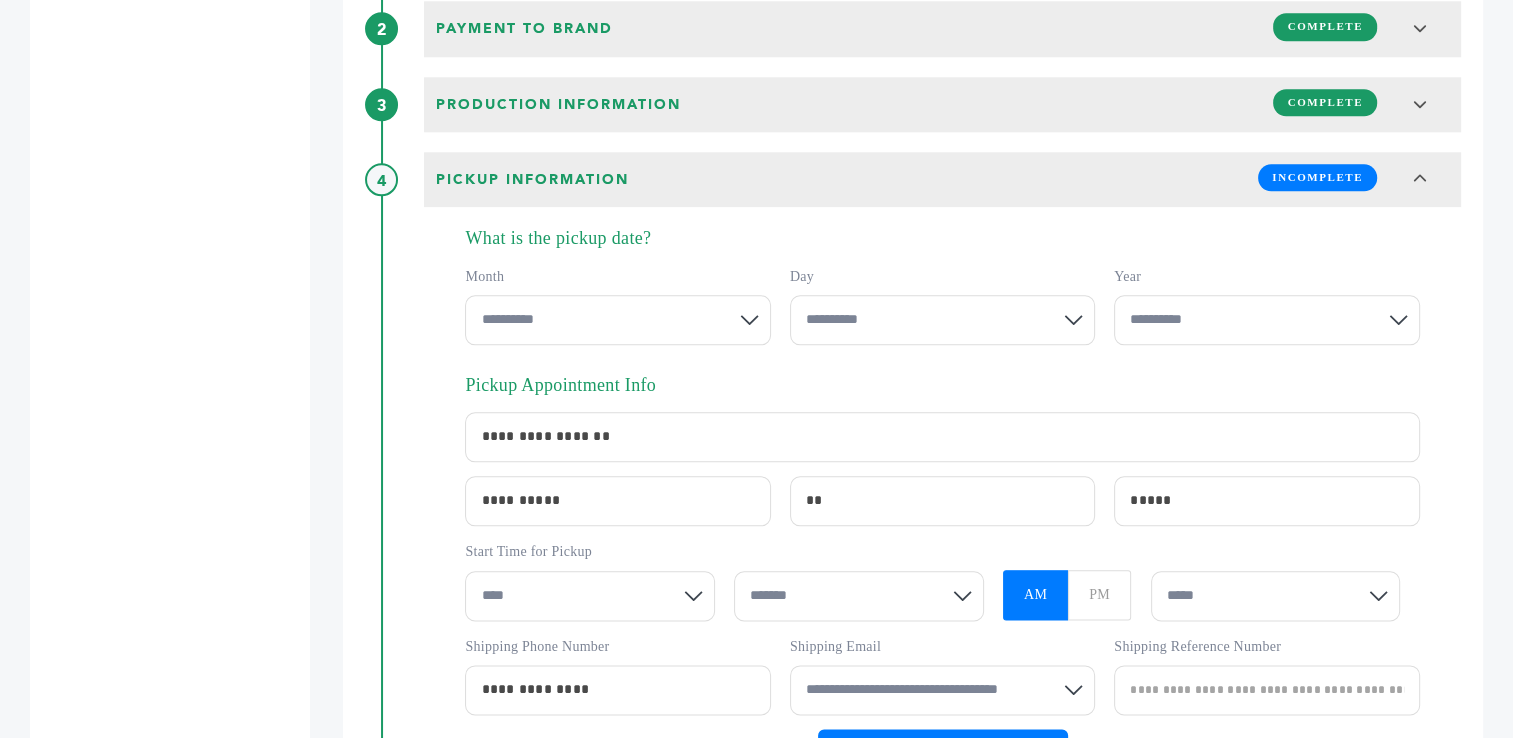 click on "**********" at bounding box center [617, 320] 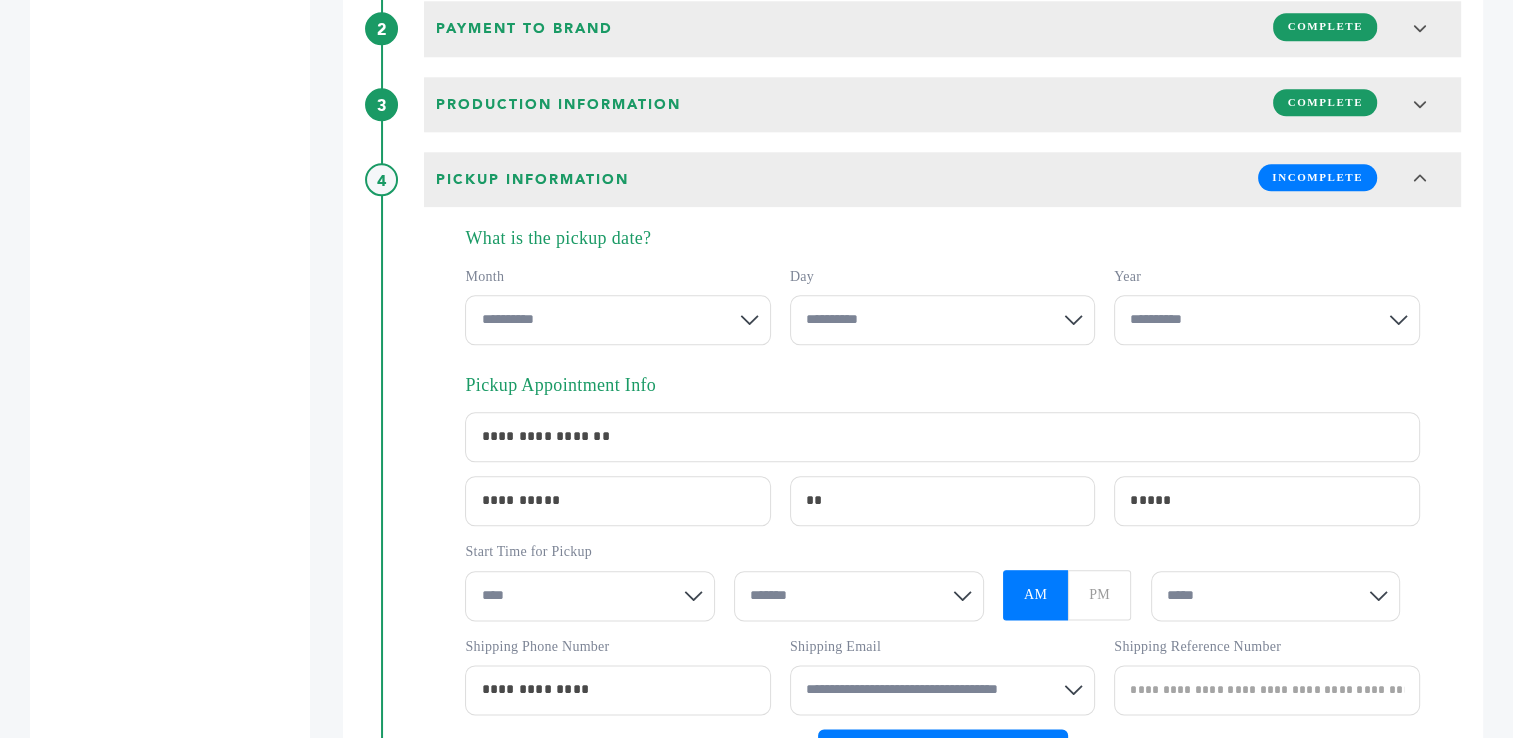 select on "*" 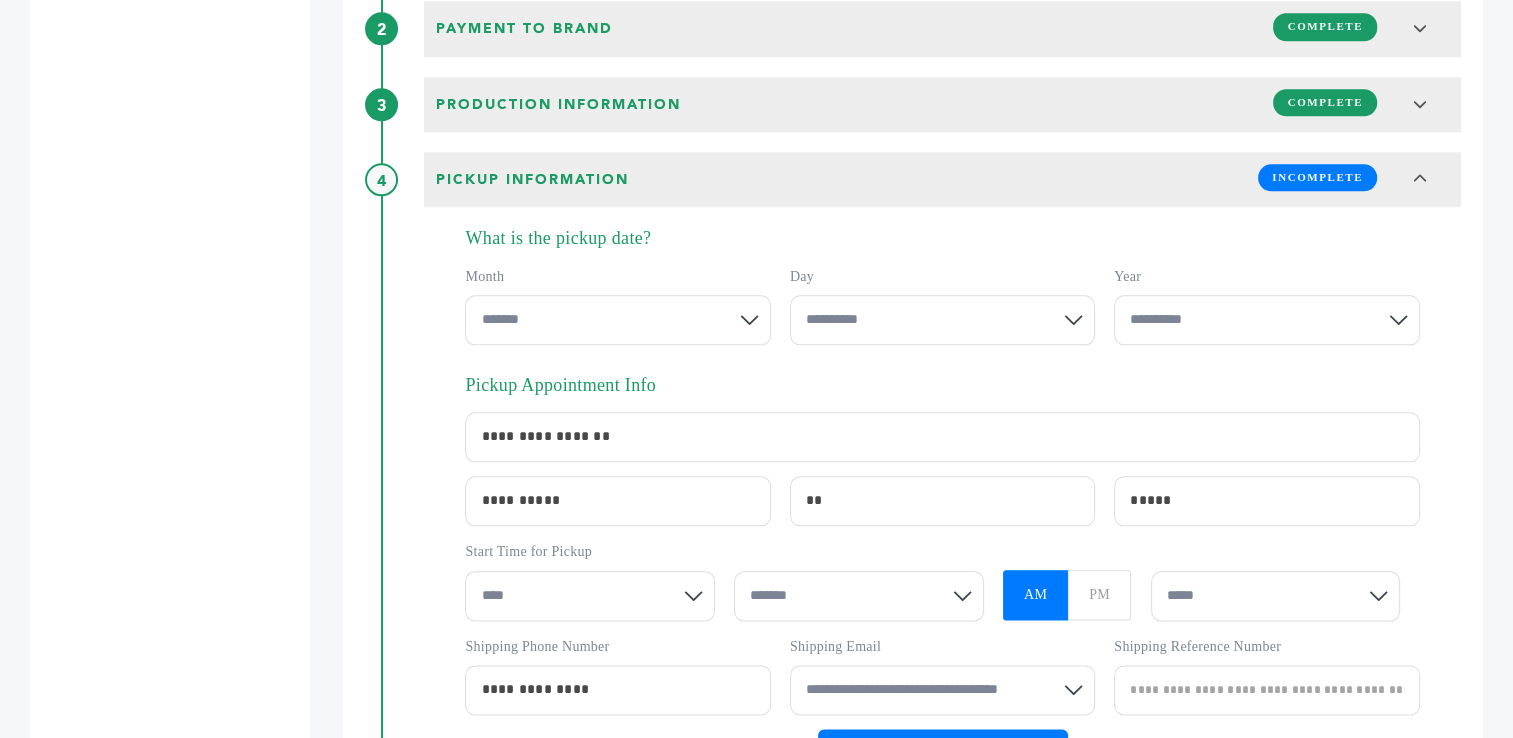 click on "**********" at bounding box center [617, 320] 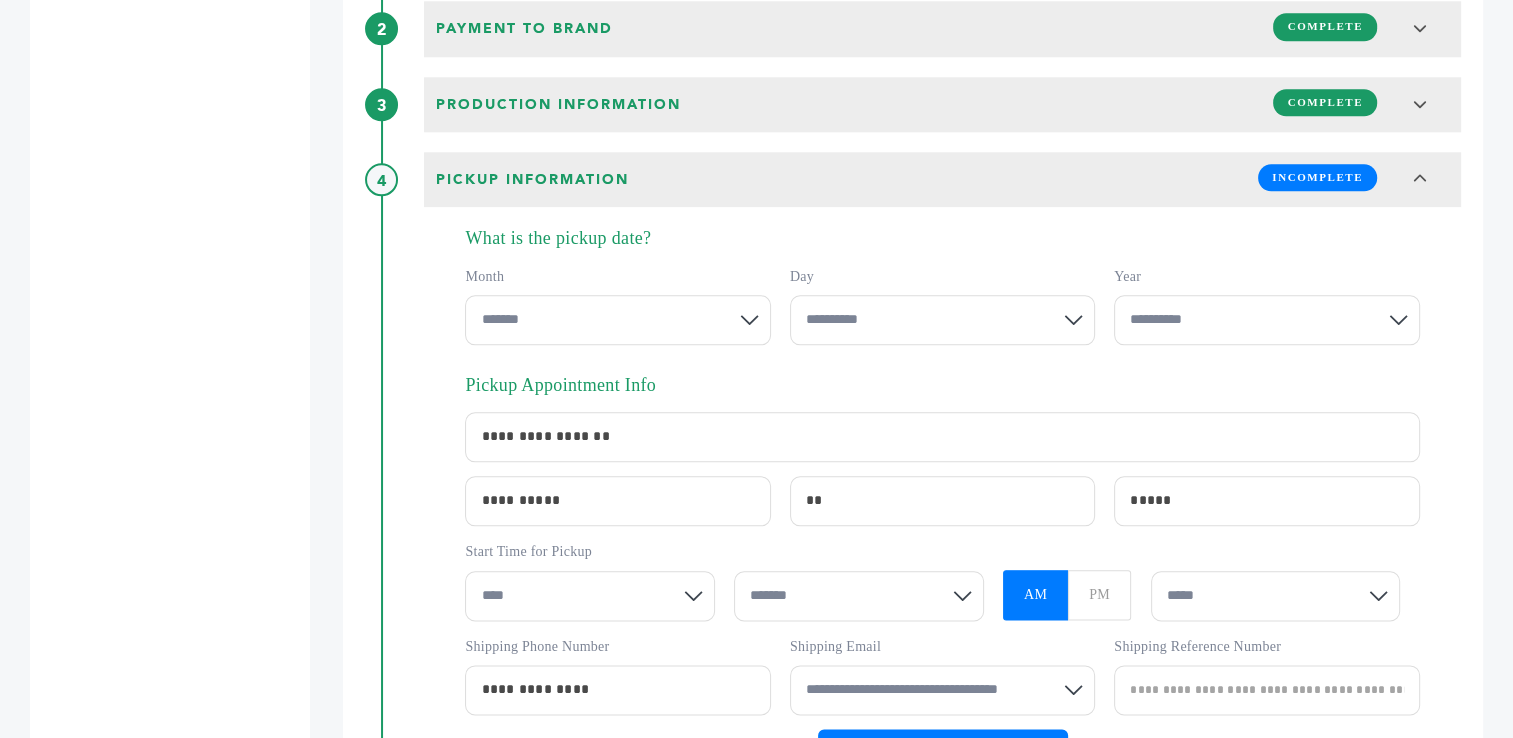 click on "**********" at bounding box center (942, 320) 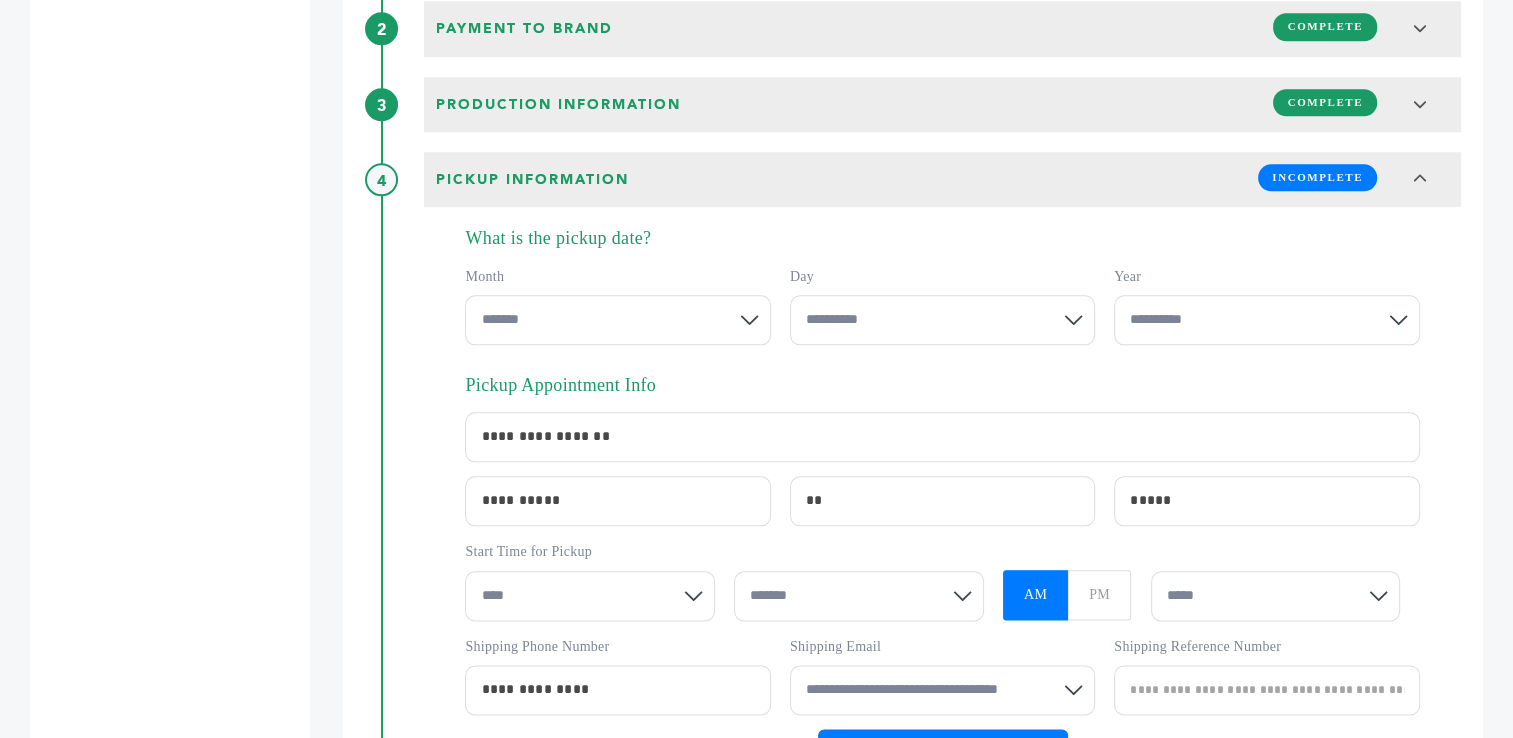 select on "*" 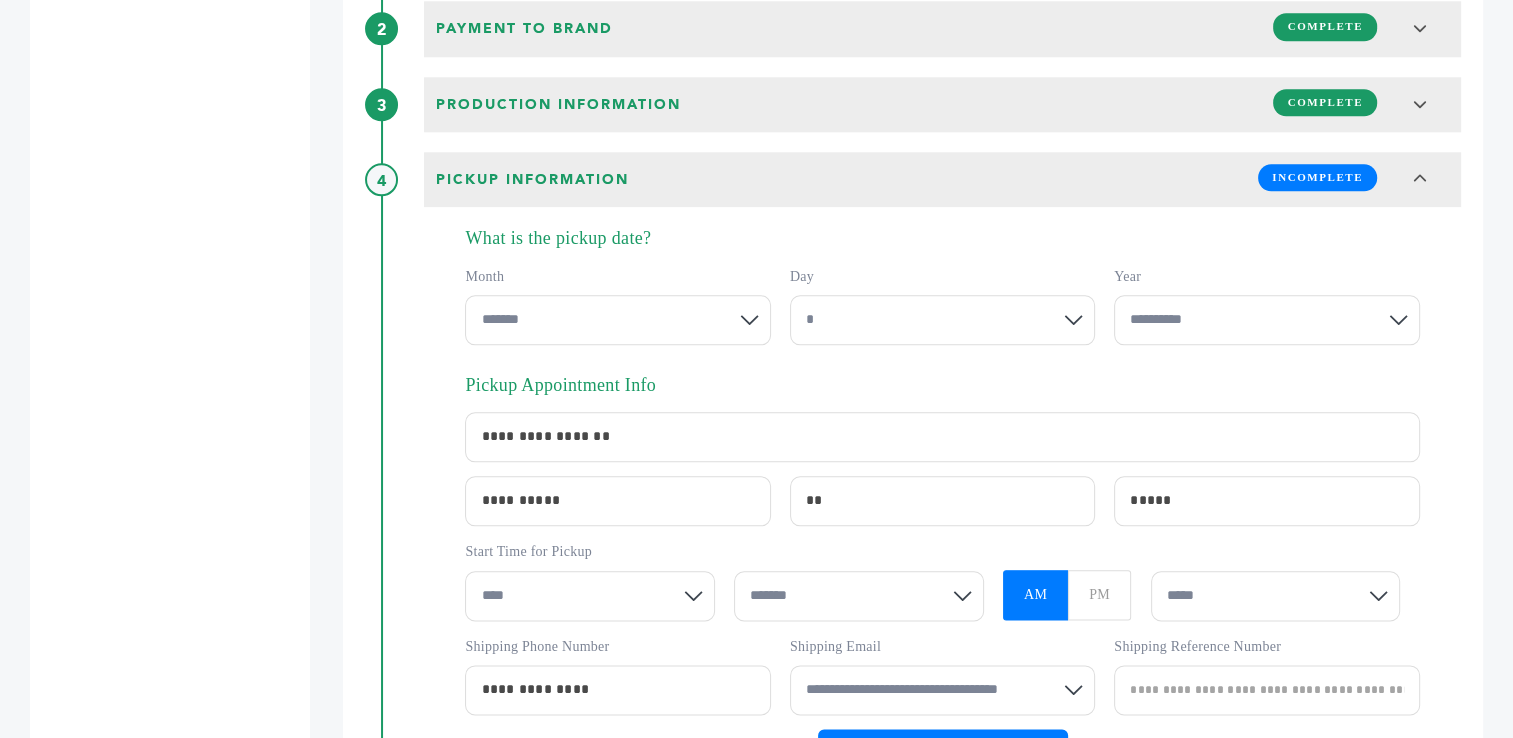 click on "**********" at bounding box center (942, 320) 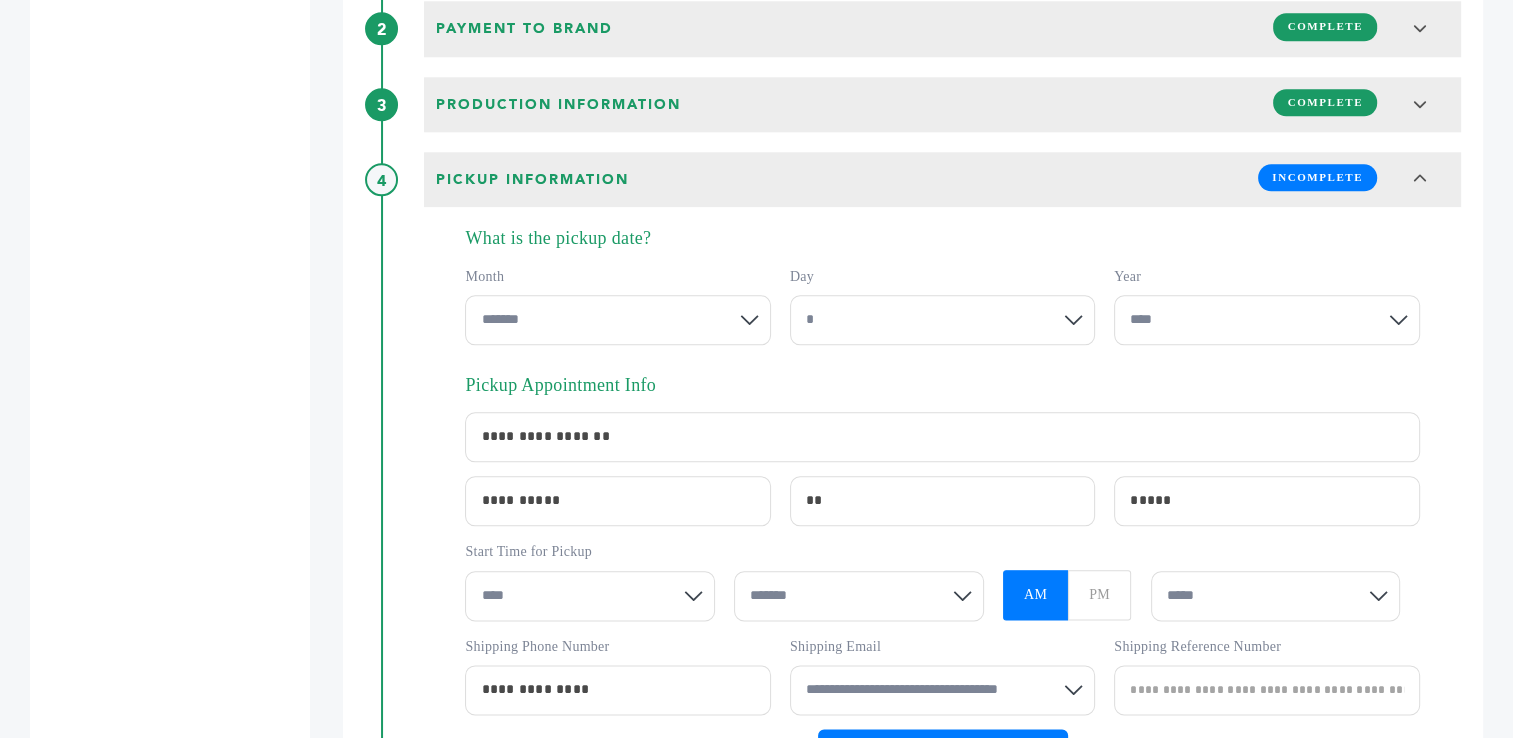 click on "**********" at bounding box center (1266, 320) 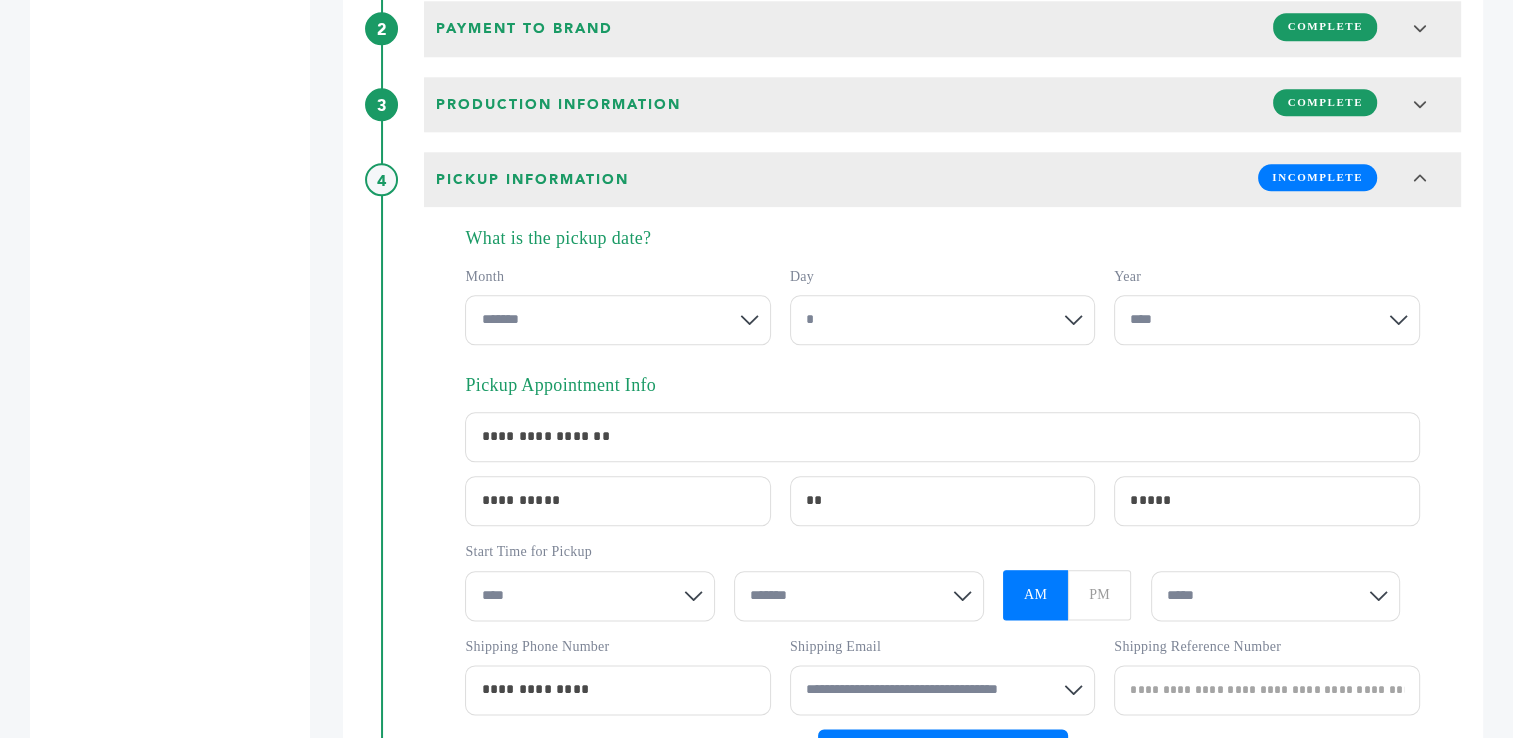 click on "**** * * * * * * * * * ** ** **" at bounding box center [590, 596] 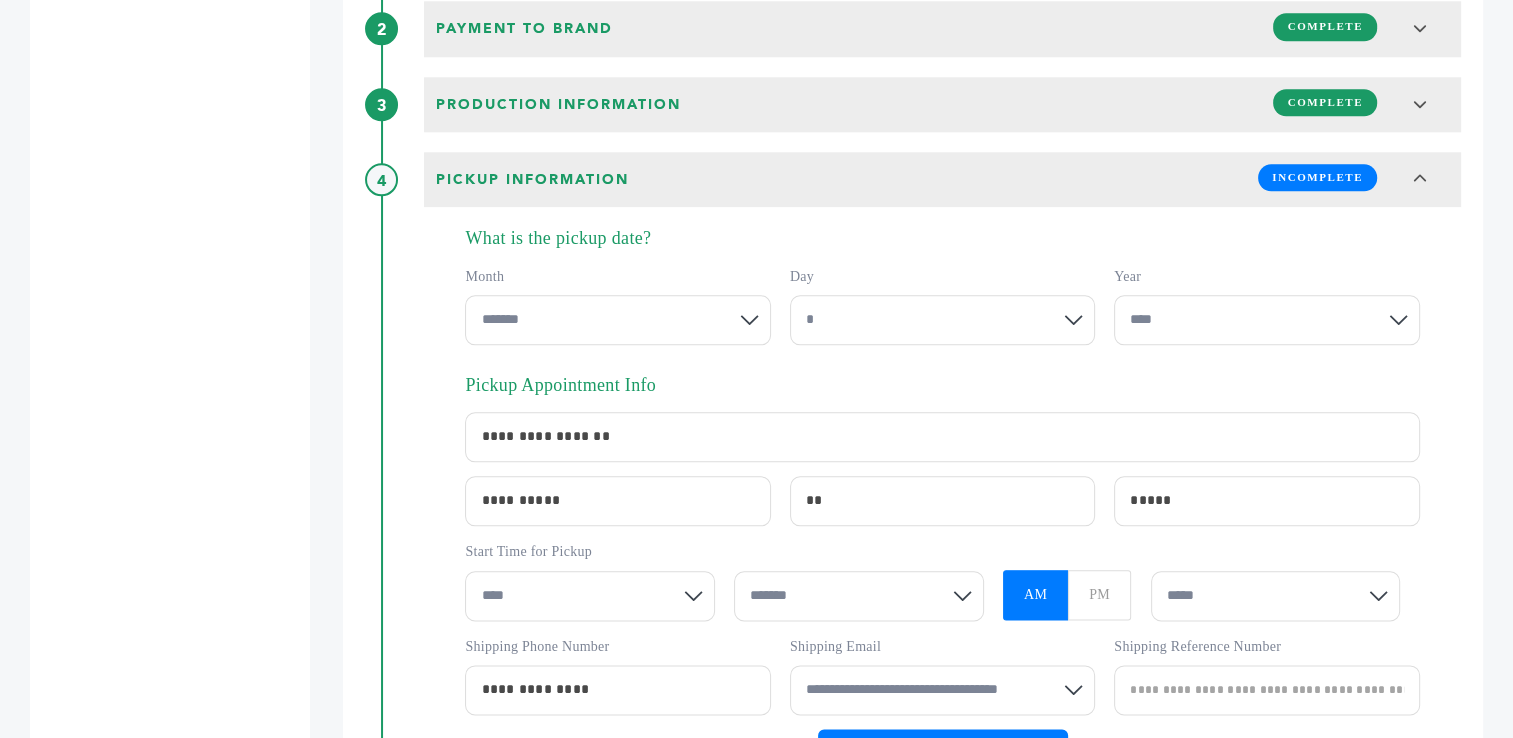 select on "*" 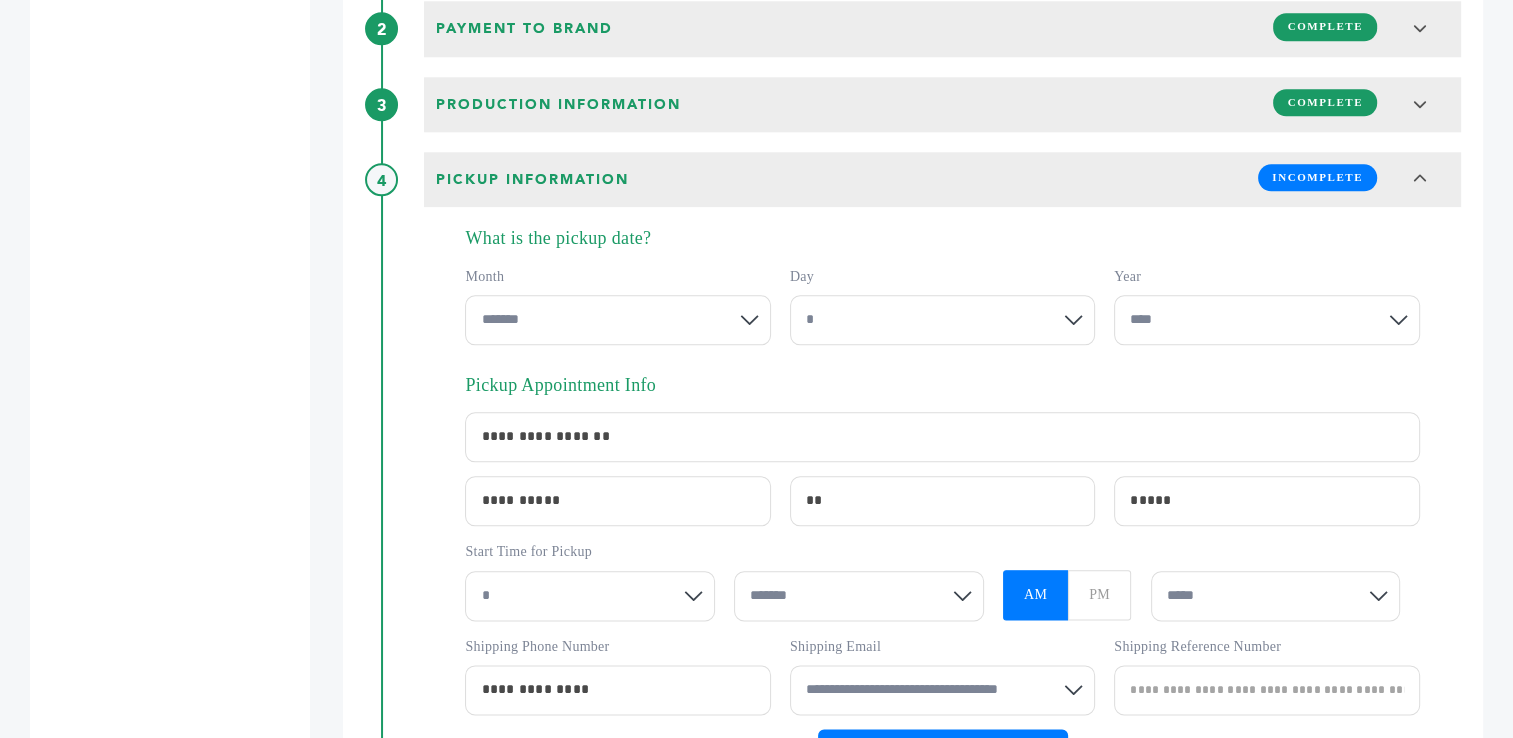 click on "**** * * * * * * * * * ** ** **" at bounding box center (590, 596) 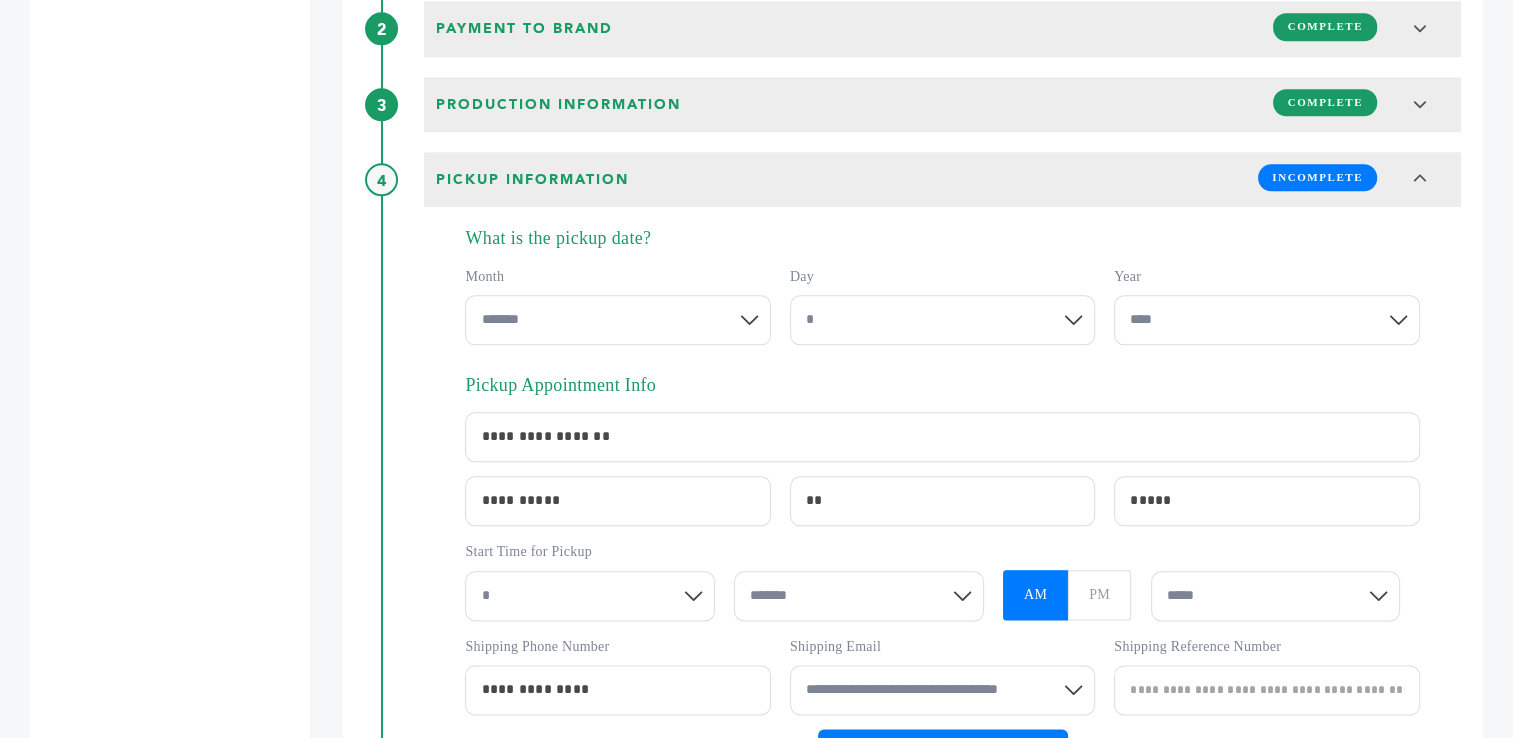 click on "******* ** ** ** **" at bounding box center [859, 596] 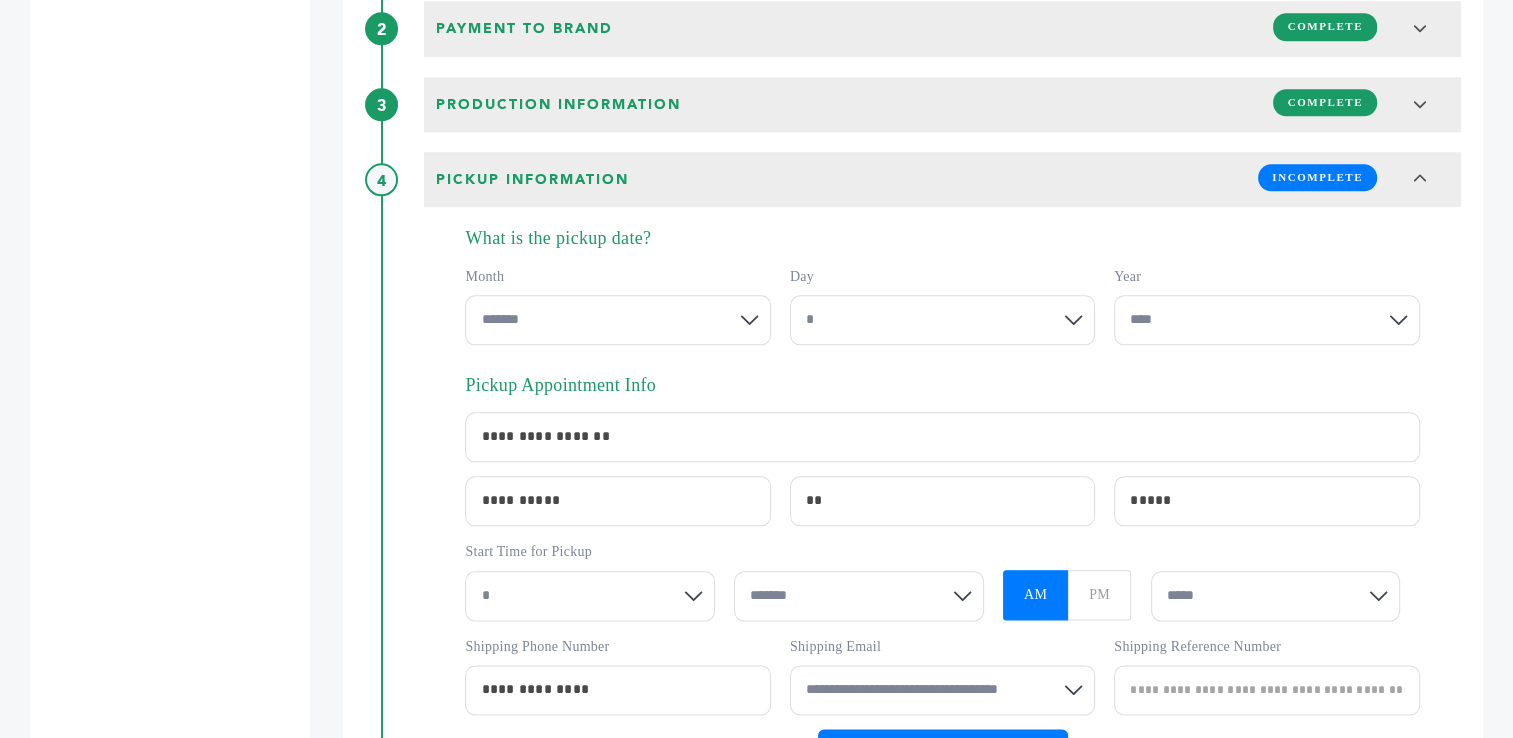 select on "**" 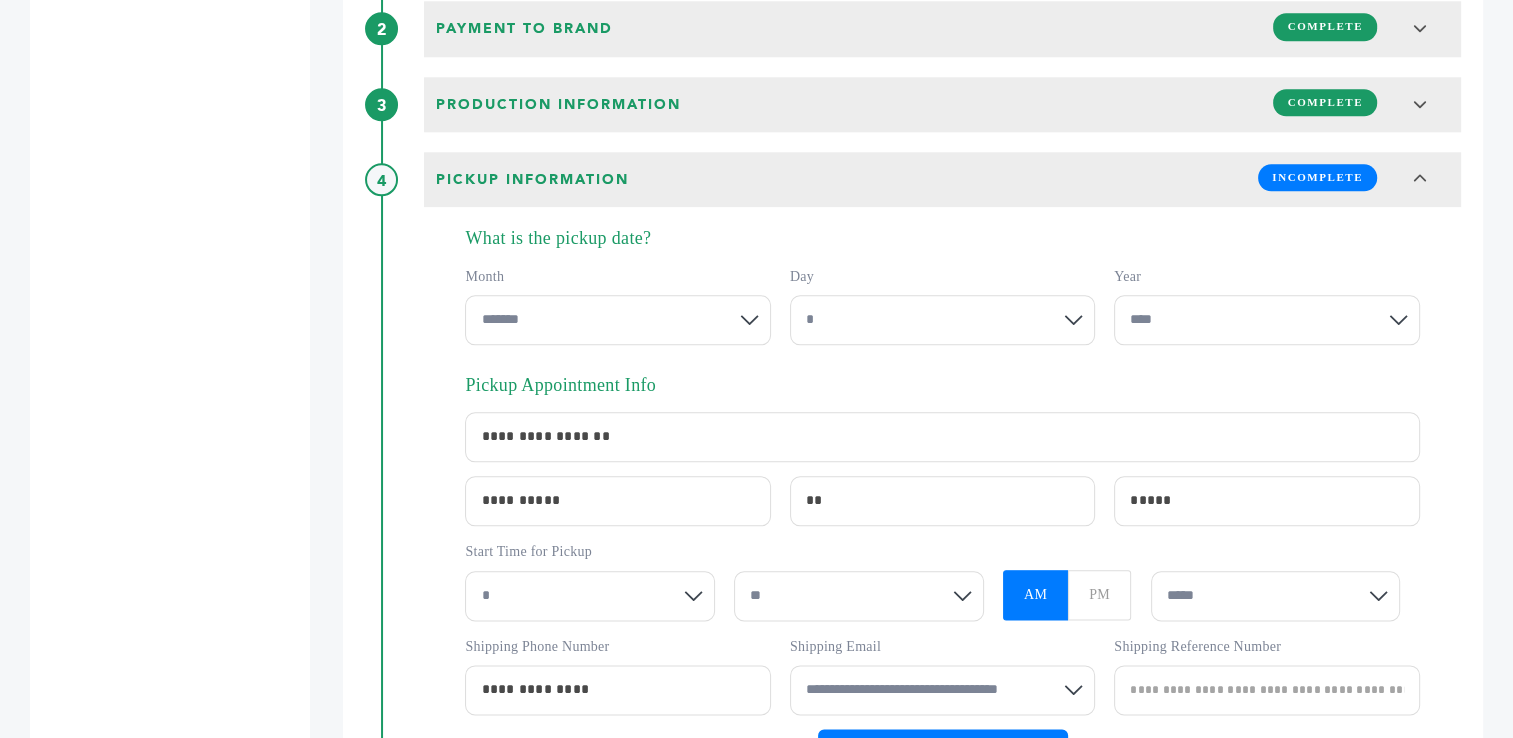 click on "******* ** ** ** **" at bounding box center (859, 596) 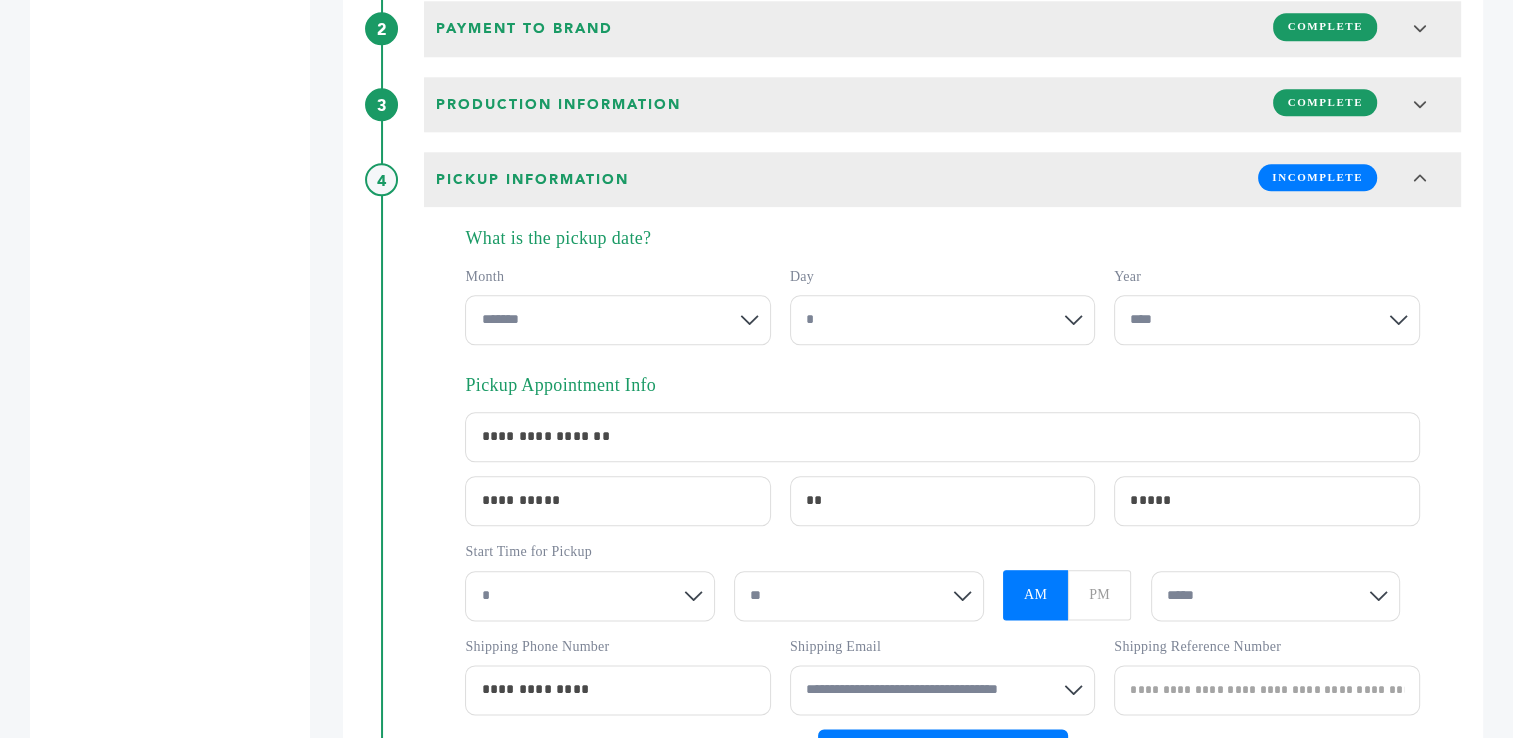click on "***** ***** ***** ***** ***** ***** ***** ***** ***** *****" at bounding box center [1276, 596] 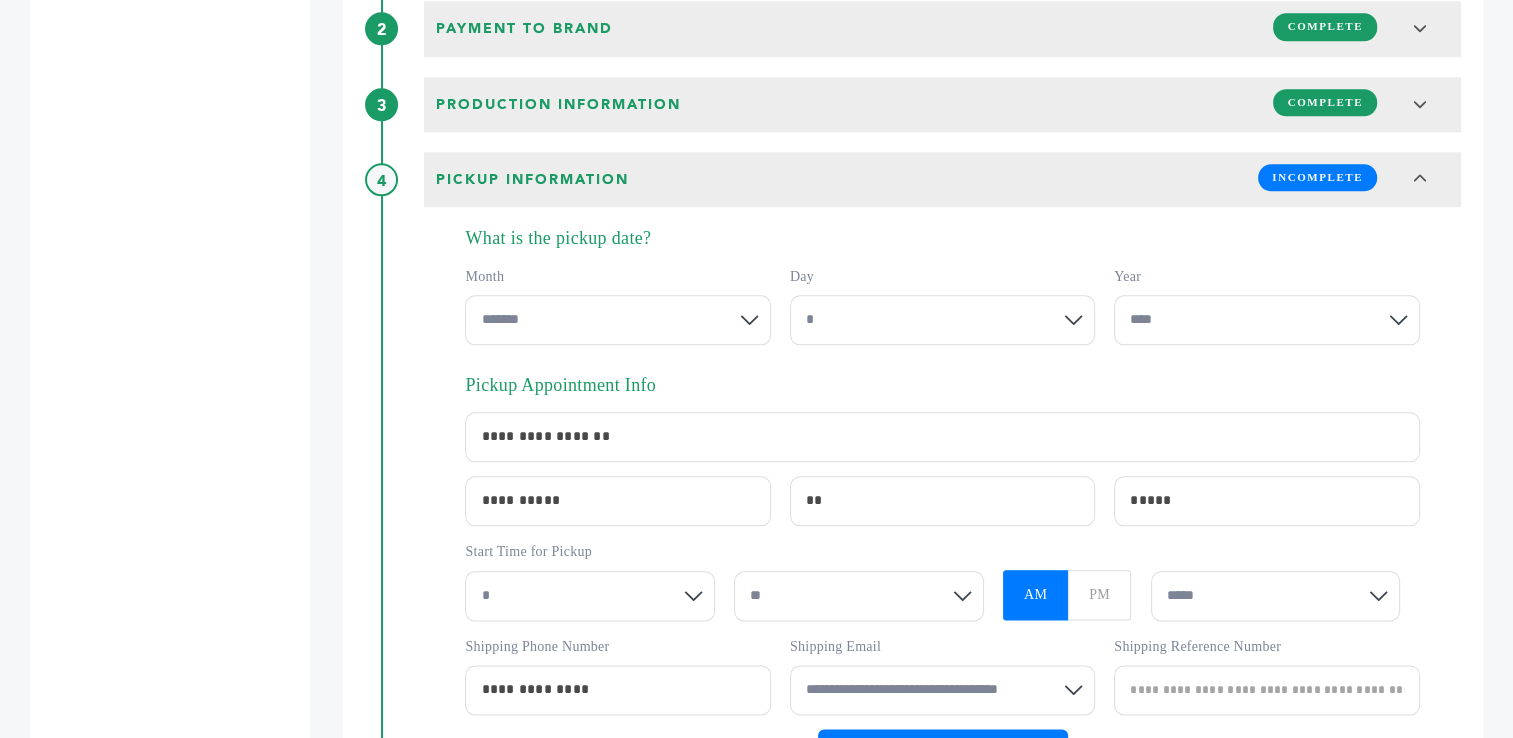 select on "*****" 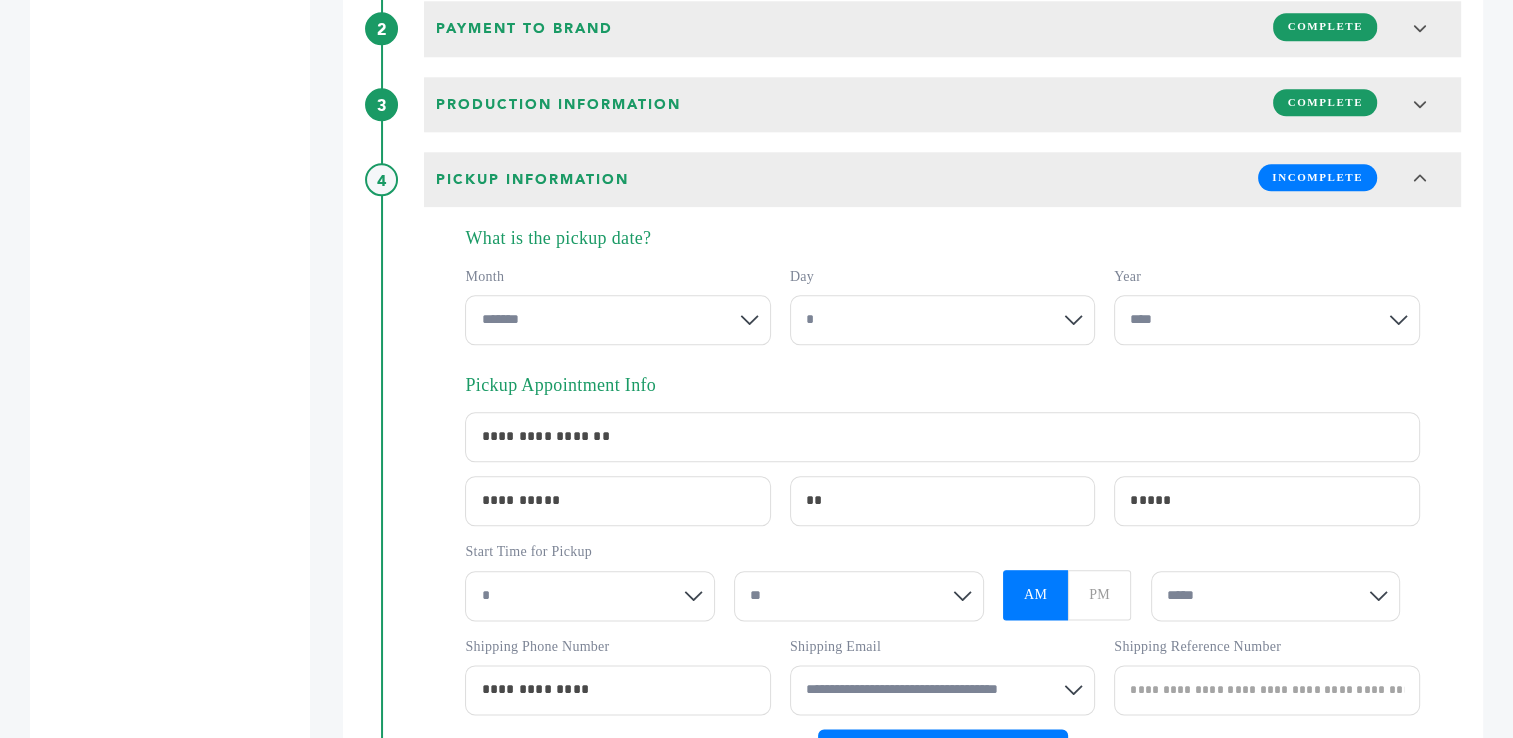 click on "***** ***** ***** ***** ***** ***** ***** ***** ***** *****" at bounding box center (1276, 596) 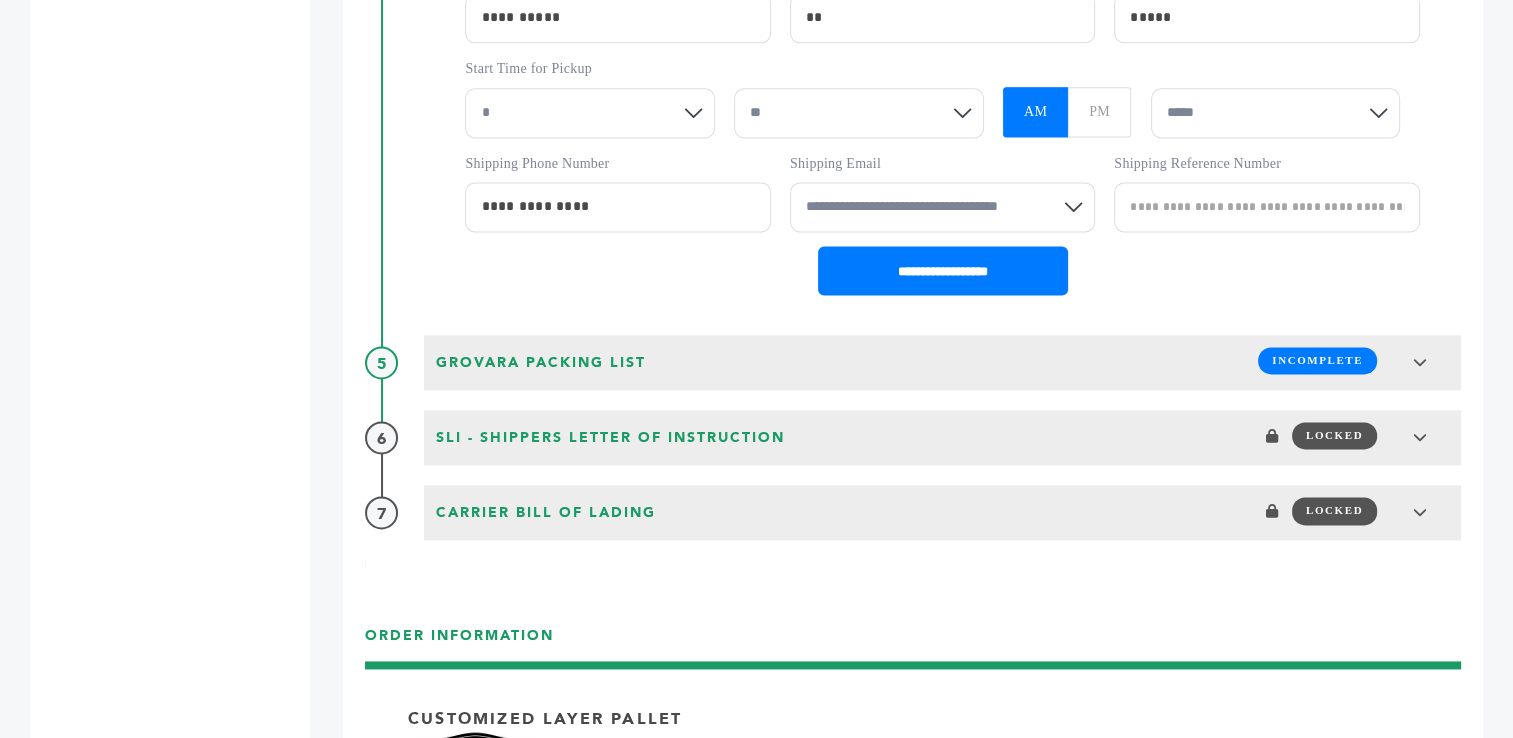 scroll, scrollTop: 2732, scrollLeft: 0, axis: vertical 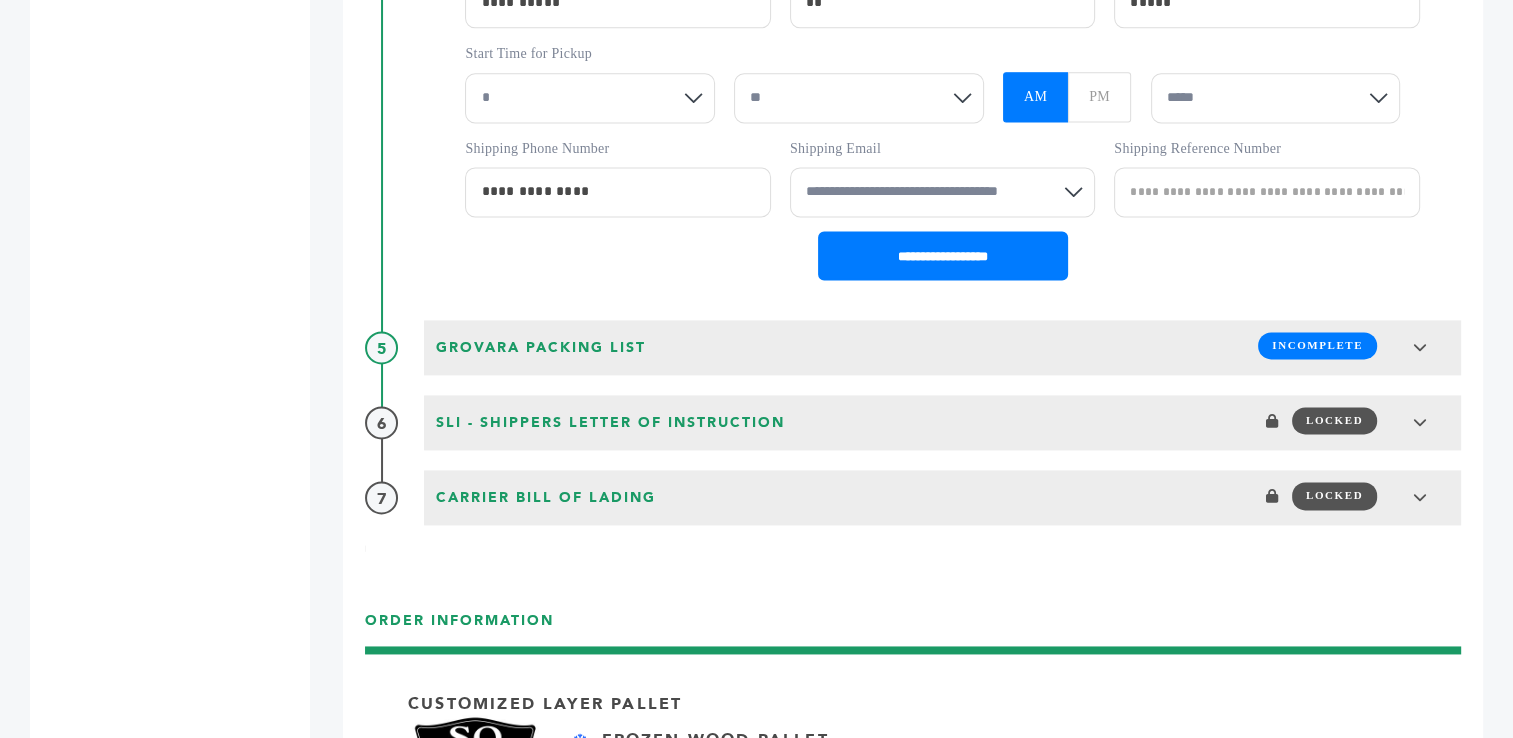 click on "Shipping Reference Number" at bounding box center (1266, 192) 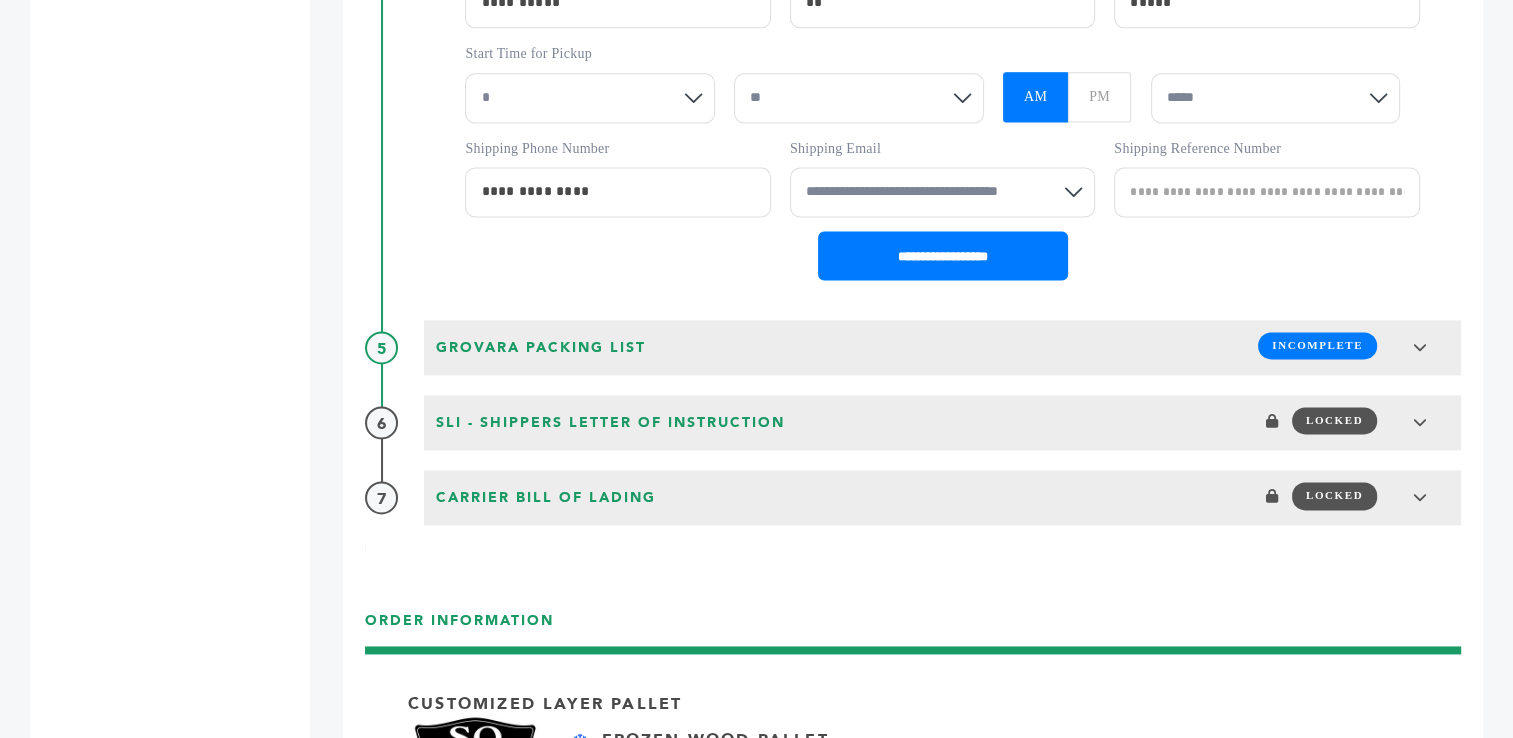 paste on "**********" 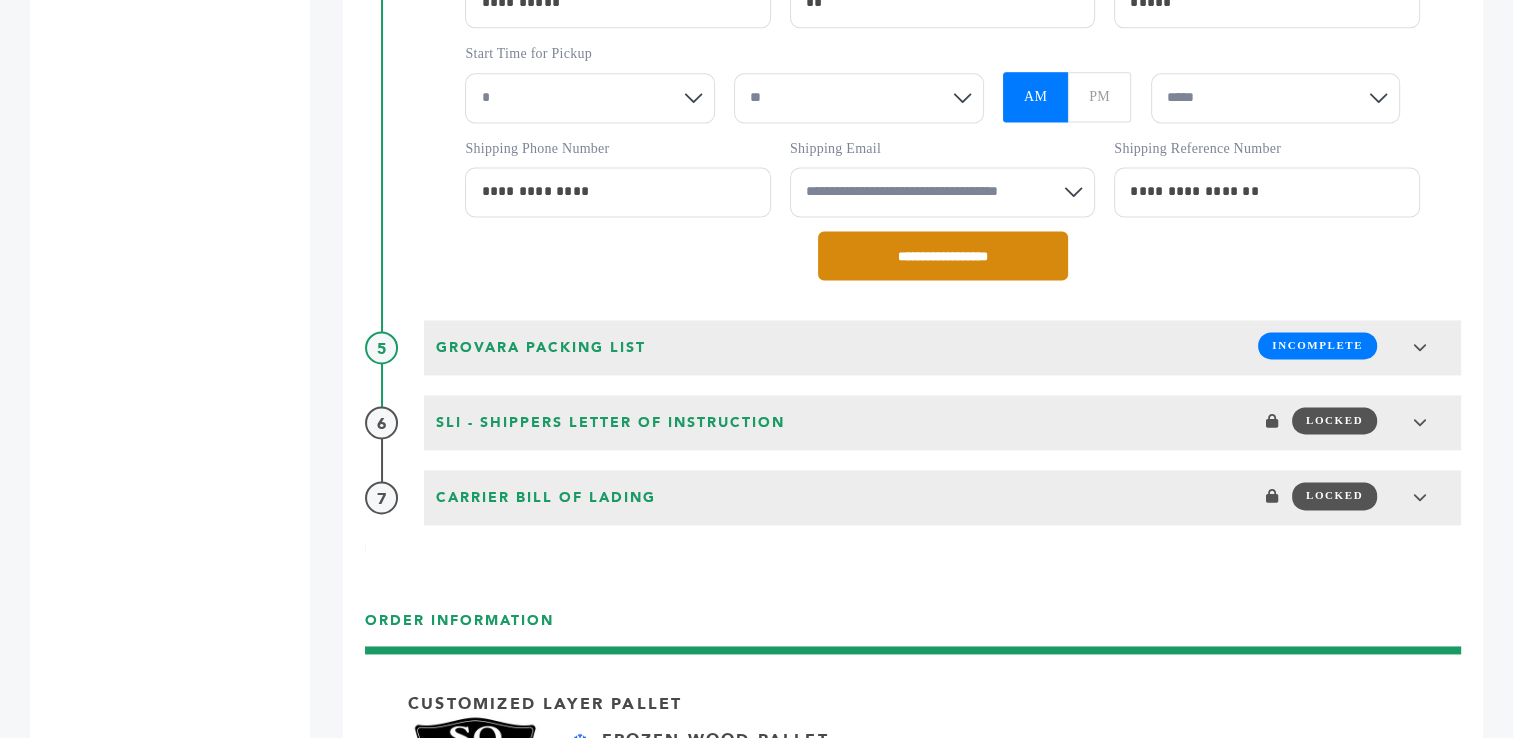 type on "**********" 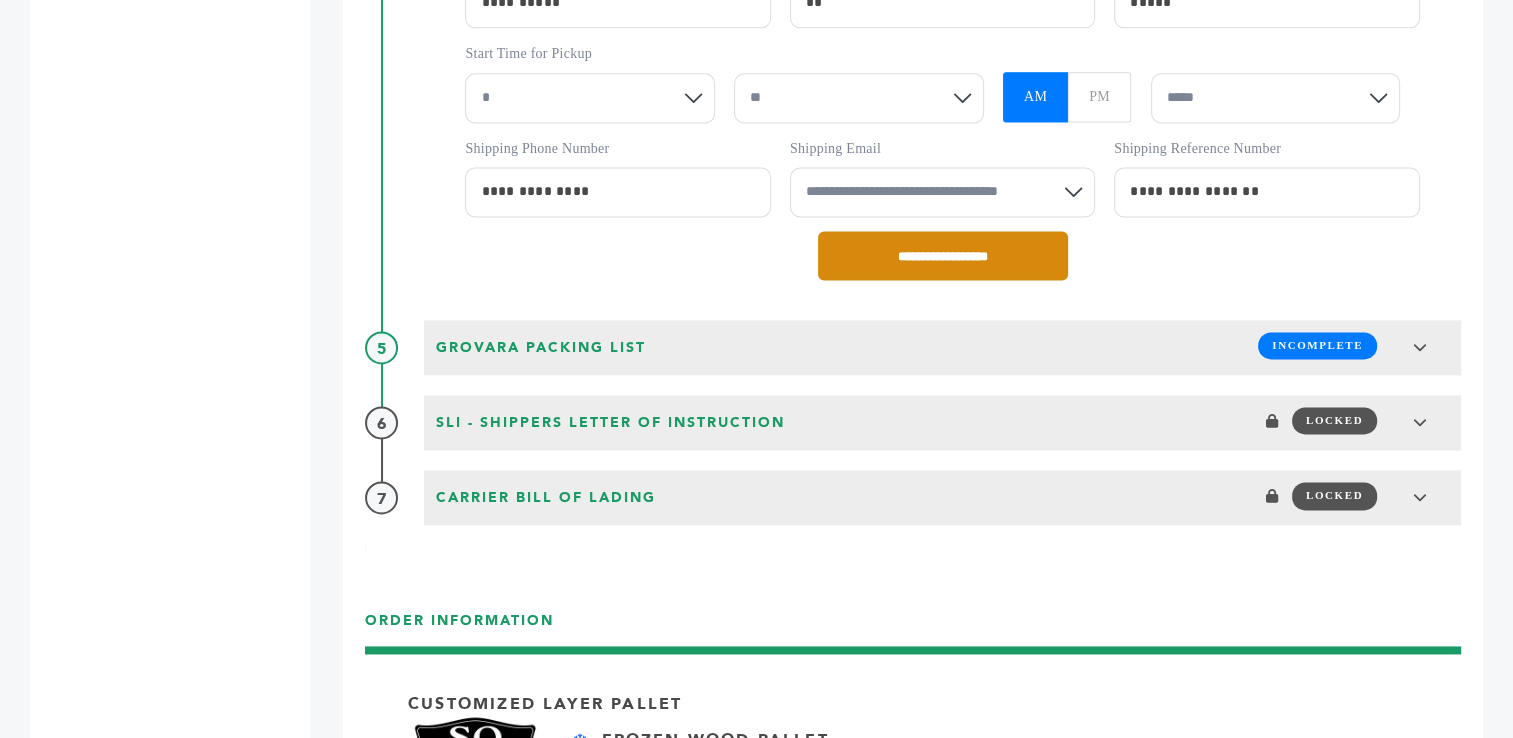 click on "**********" at bounding box center [943, 255] 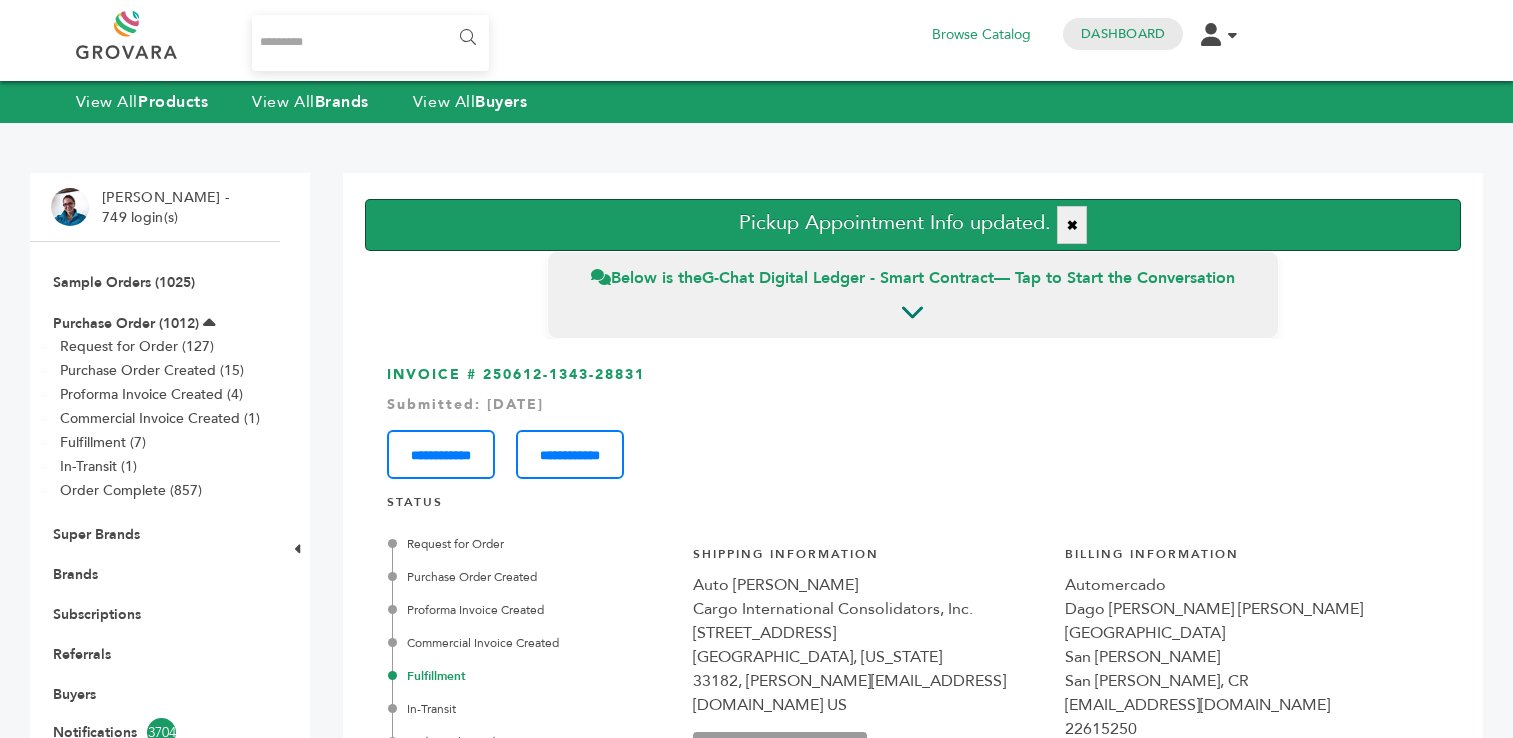 scroll, scrollTop: 0, scrollLeft: 0, axis: both 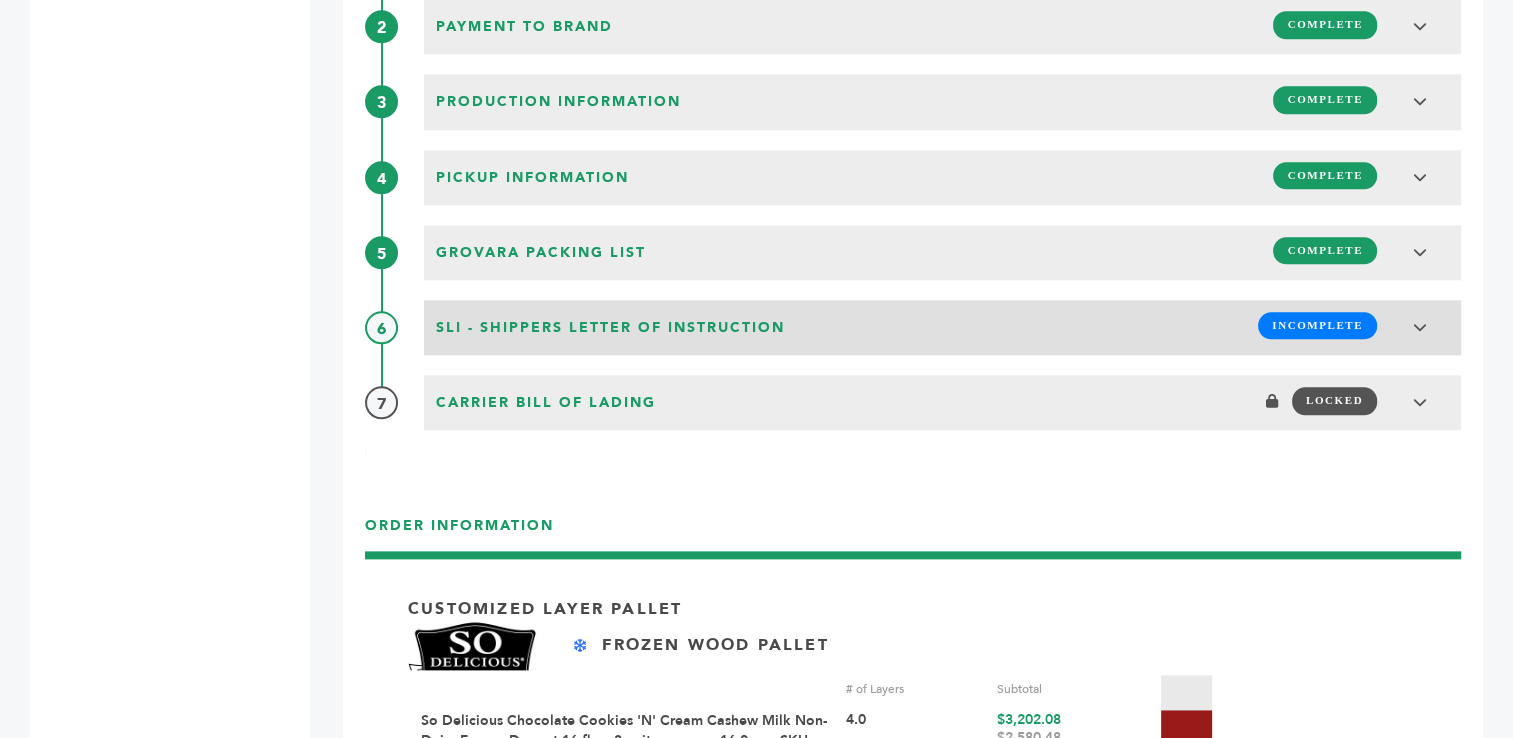 click on "Payment to Grovara
COMPLETE
Payment information
Shipper:  Grovara
Terms:  Cash Advance
Due Date:
[DATE]
Payment Amount:  $18,507.61
[PERSON_NAME] as Paid
Transfermate
Status:  Payment pending ******* Error:" at bounding box center [913, 177] 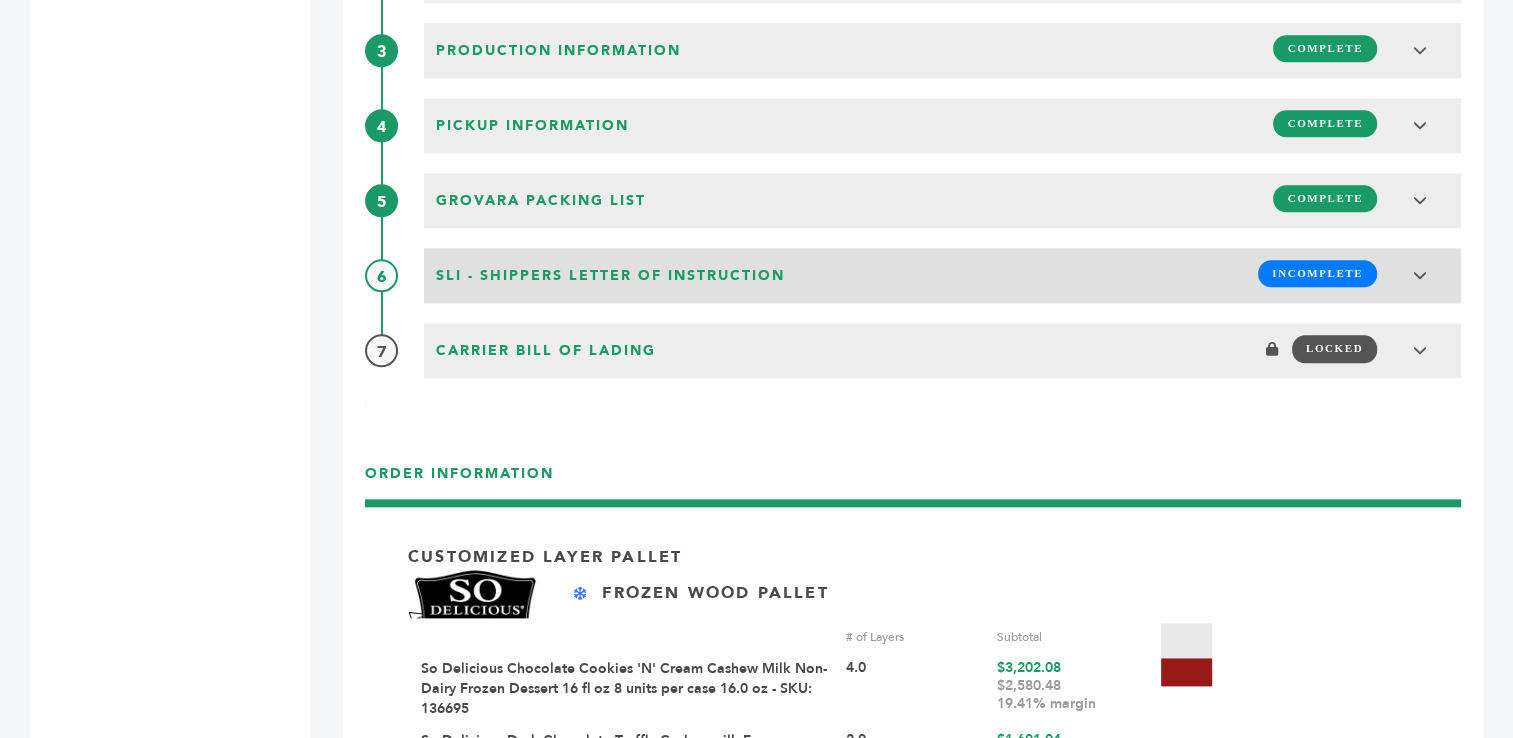 click on "INCOMPLETE" at bounding box center [1317, 273] 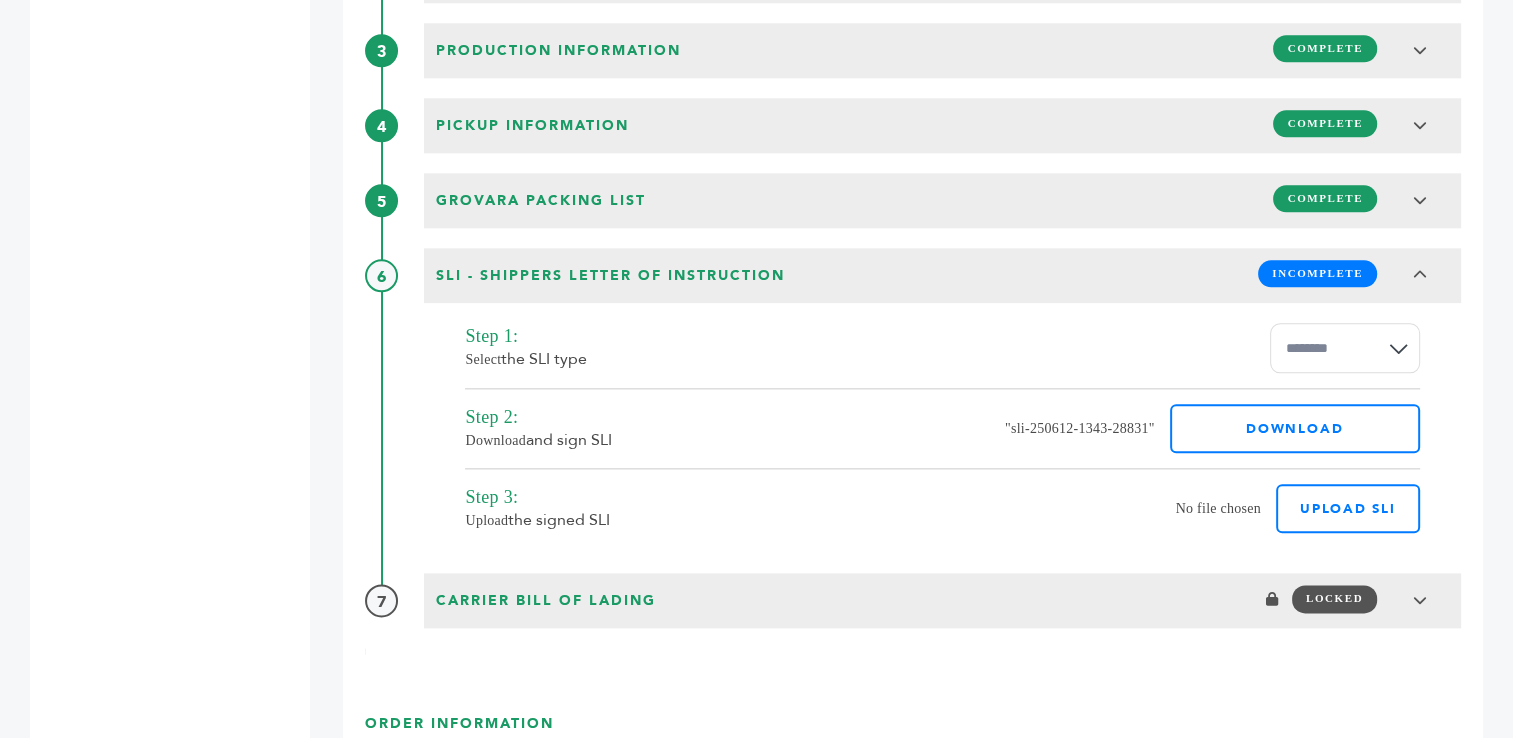 click on "**********" at bounding box center (1345, 348) 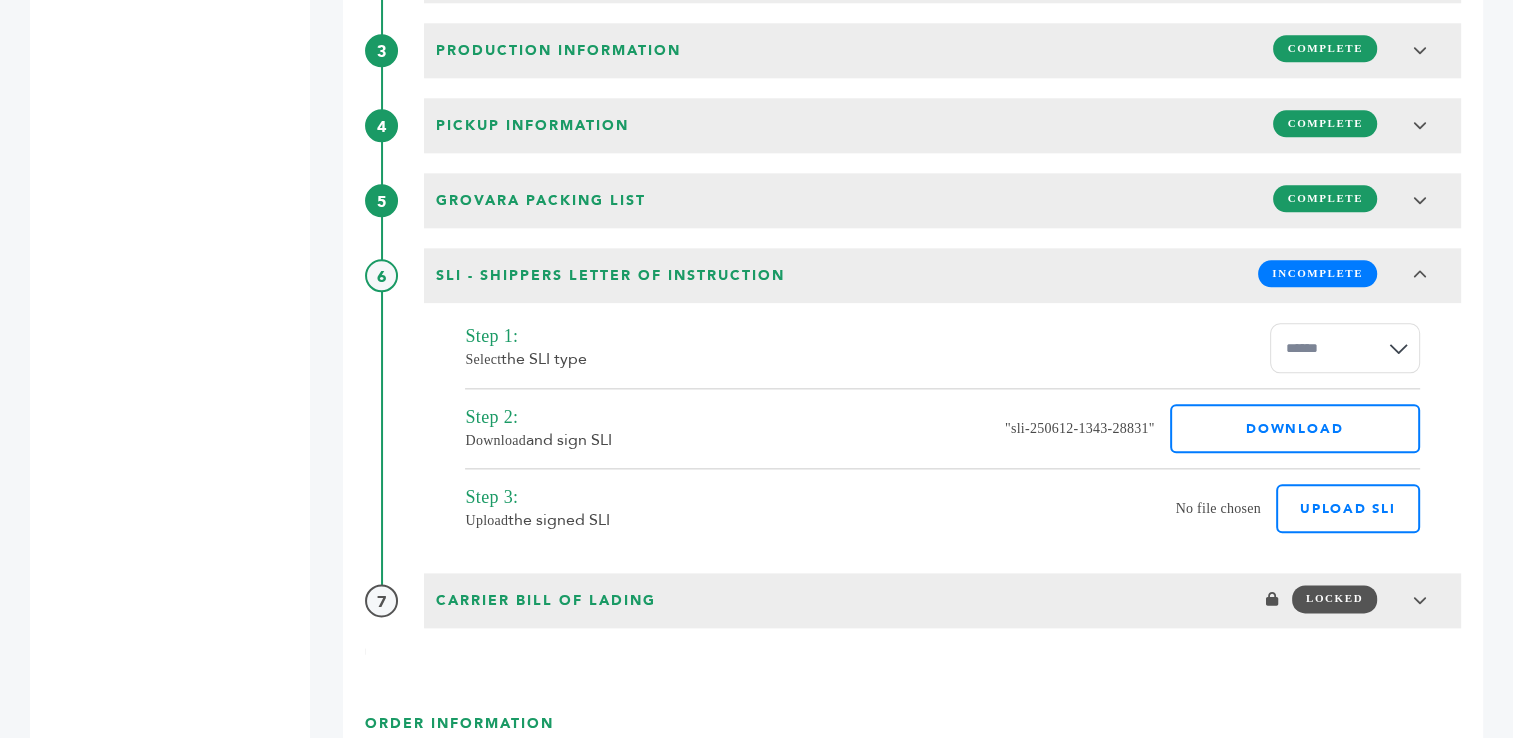 click on "**********" at bounding box center [1345, 348] 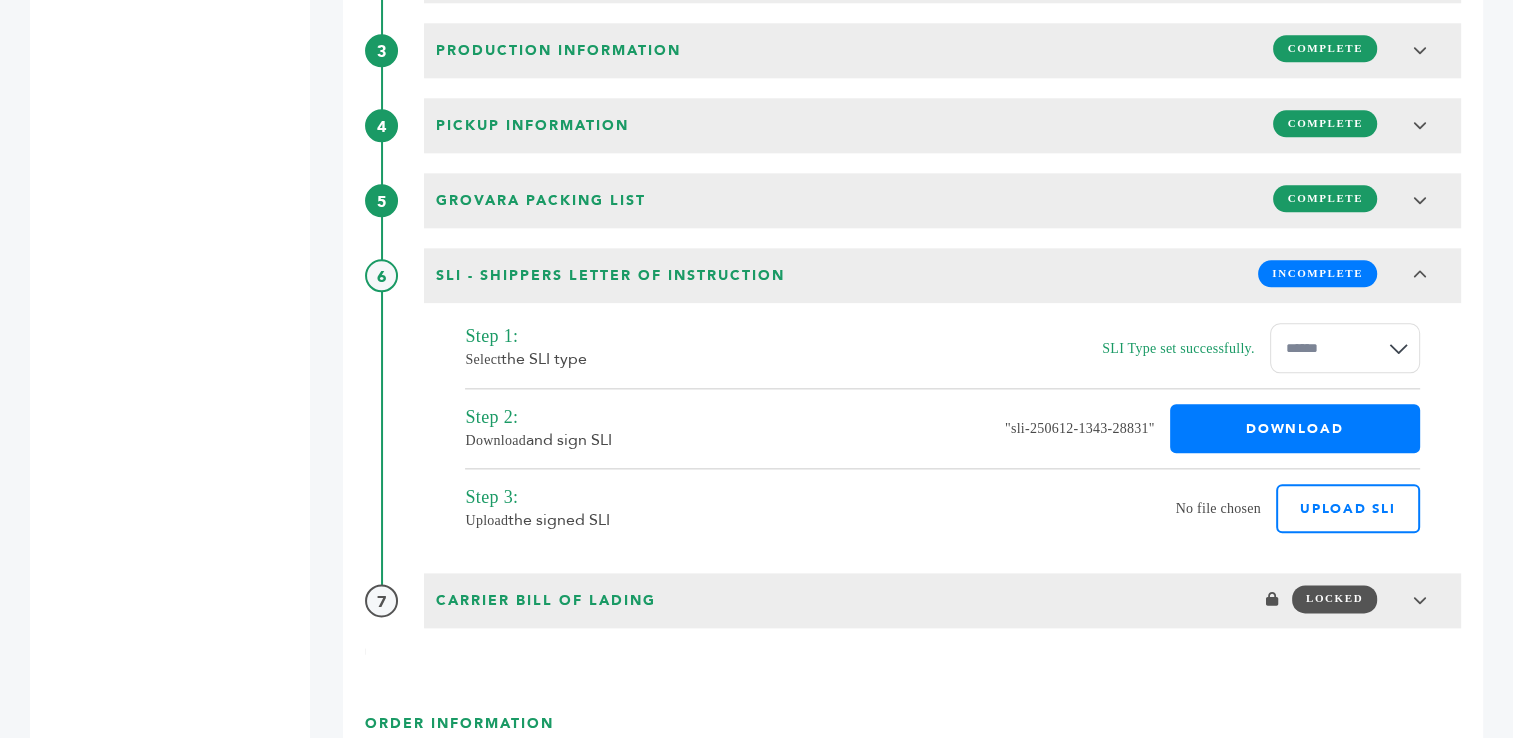 click on "DOWNLOAD" at bounding box center (1295, 428) 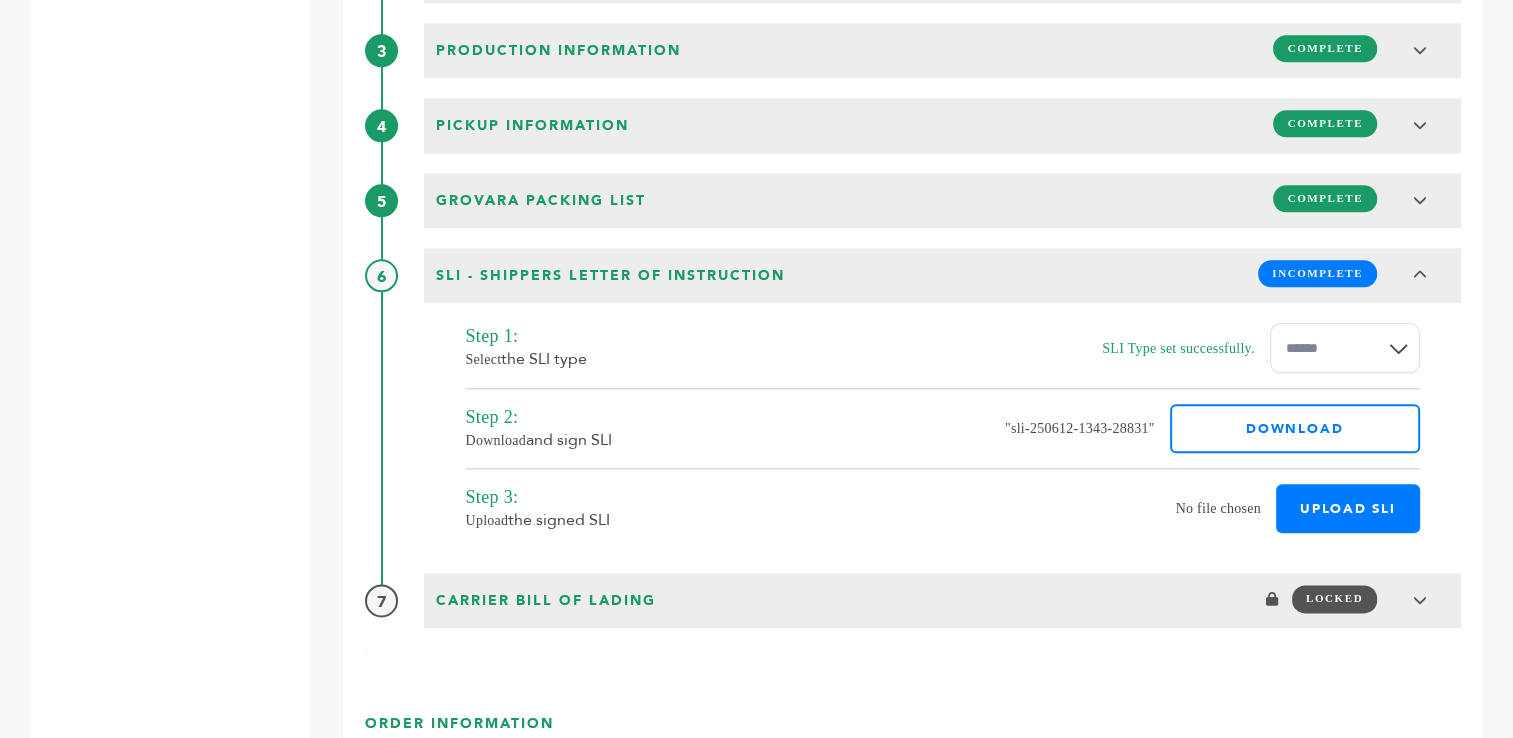 click on "Upload SLI" at bounding box center (1348, 508) 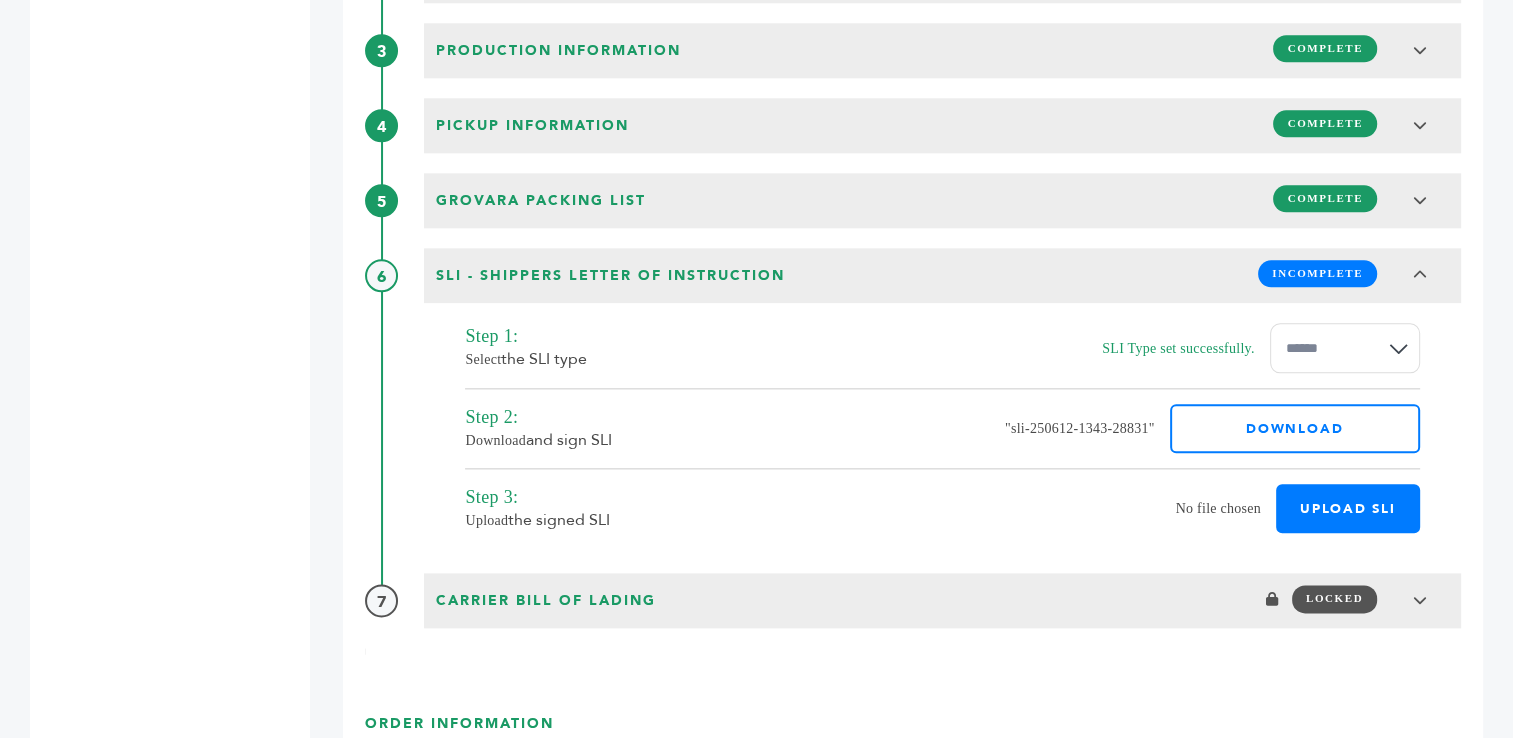 click on "Upload SLI" at bounding box center (1420, 497) 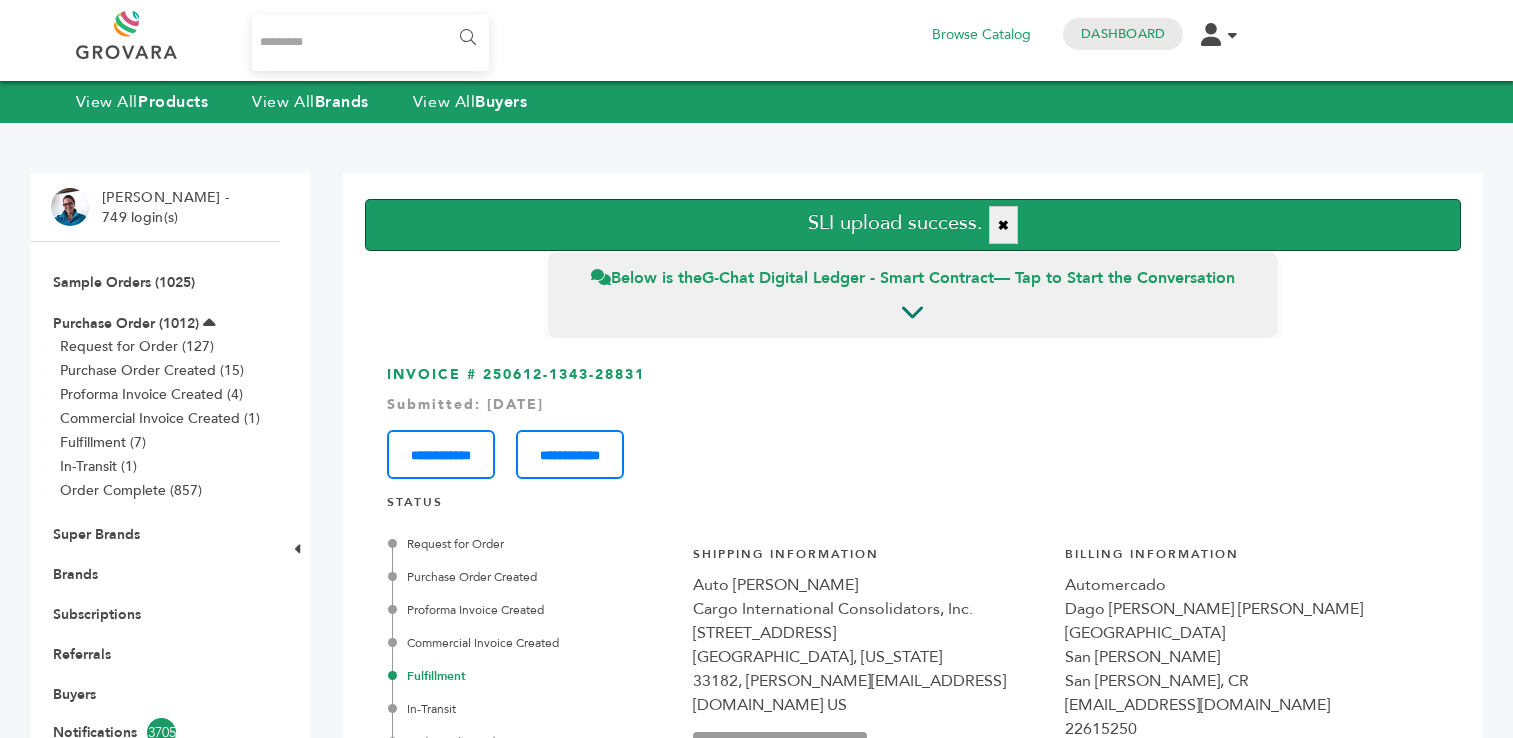 scroll, scrollTop: 0, scrollLeft: 0, axis: both 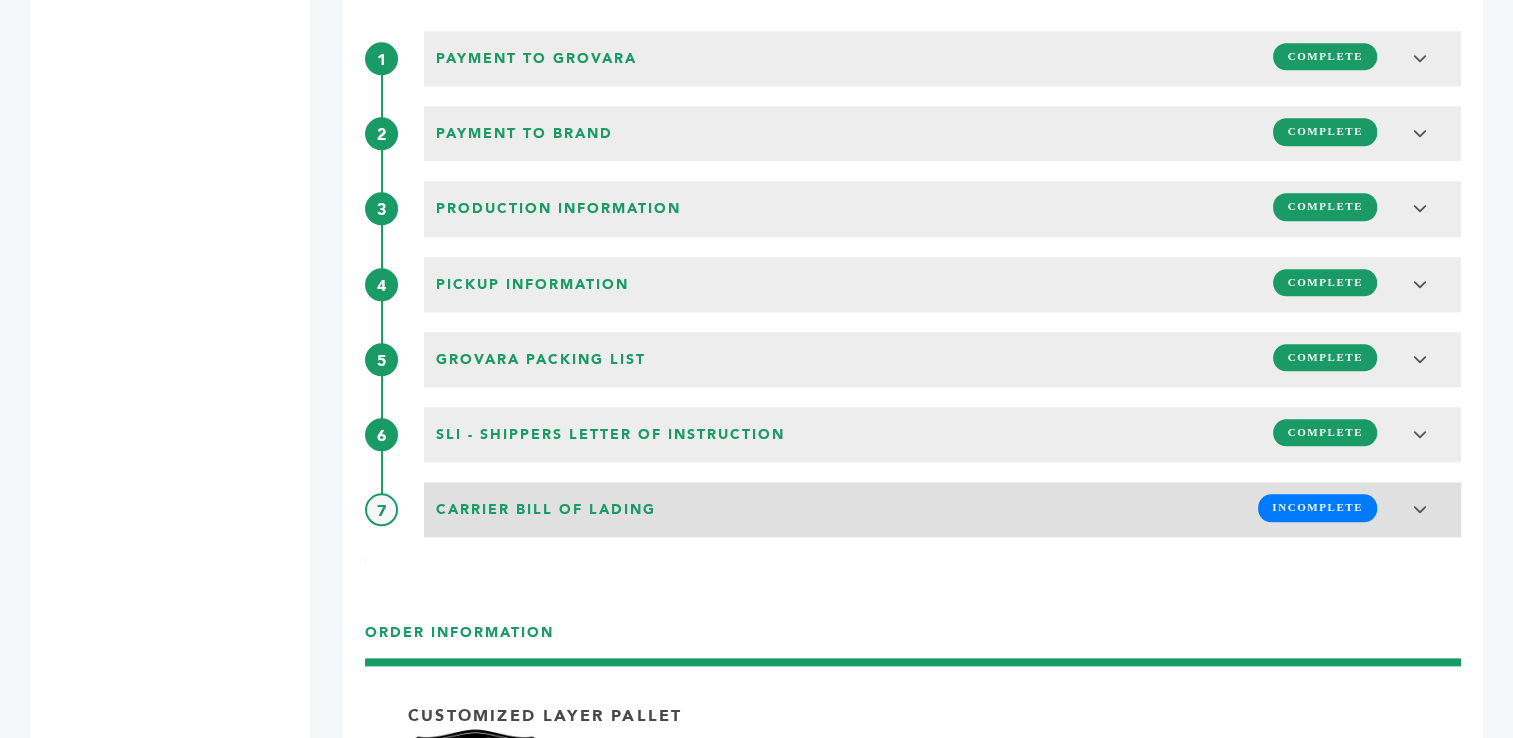 click on "INCOMPLETE" at bounding box center [1317, 507] 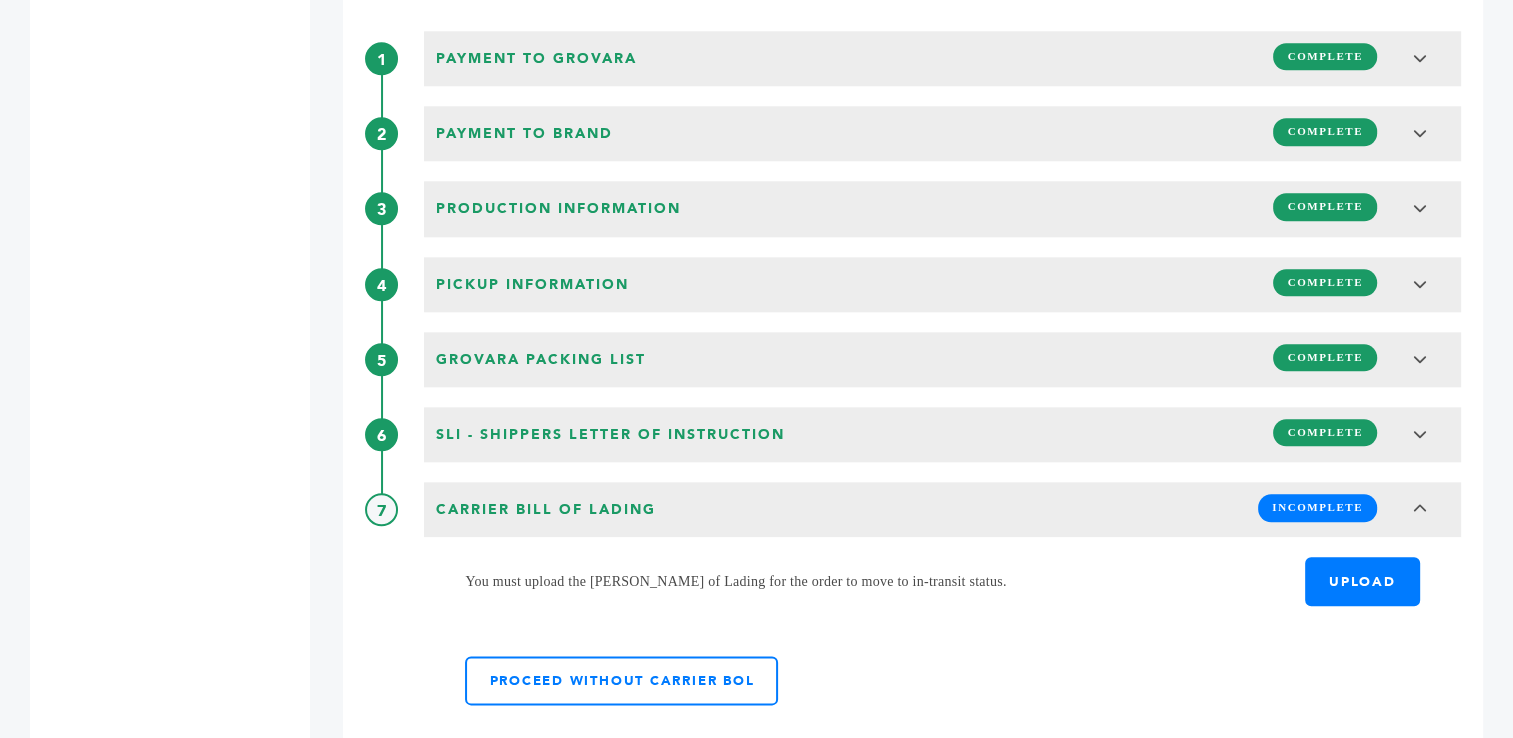 click on "UPLOAD" at bounding box center [1362, 581] 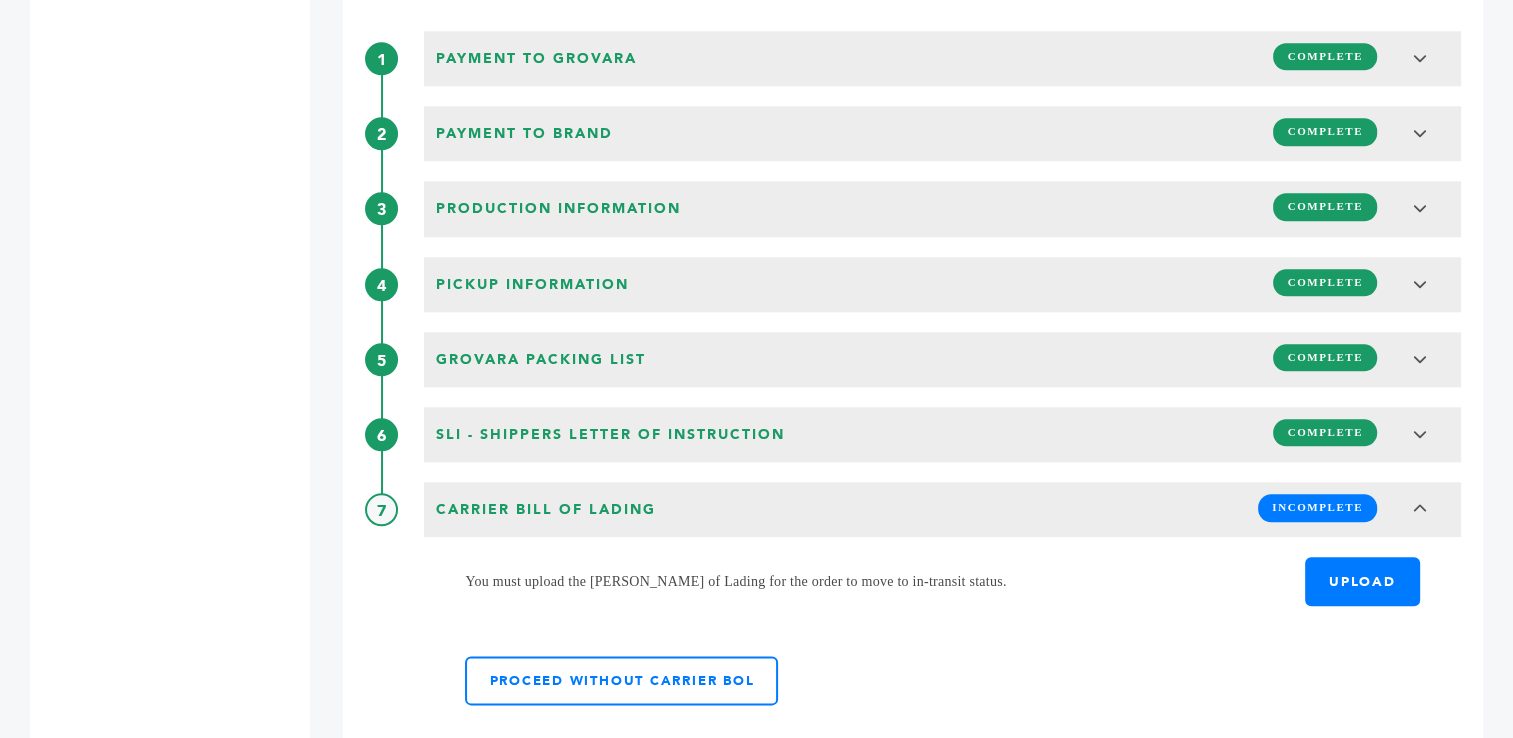 click on "UPLOAD" at bounding box center [1420, 570] 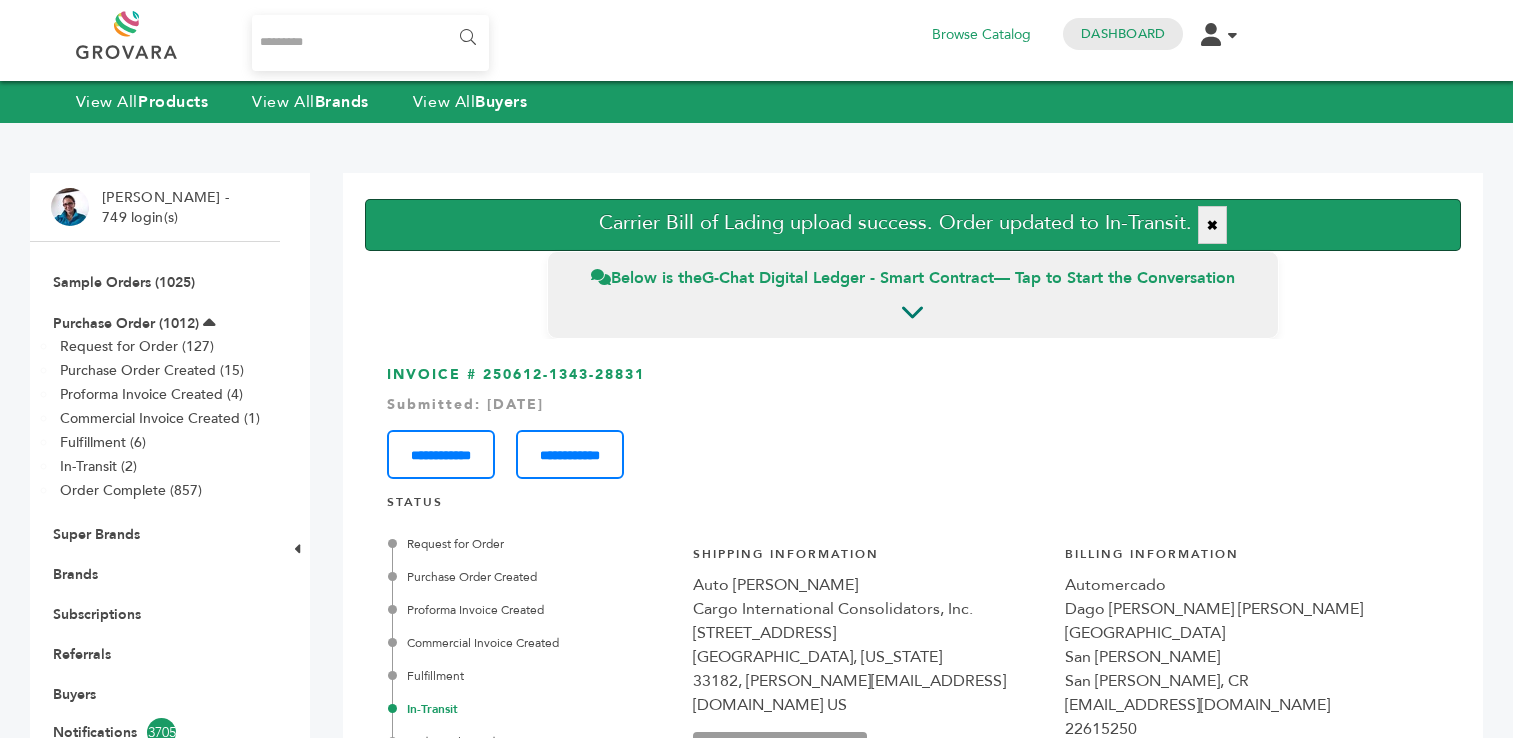 scroll, scrollTop: 0, scrollLeft: 0, axis: both 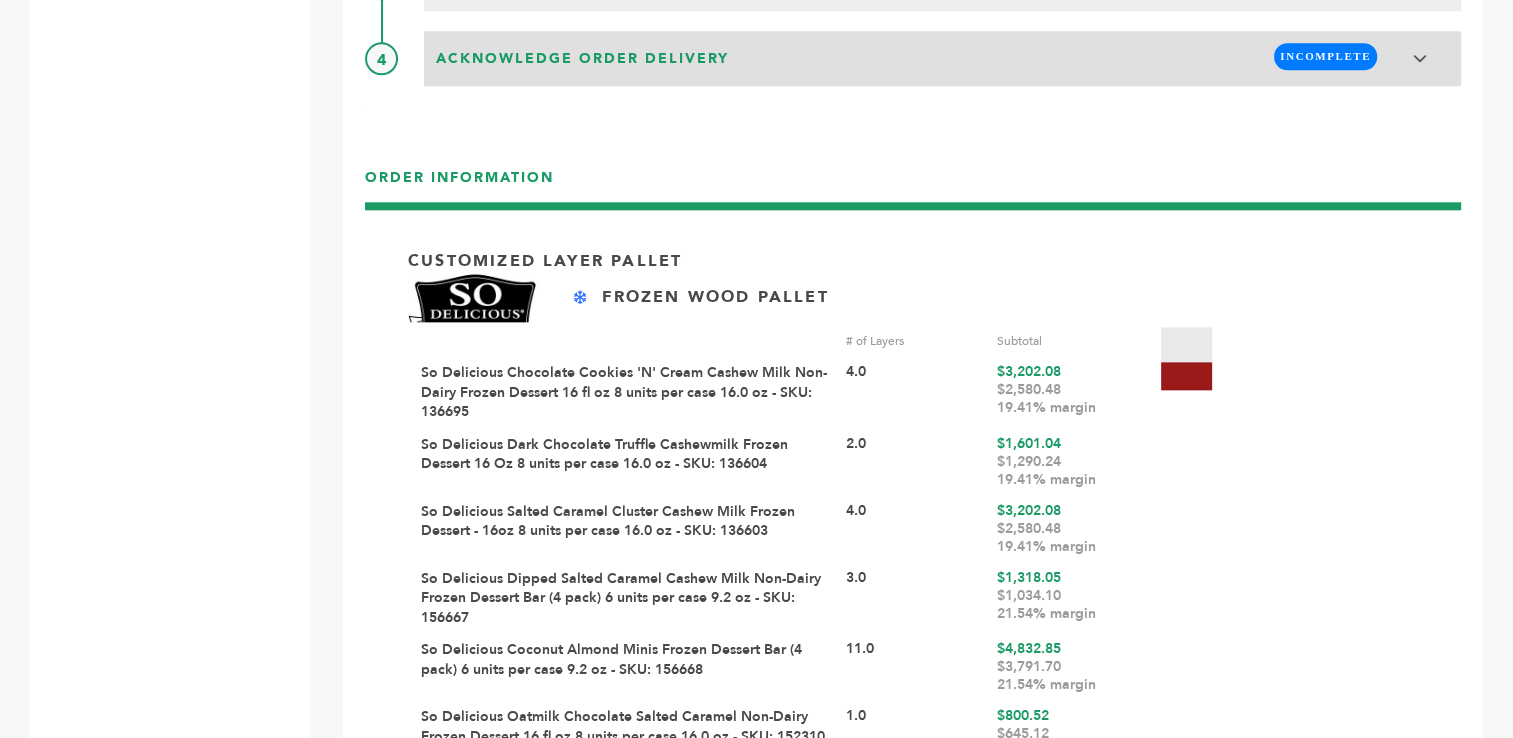 click on "INCOMPLETE" at bounding box center (1325, 56) 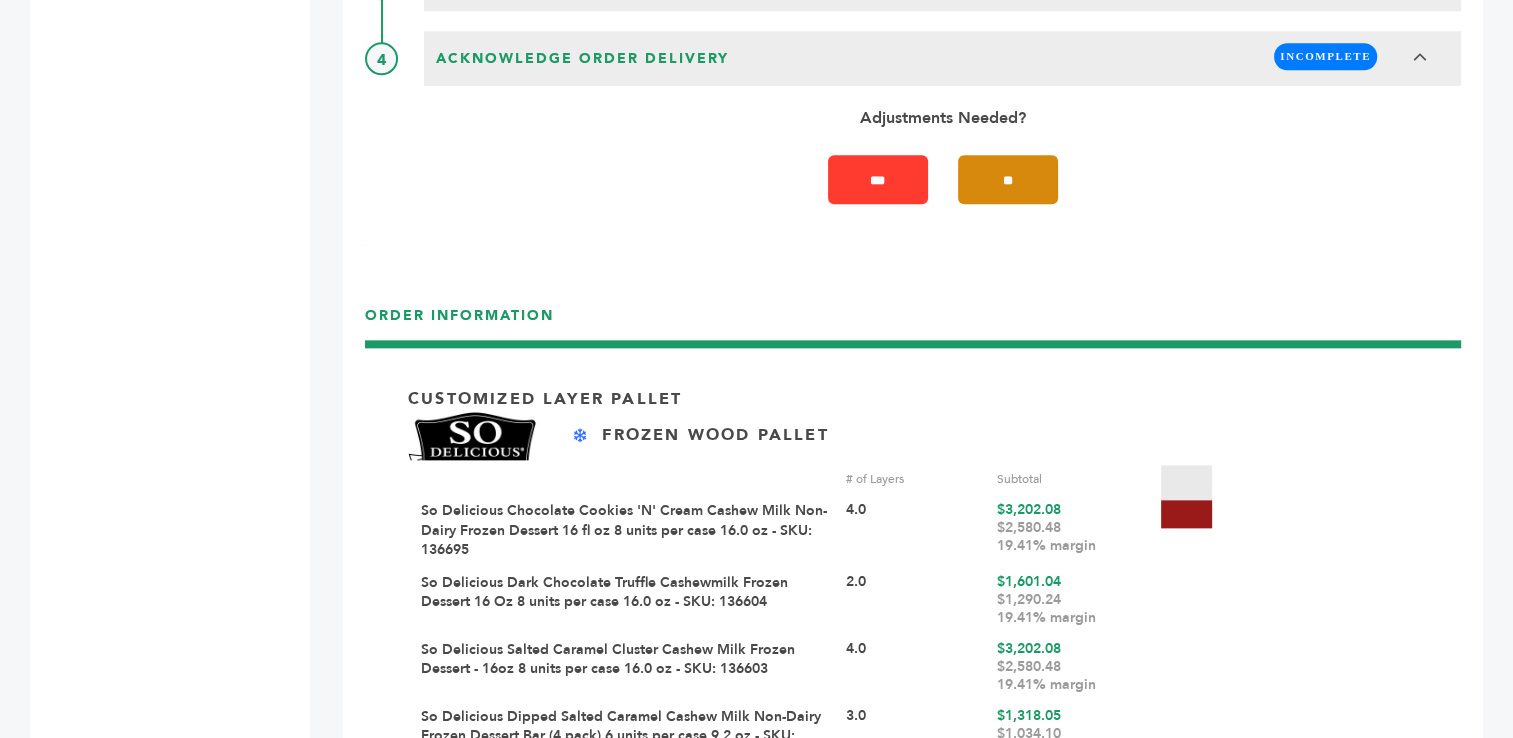 click on "**" at bounding box center [1008, 179] 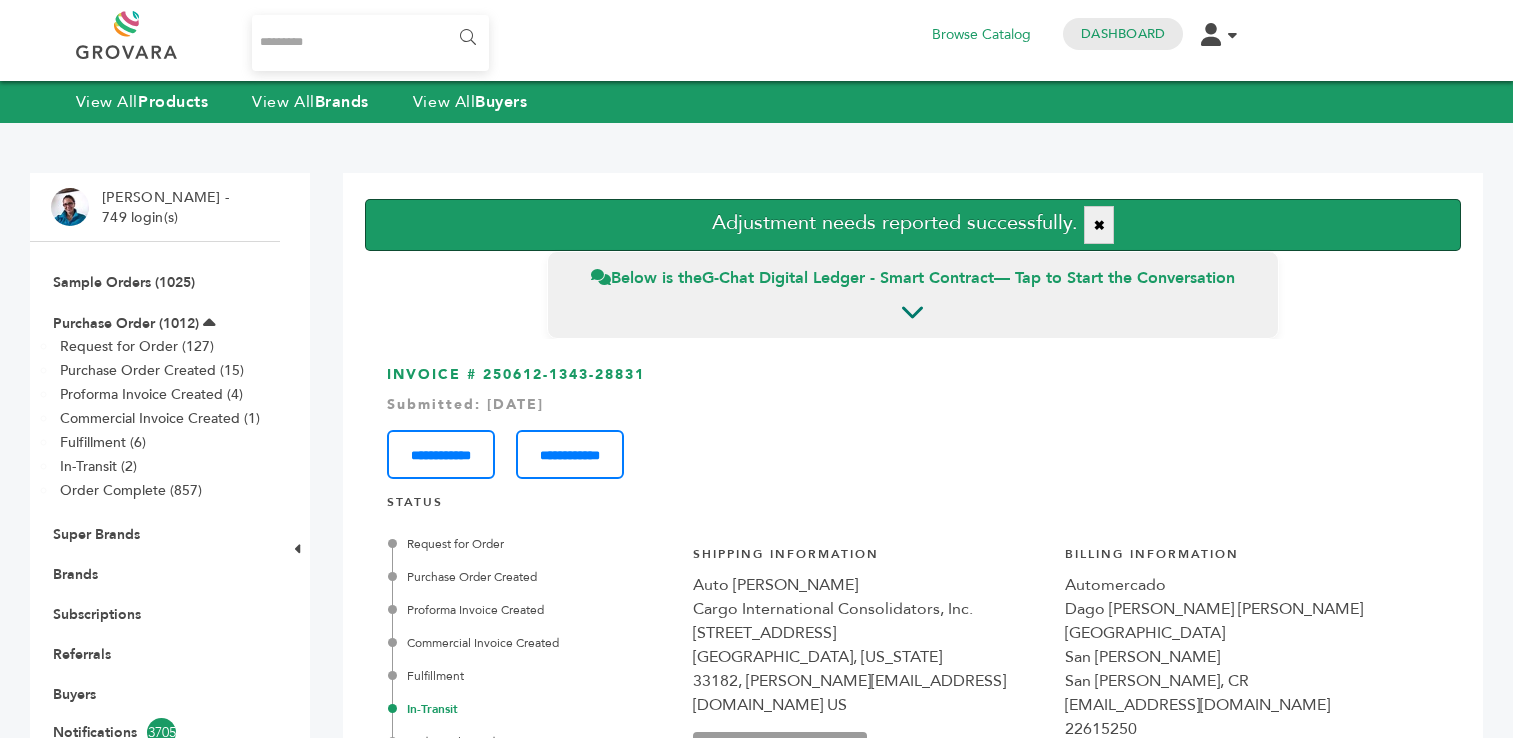 scroll, scrollTop: 0, scrollLeft: 0, axis: both 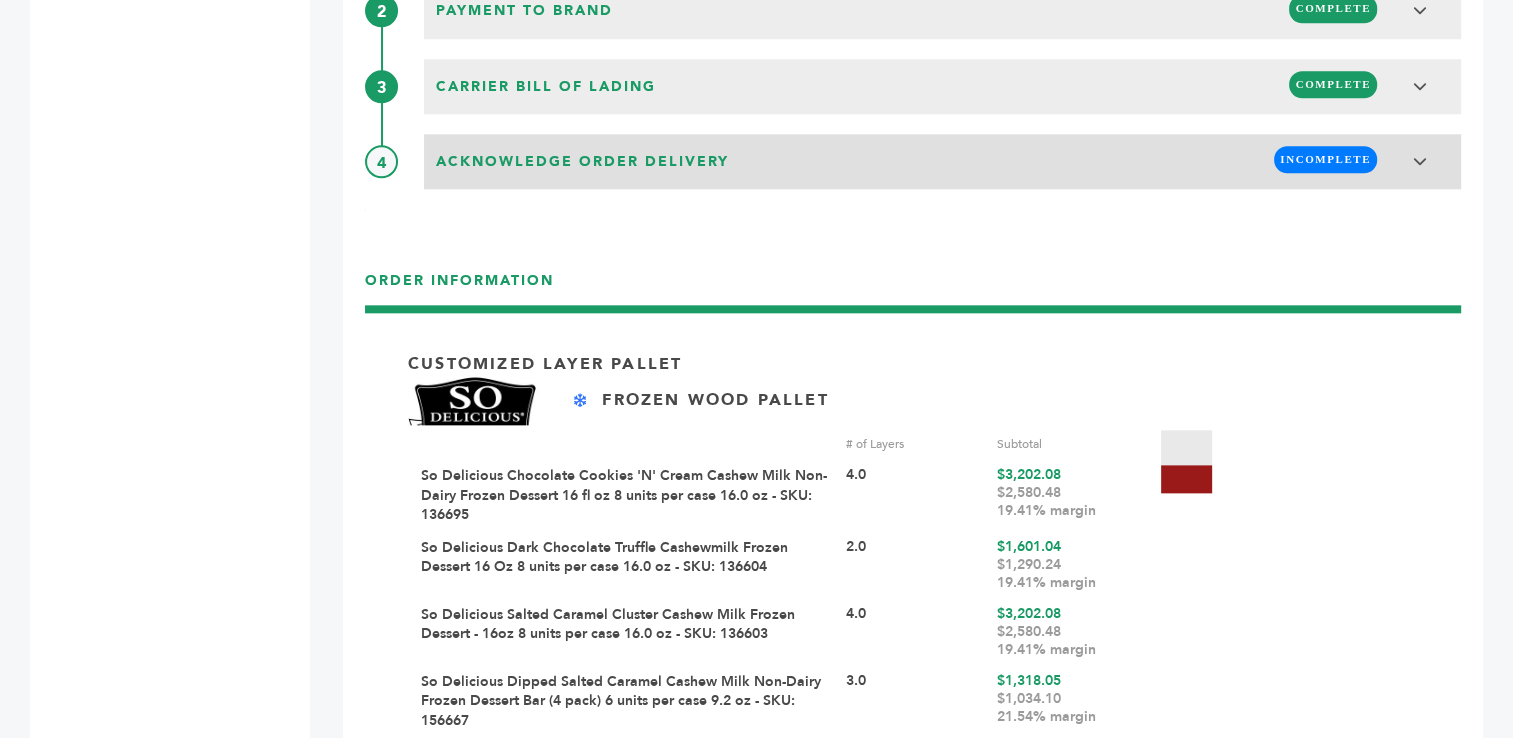 click on "INCOMPLETE" at bounding box center [1325, 159] 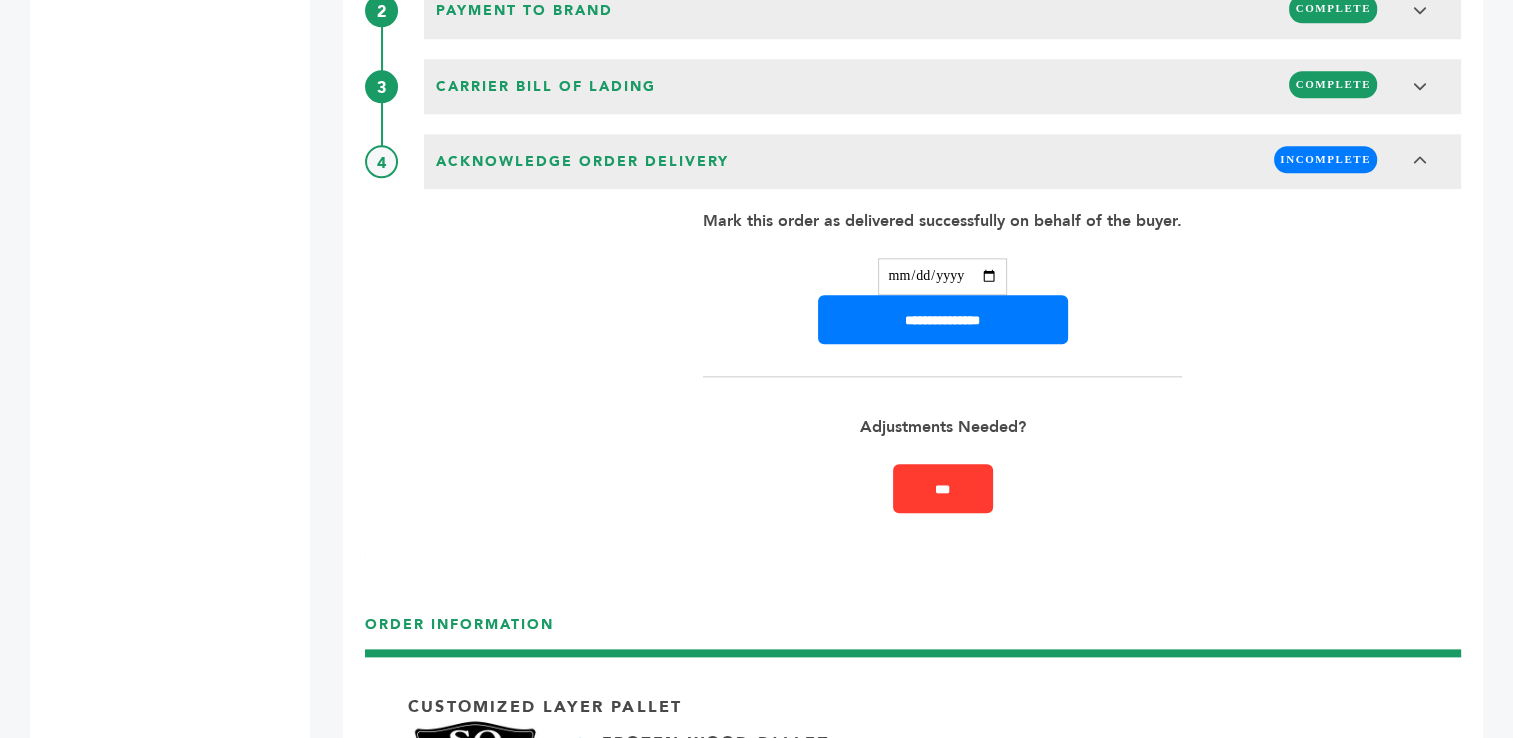 click at bounding box center [942, 276] 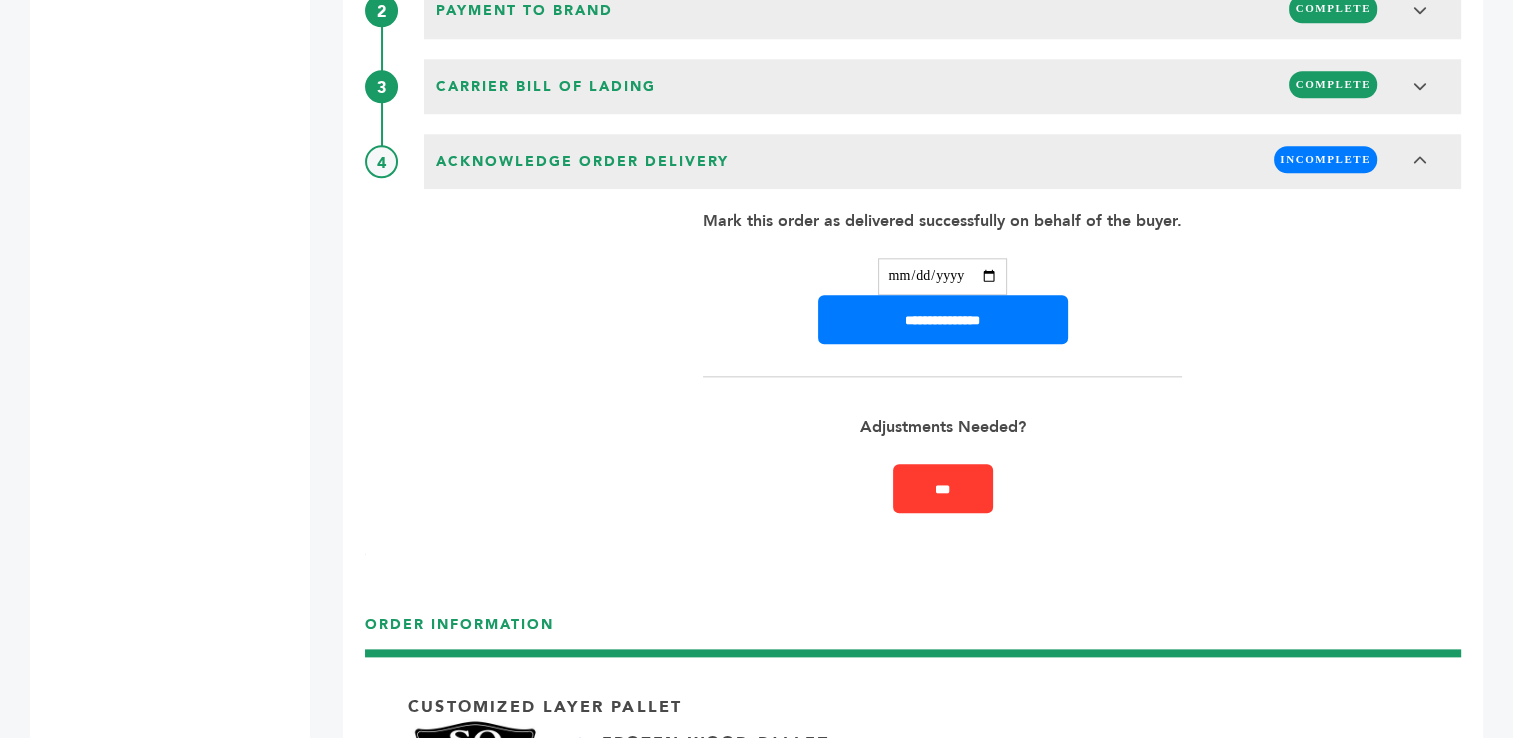 type on "**********" 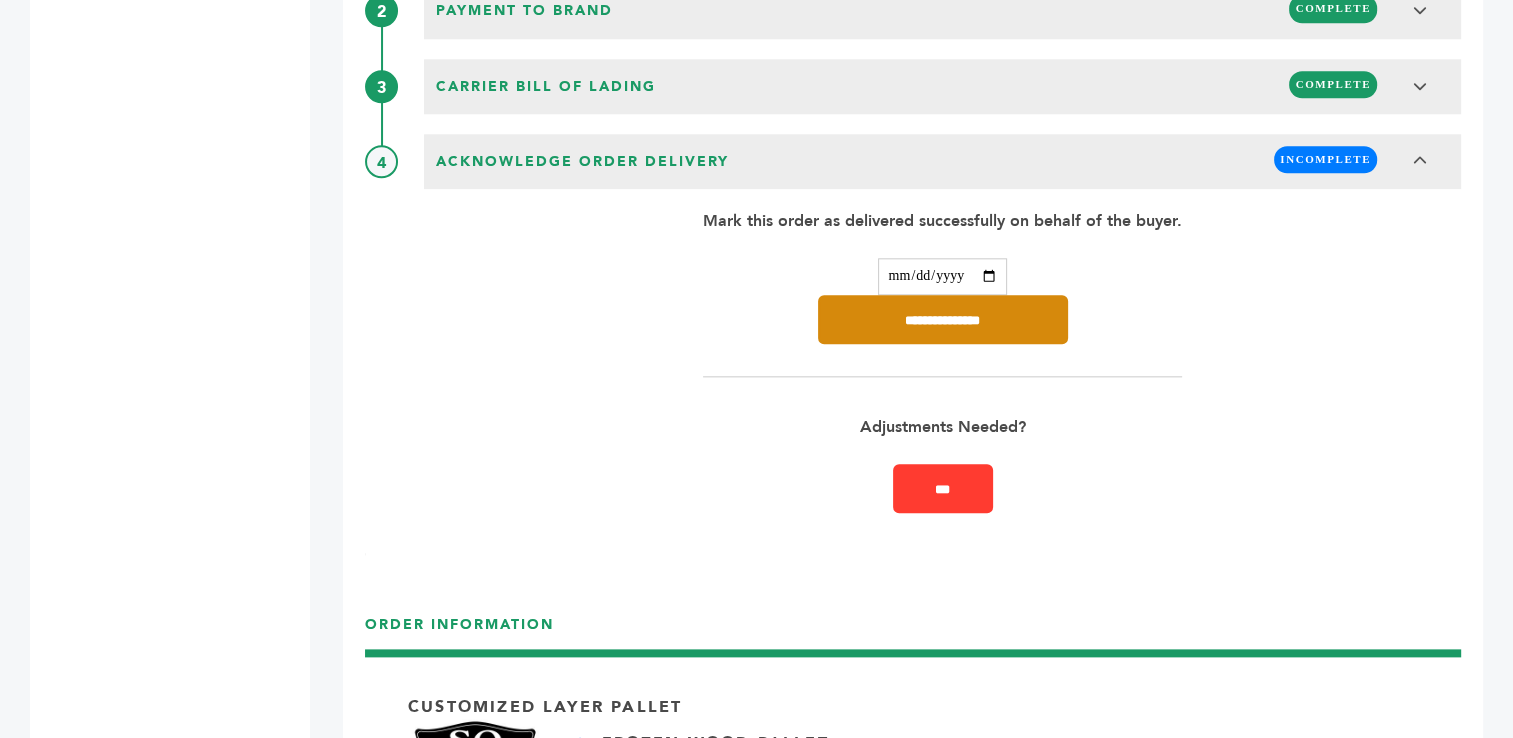 click on "**********" at bounding box center [943, 319] 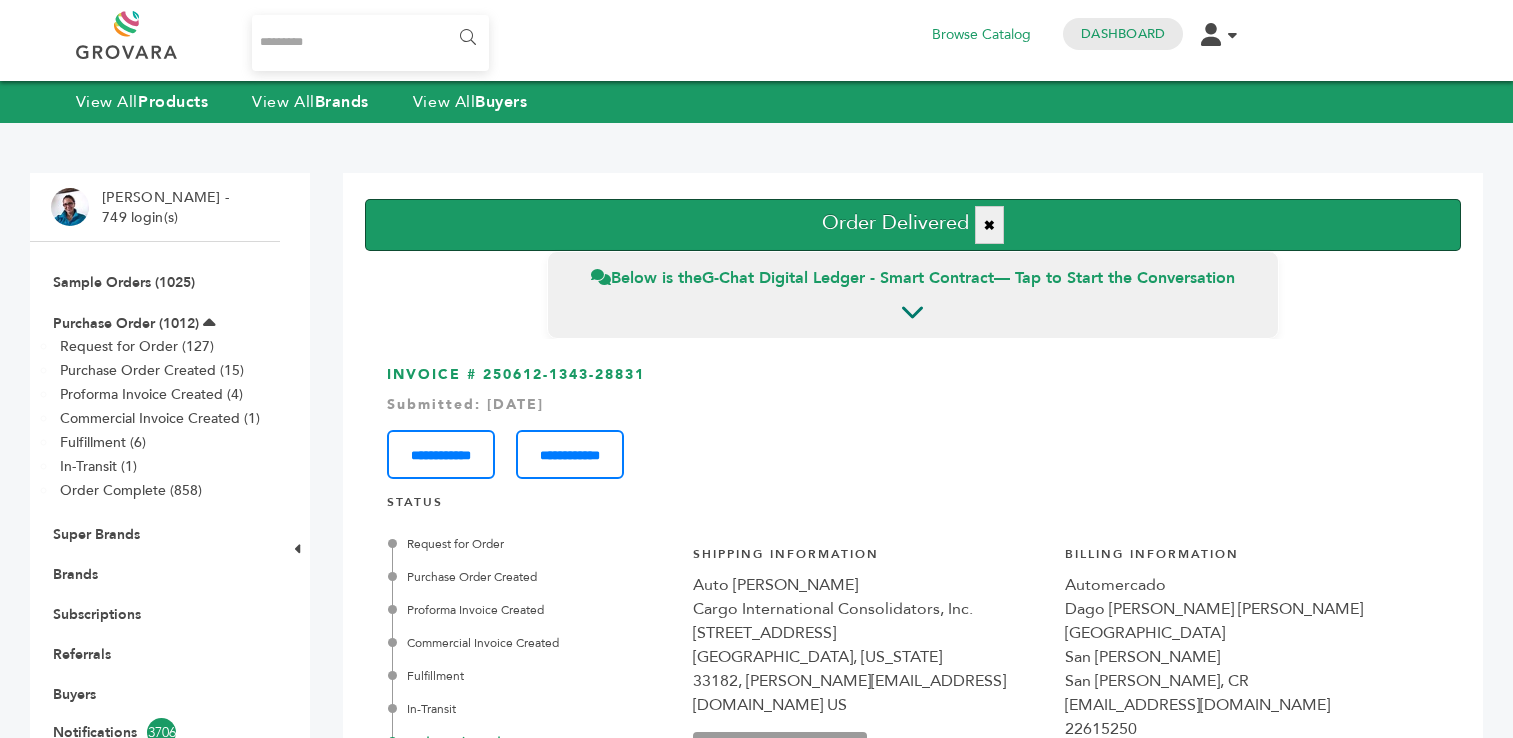 scroll, scrollTop: 0, scrollLeft: 0, axis: both 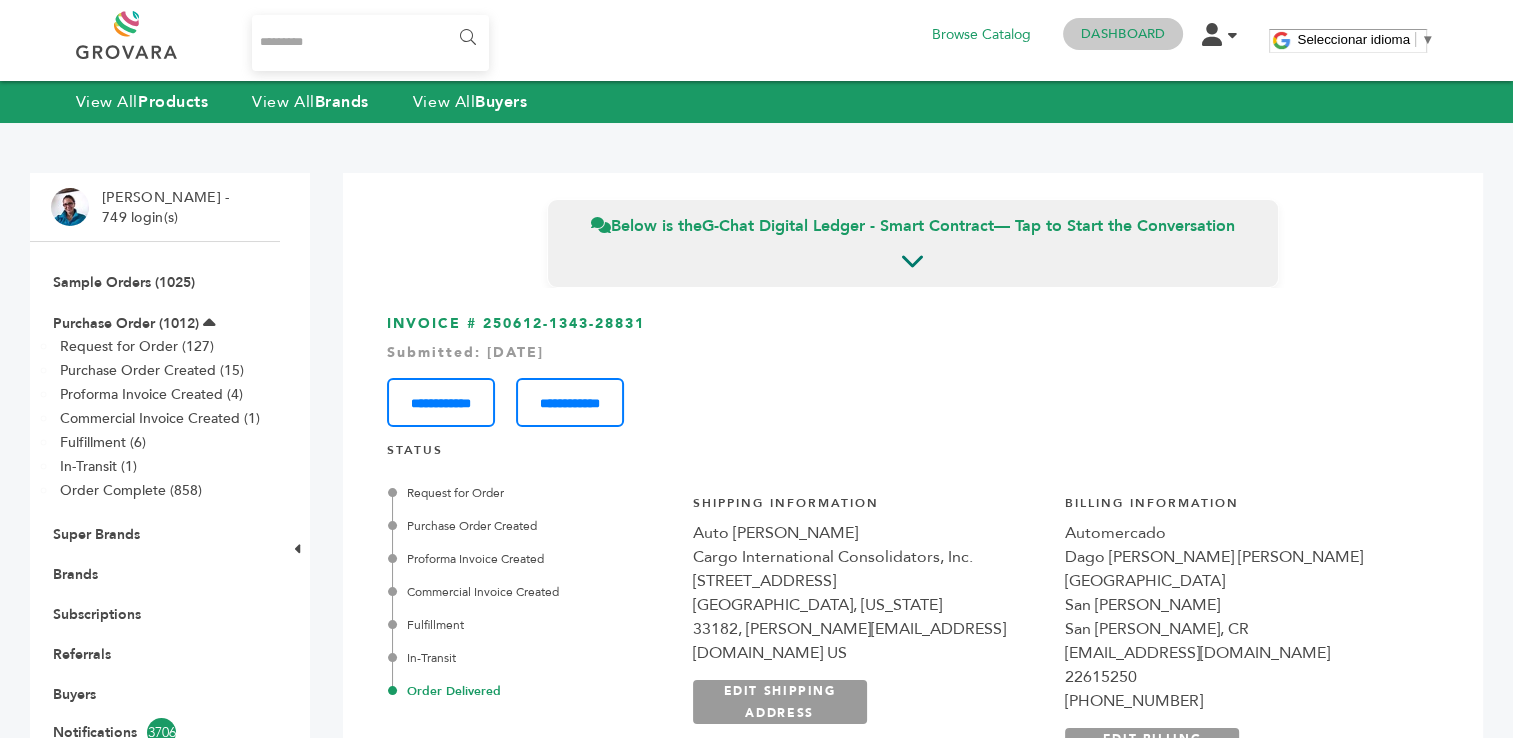click on "Dashboard" at bounding box center [1123, 34] 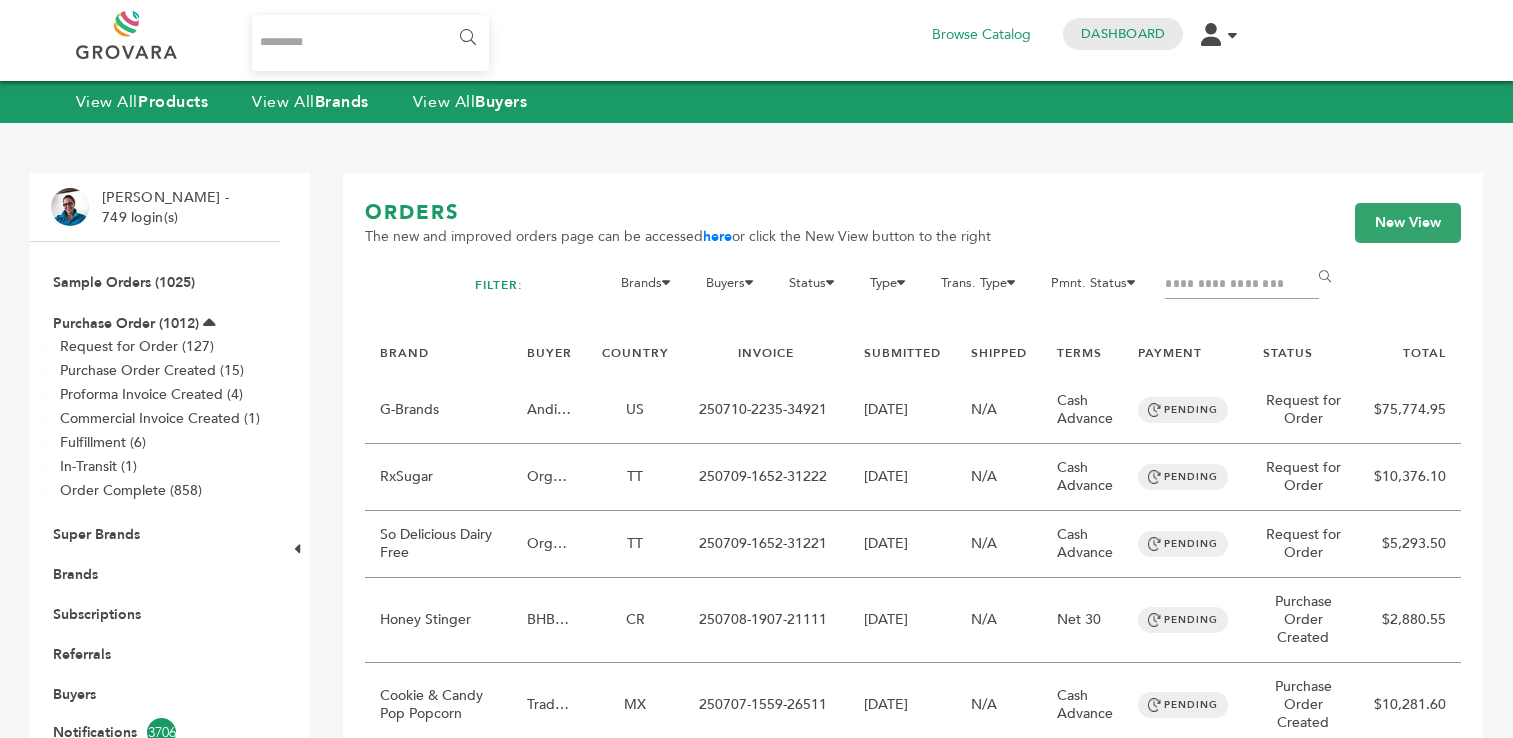 scroll, scrollTop: 0, scrollLeft: 0, axis: both 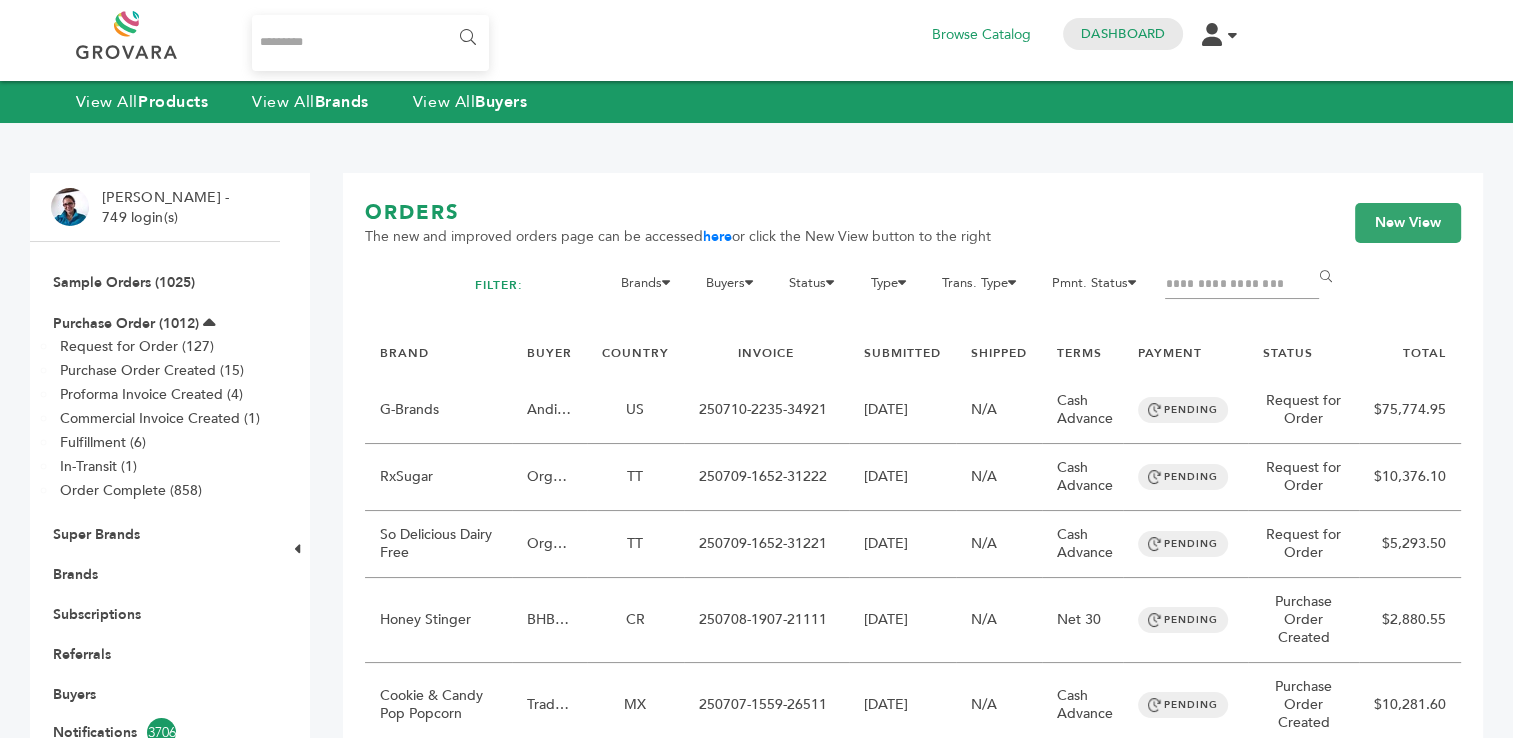 click at bounding box center [1242, 285] 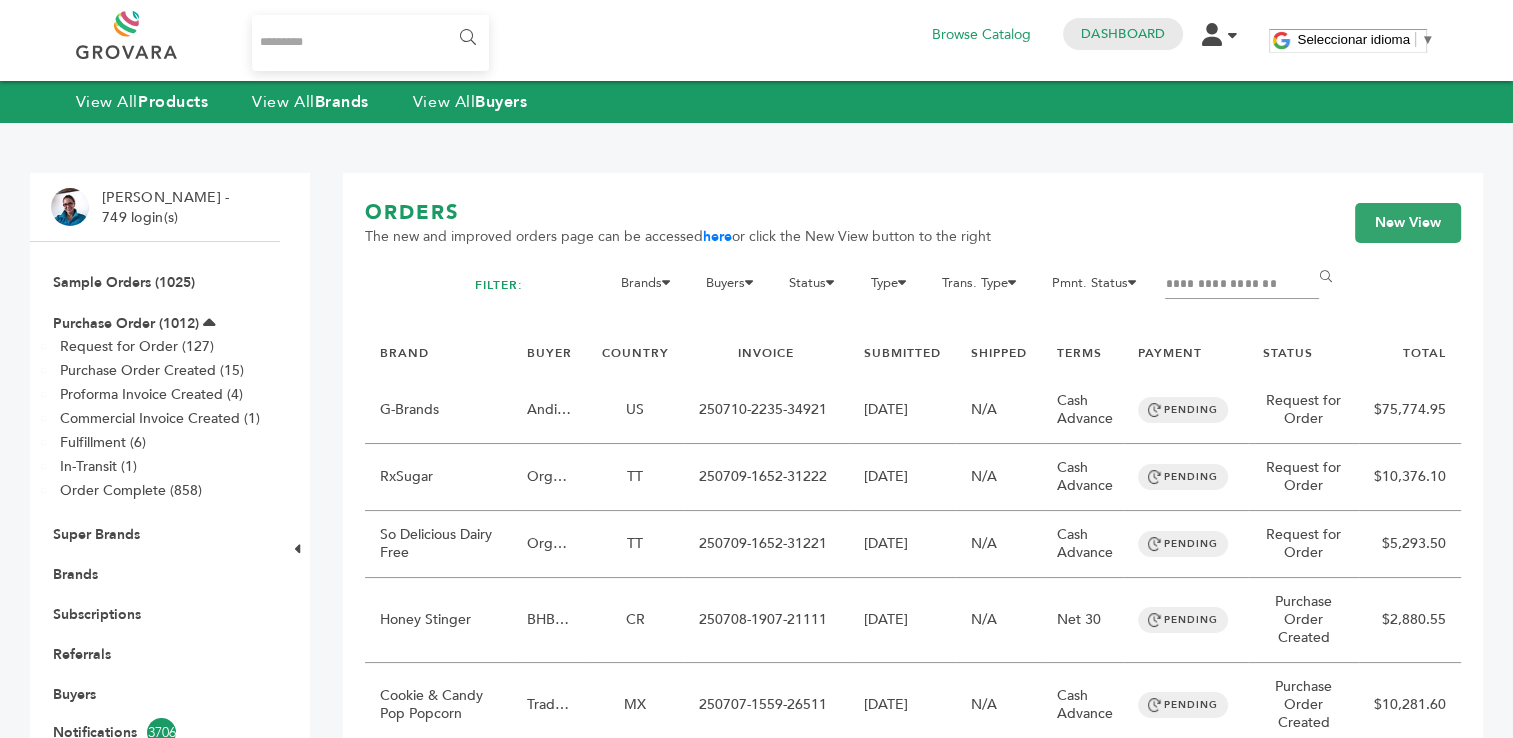 type on "**********" 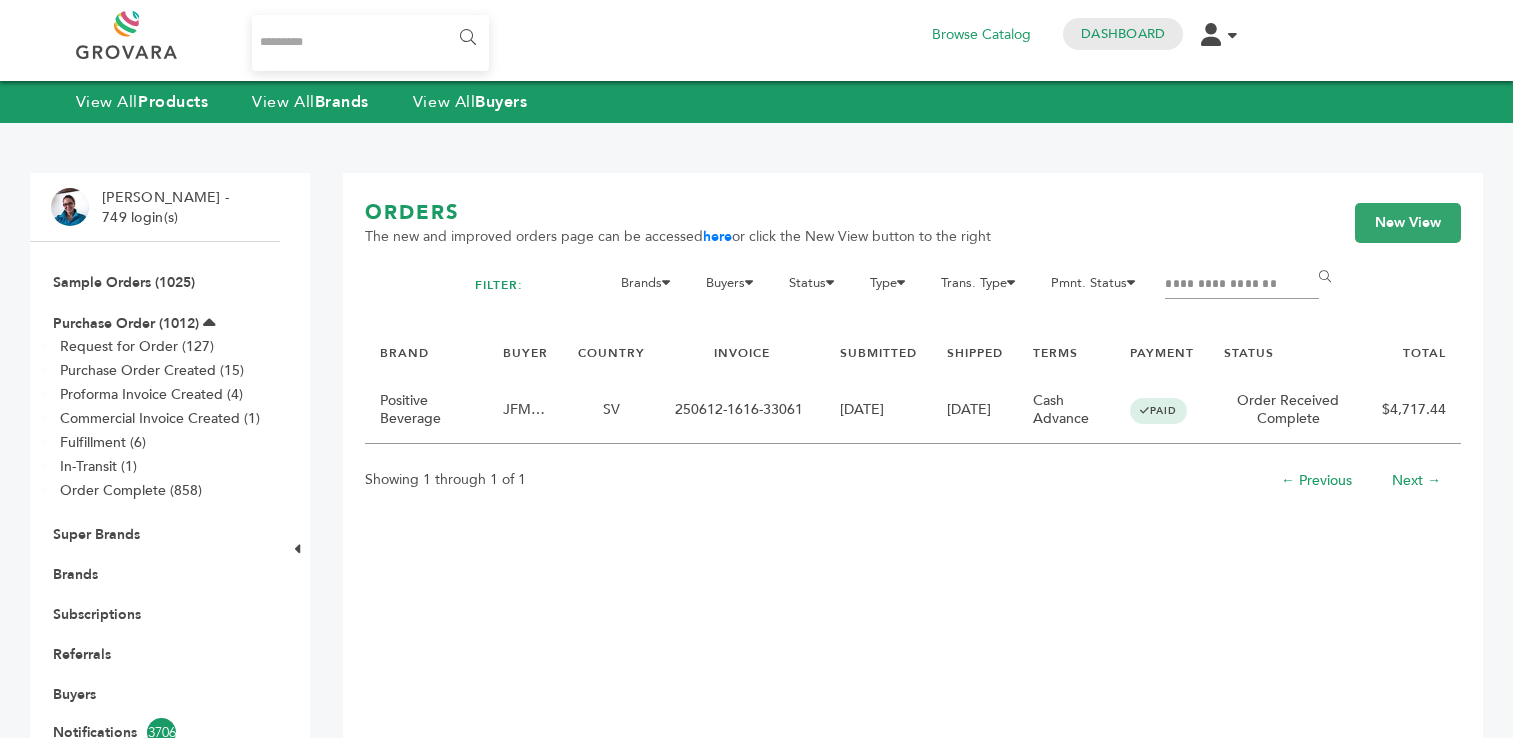 scroll, scrollTop: 0, scrollLeft: 0, axis: both 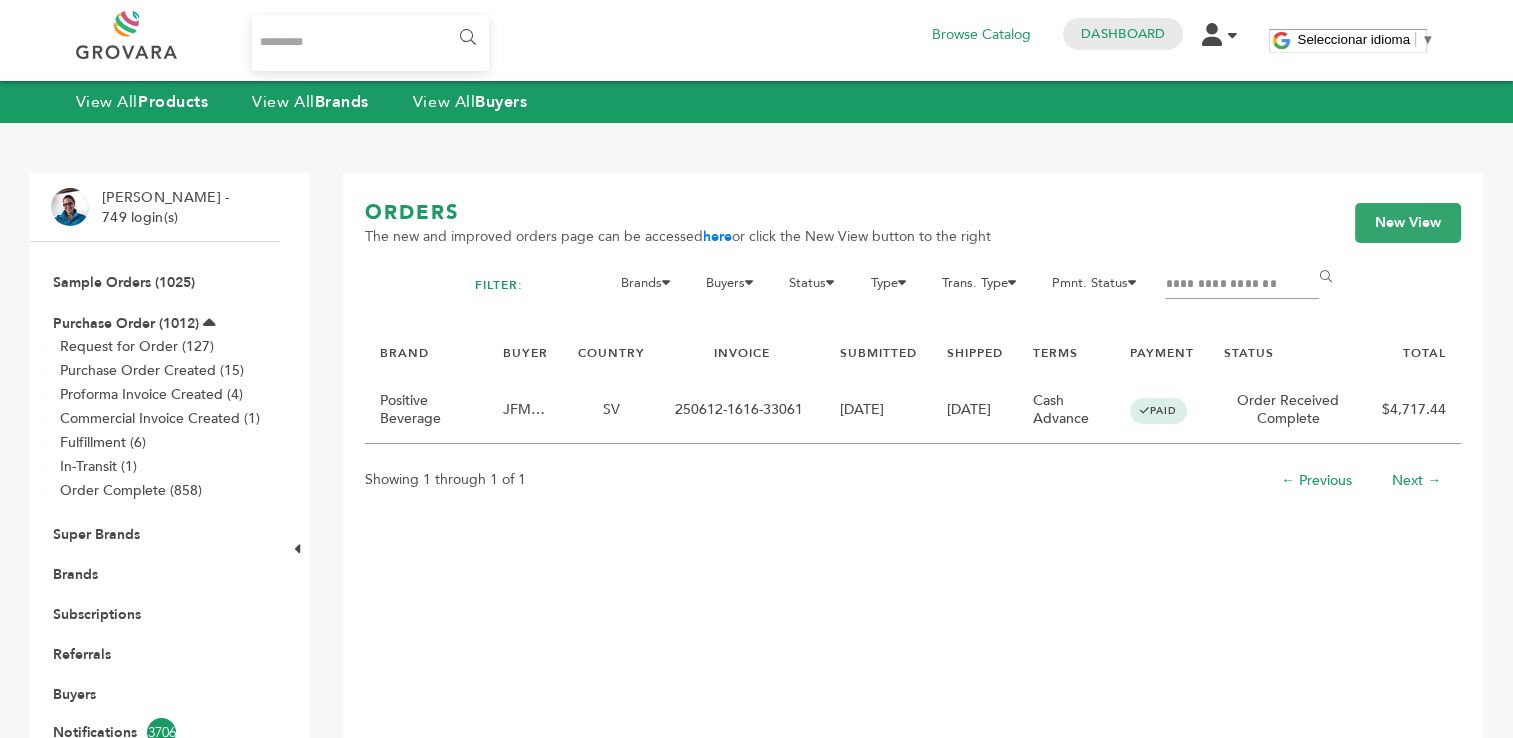 drag, startPoint x: 1290, startPoint y: 282, endPoint x: 1163, endPoint y: 279, distance: 127.03543 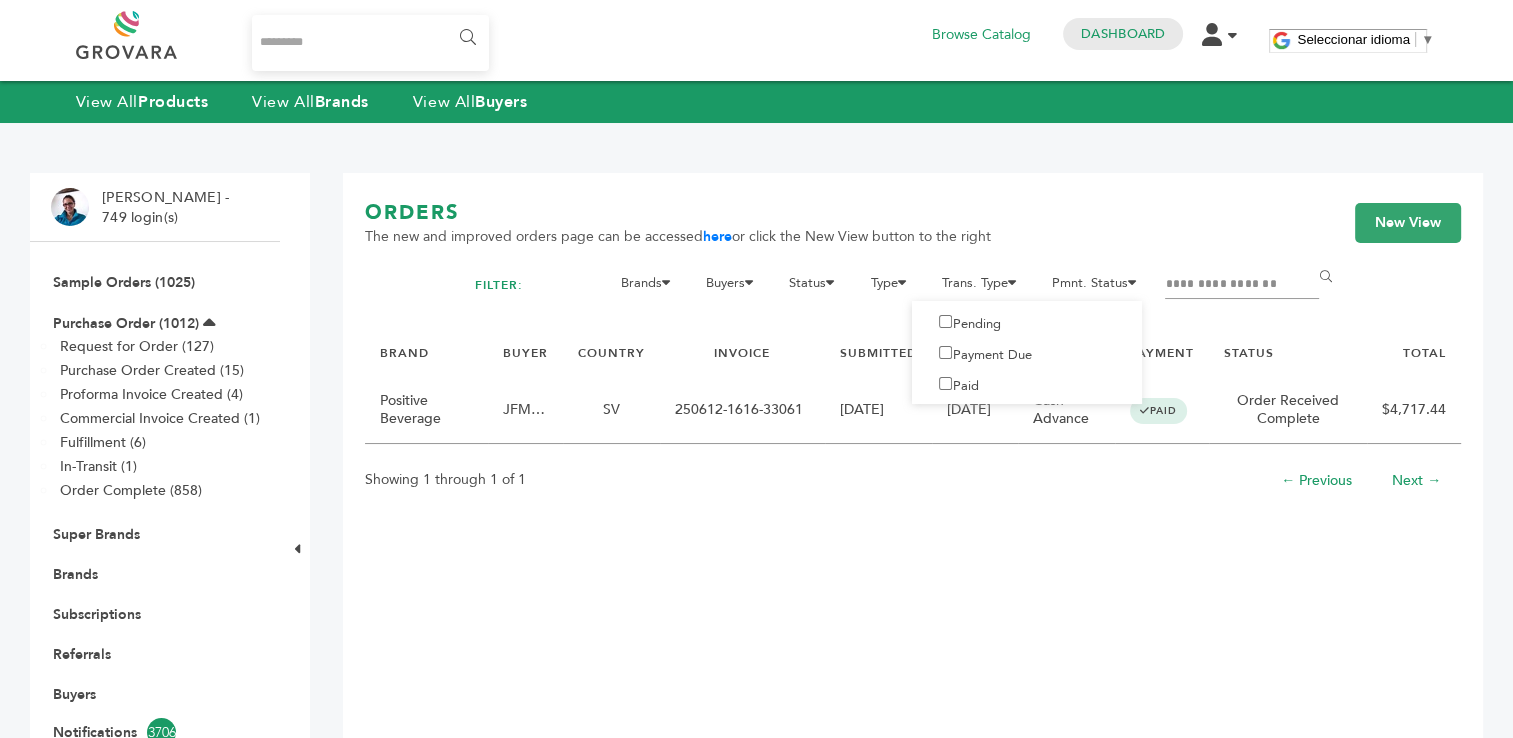 paste 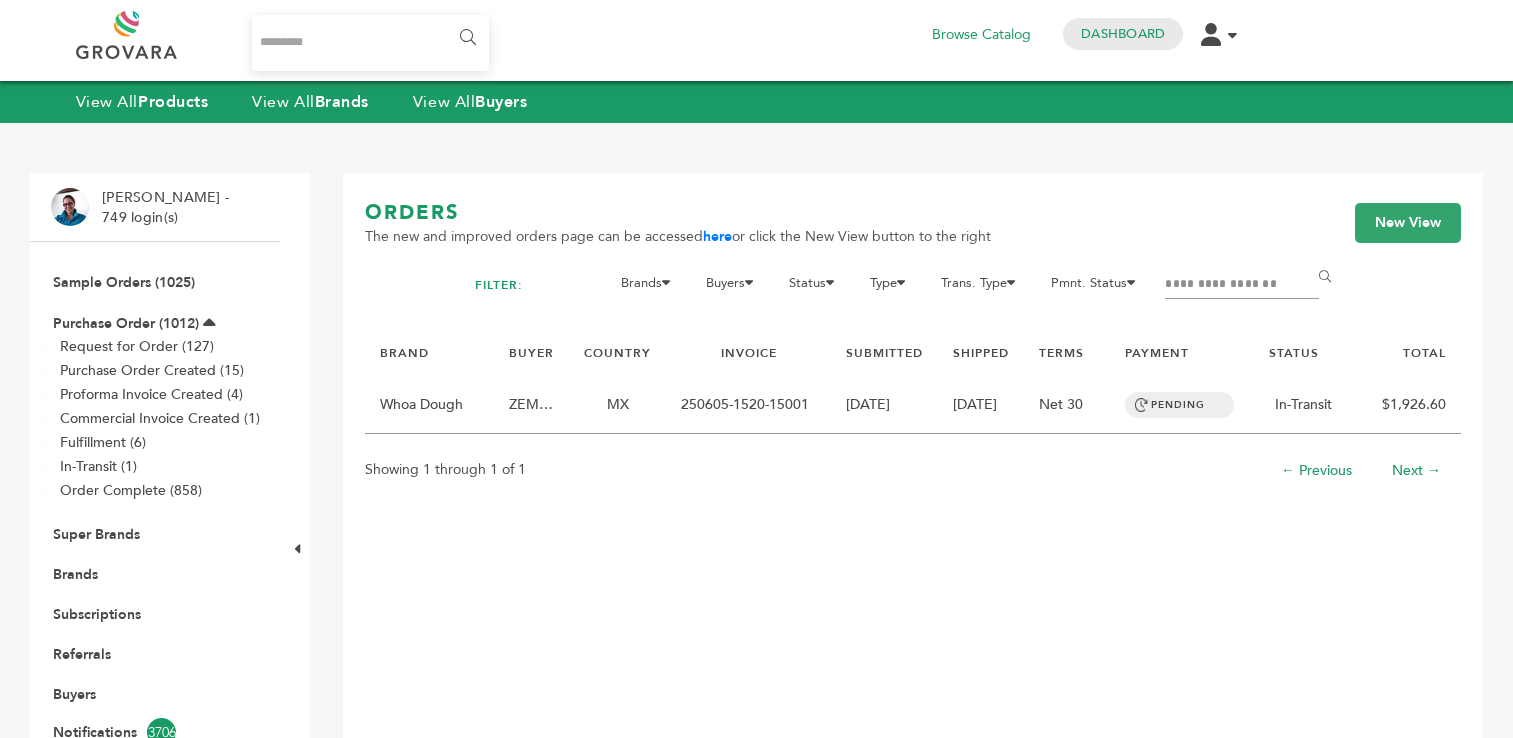 scroll, scrollTop: 0, scrollLeft: 0, axis: both 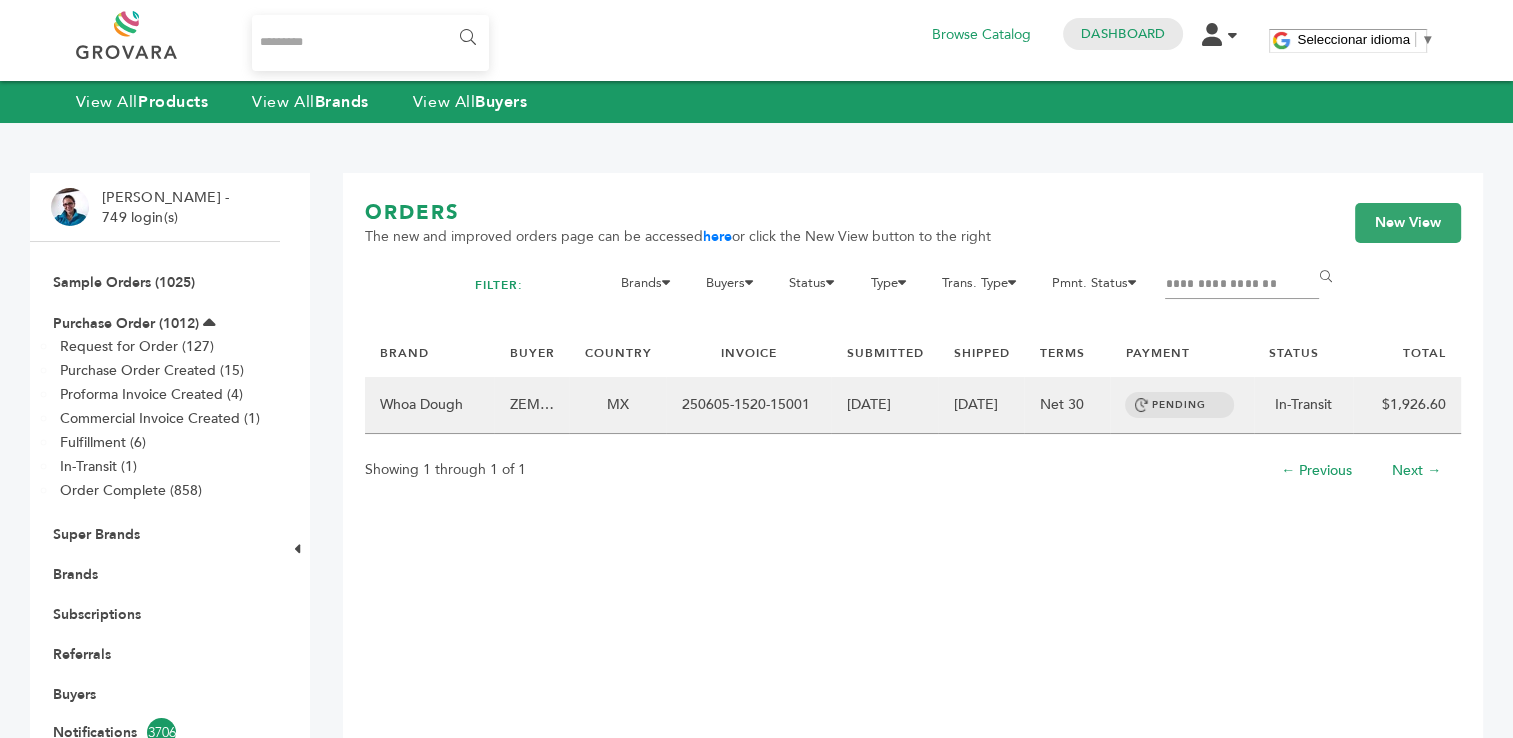 click on "250605-1520-15001" at bounding box center [748, 405] 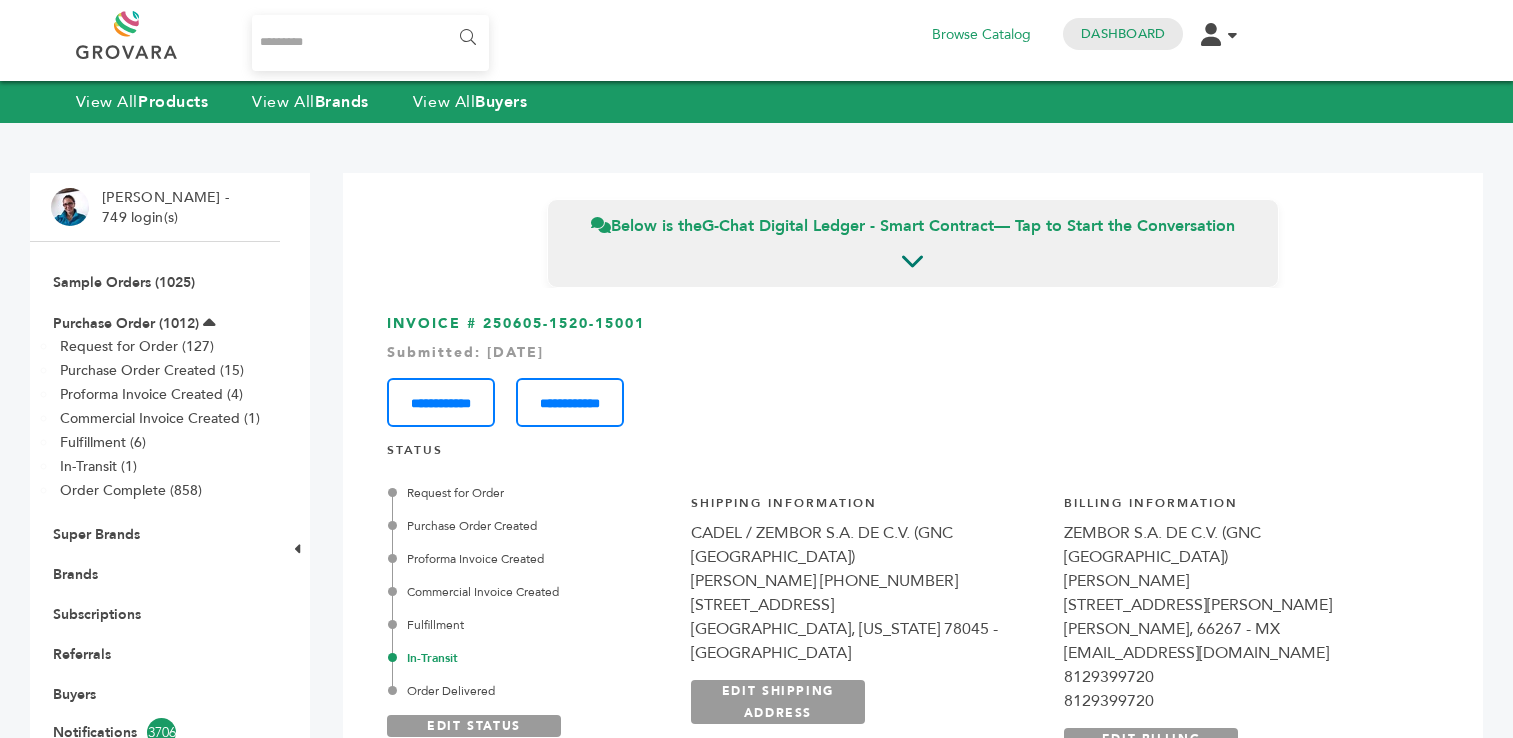scroll, scrollTop: 0, scrollLeft: 0, axis: both 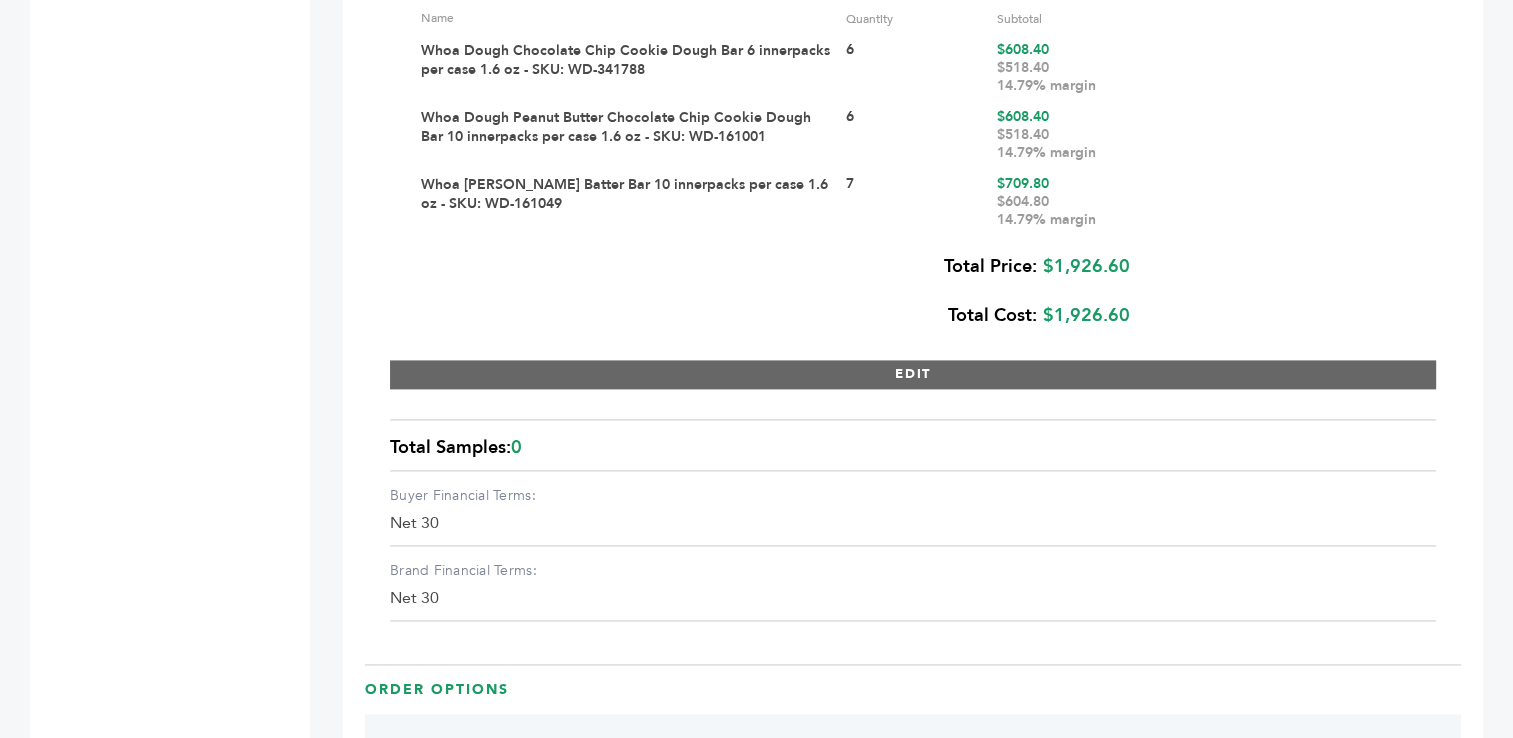 click on "EDIT" at bounding box center (913, 374) 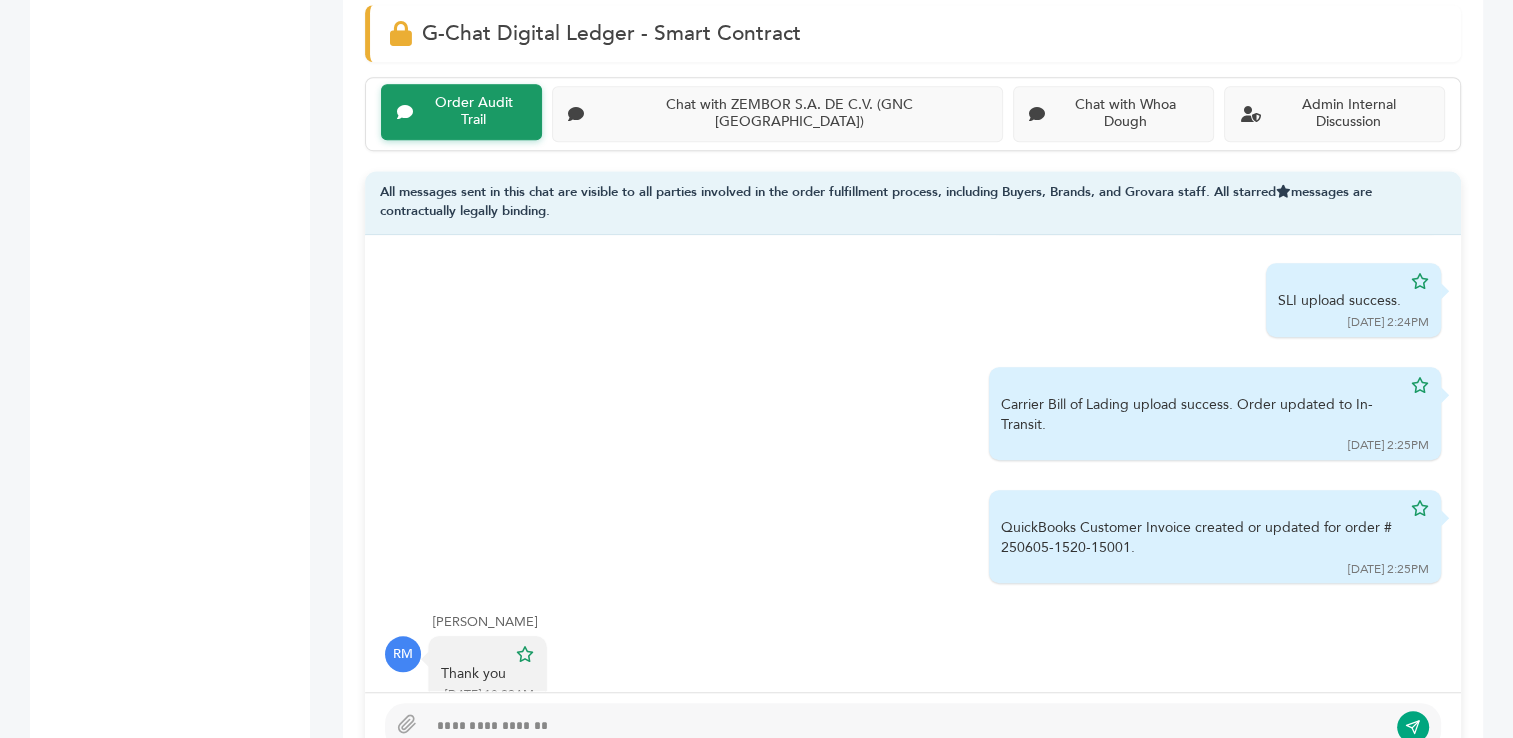scroll, scrollTop: 1348, scrollLeft: 0, axis: vertical 